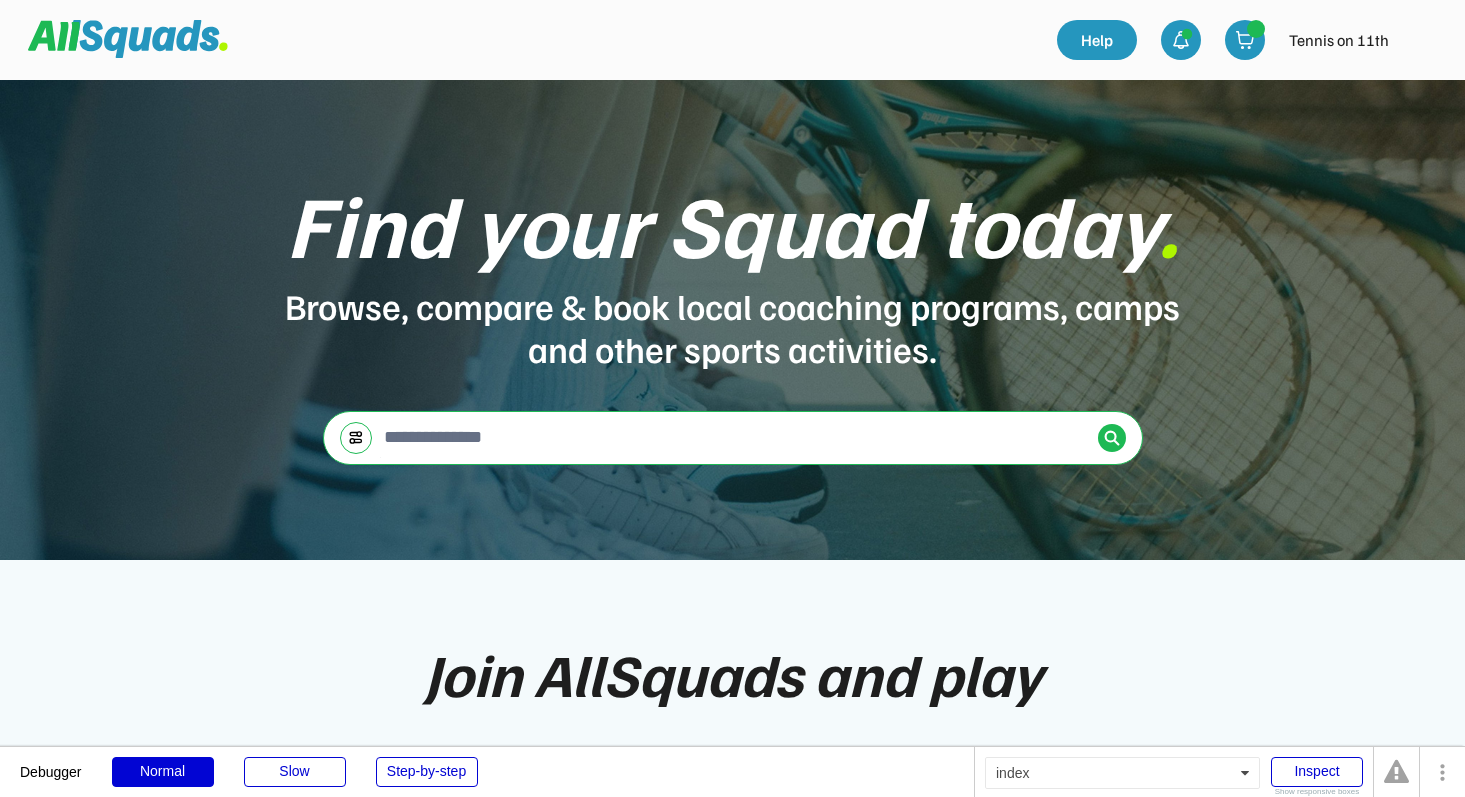 scroll, scrollTop: 0, scrollLeft: 0, axis: both 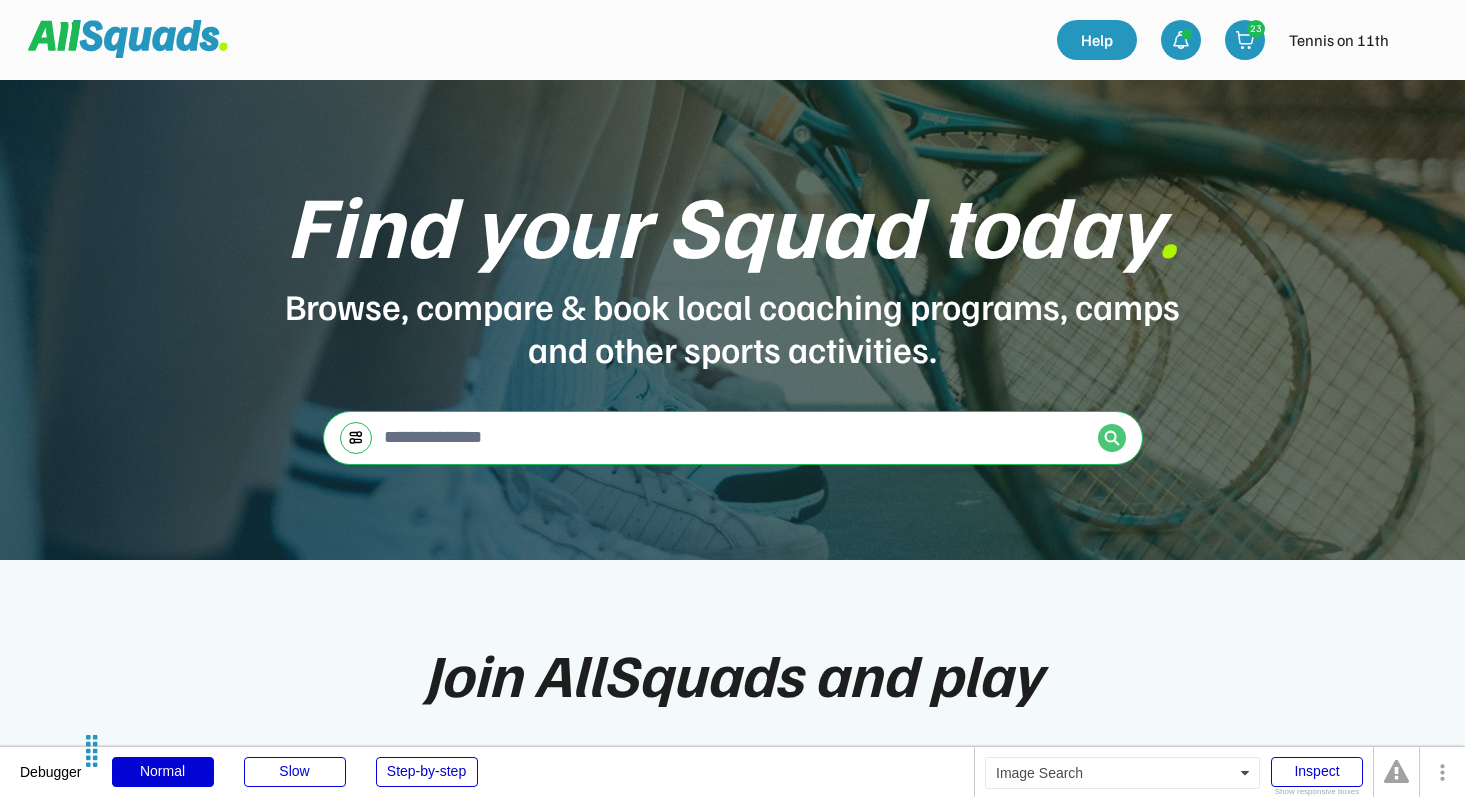 click at bounding box center [1112, 438] 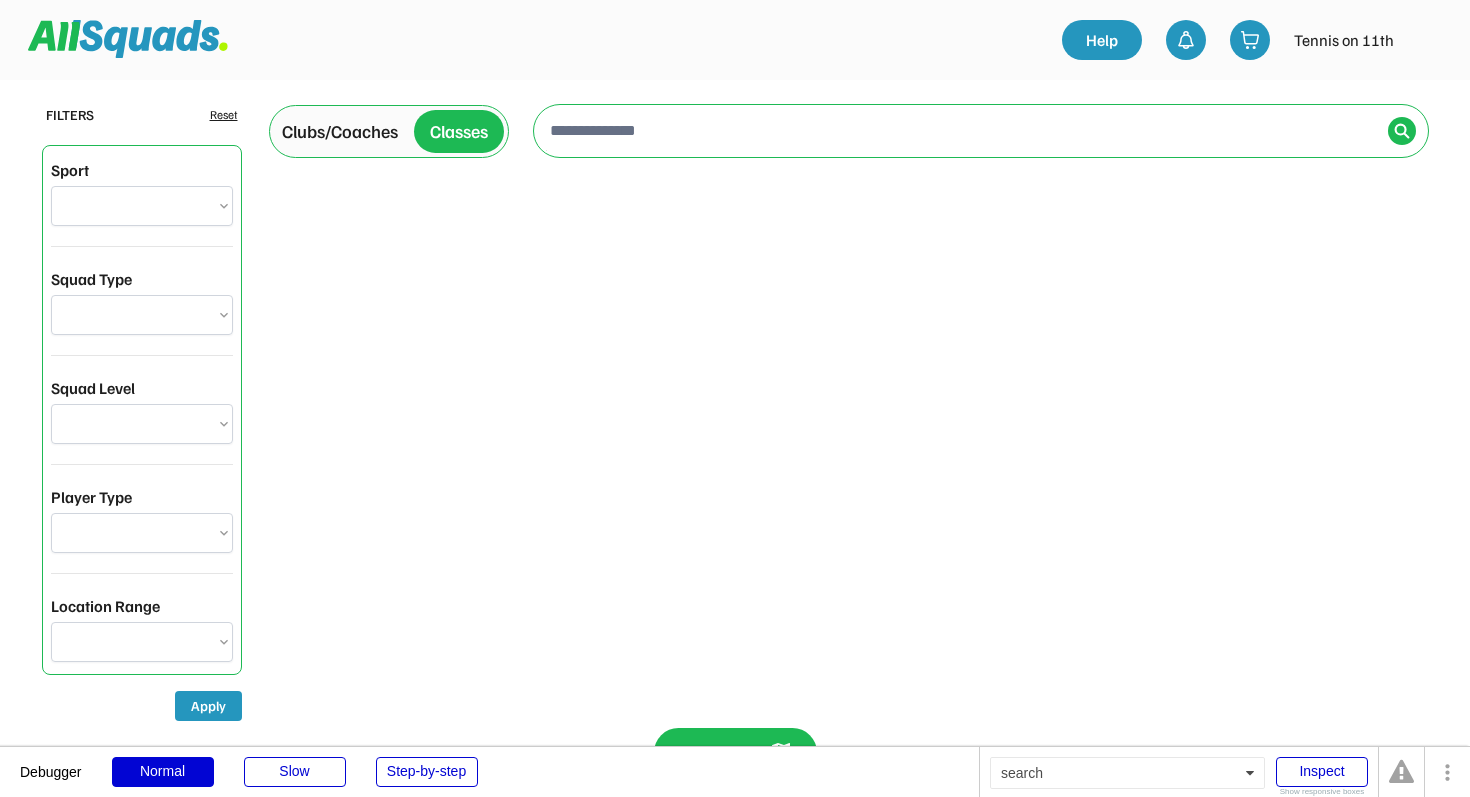 scroll, scrollTop: 0, scrollLeft: 0, axis: both 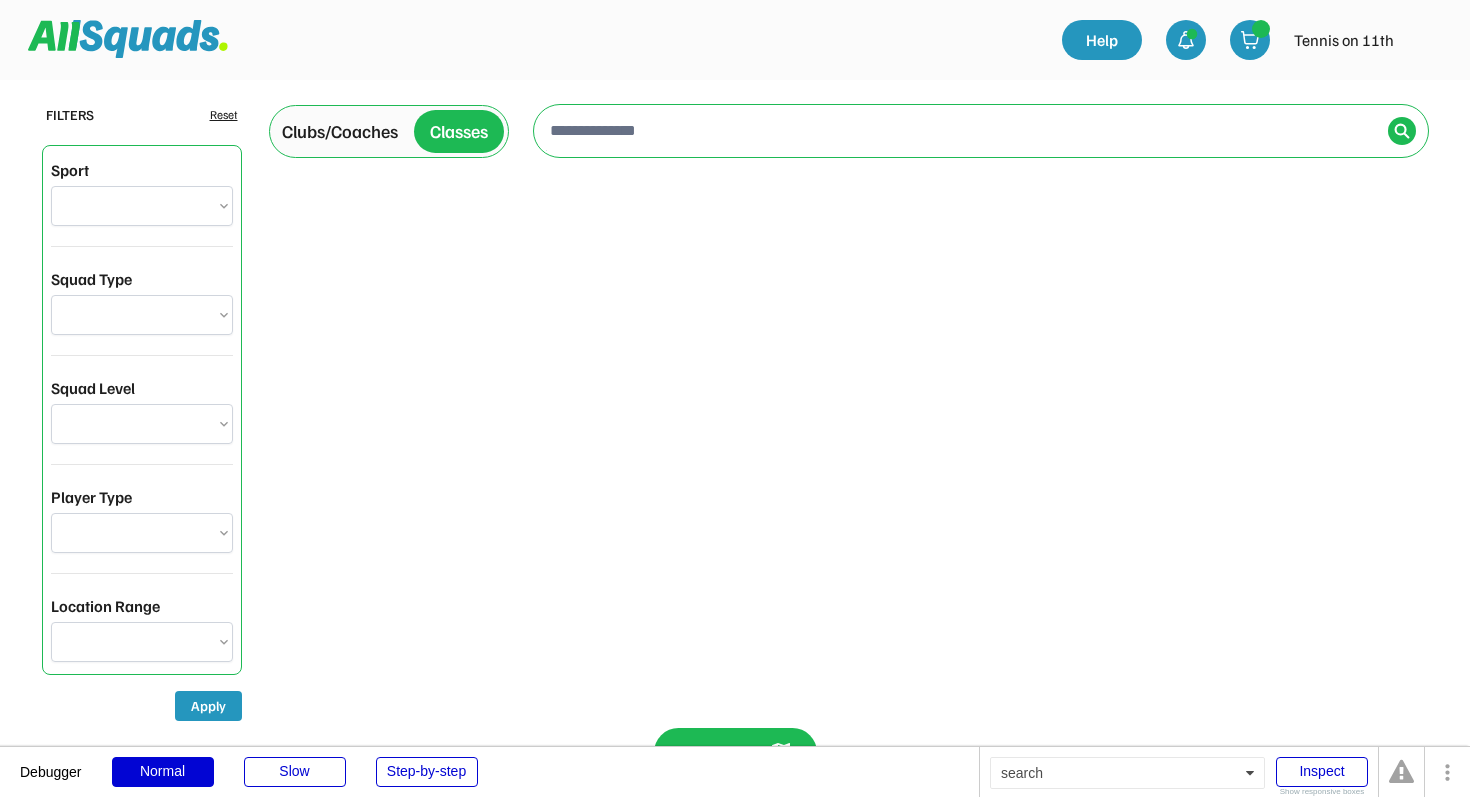 select on "**********" 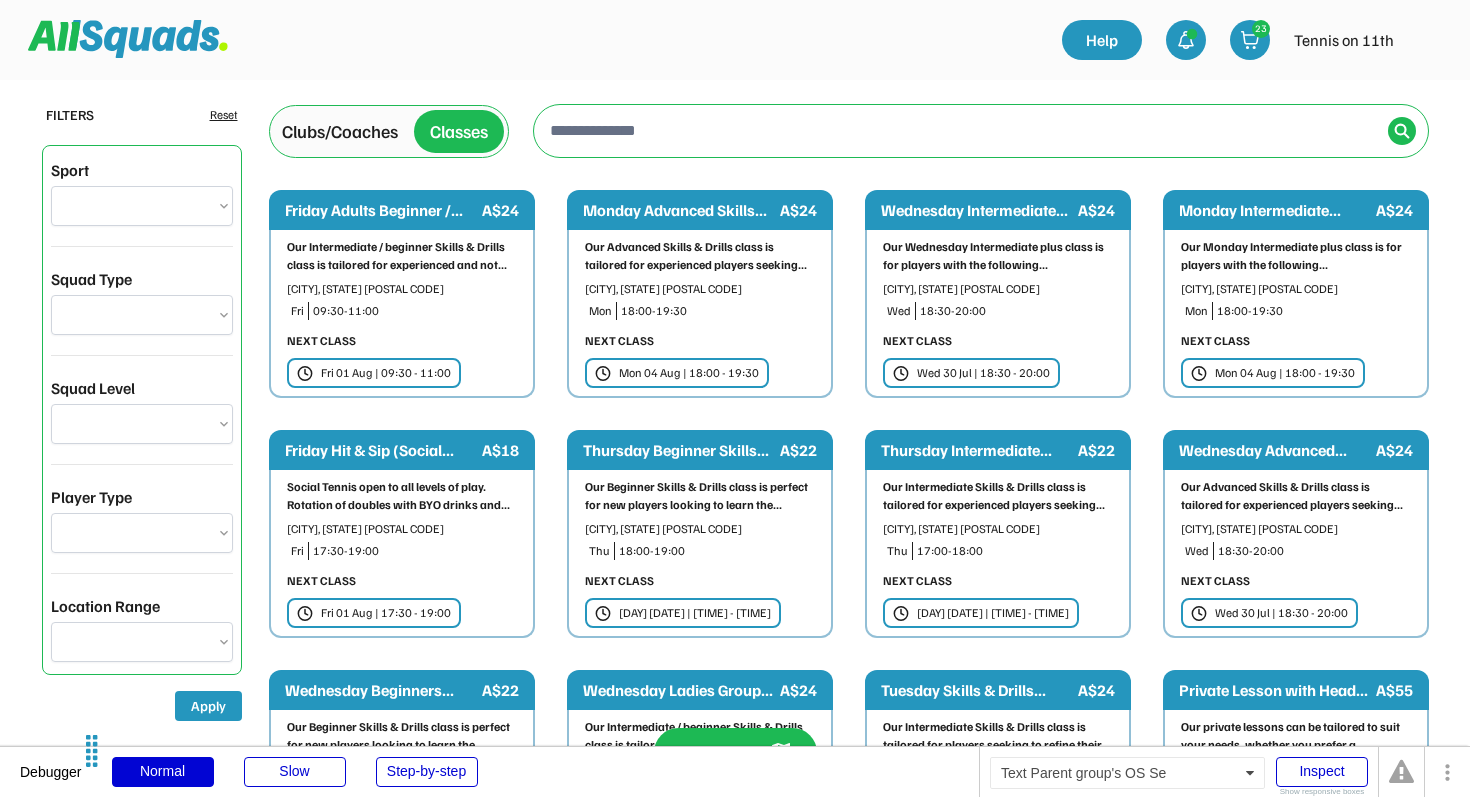 click on "Clubs/Coaches" at bounding box center (340, 131) 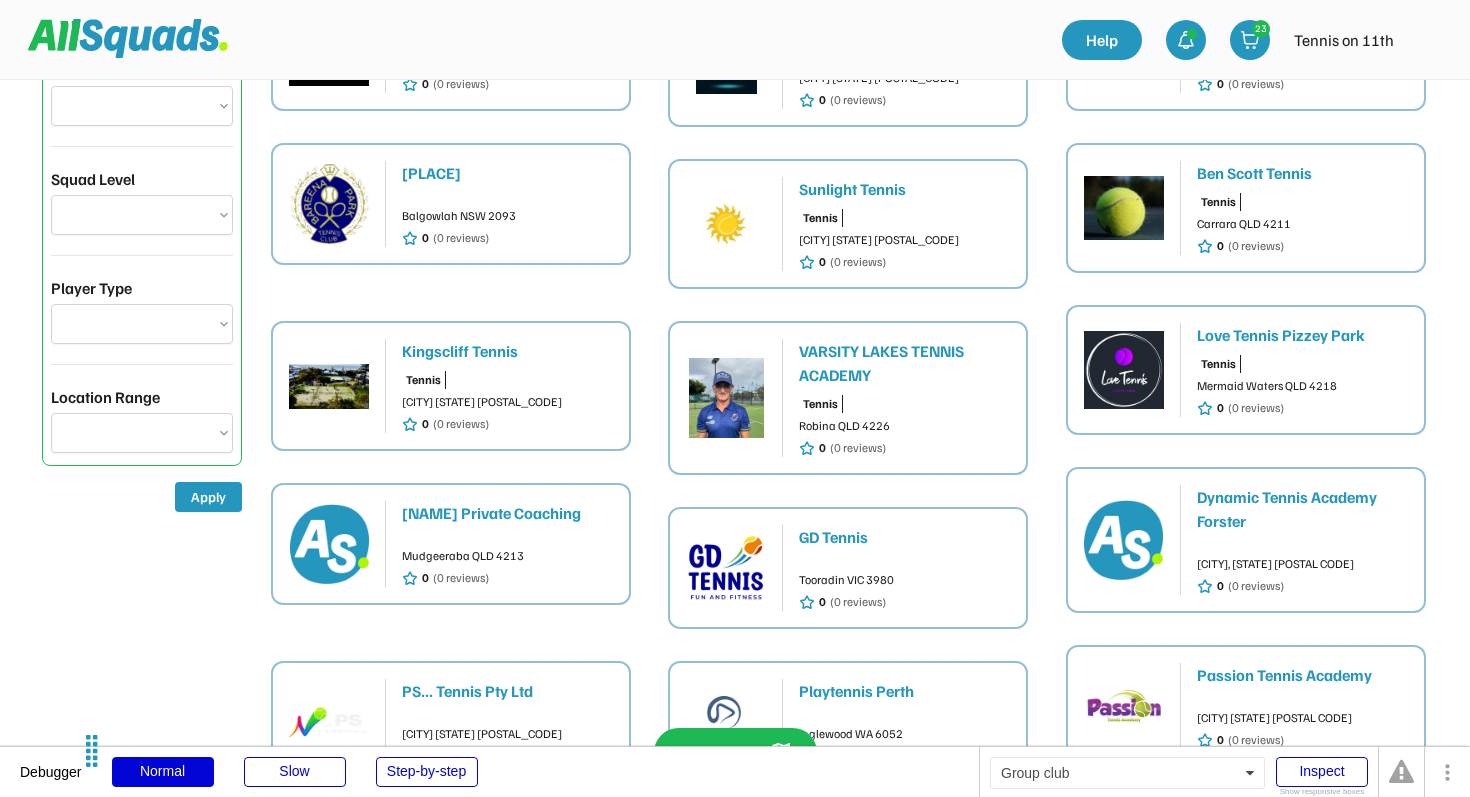 scroll, scrollTop: 140, scrollLeft: 0, axis: vertical 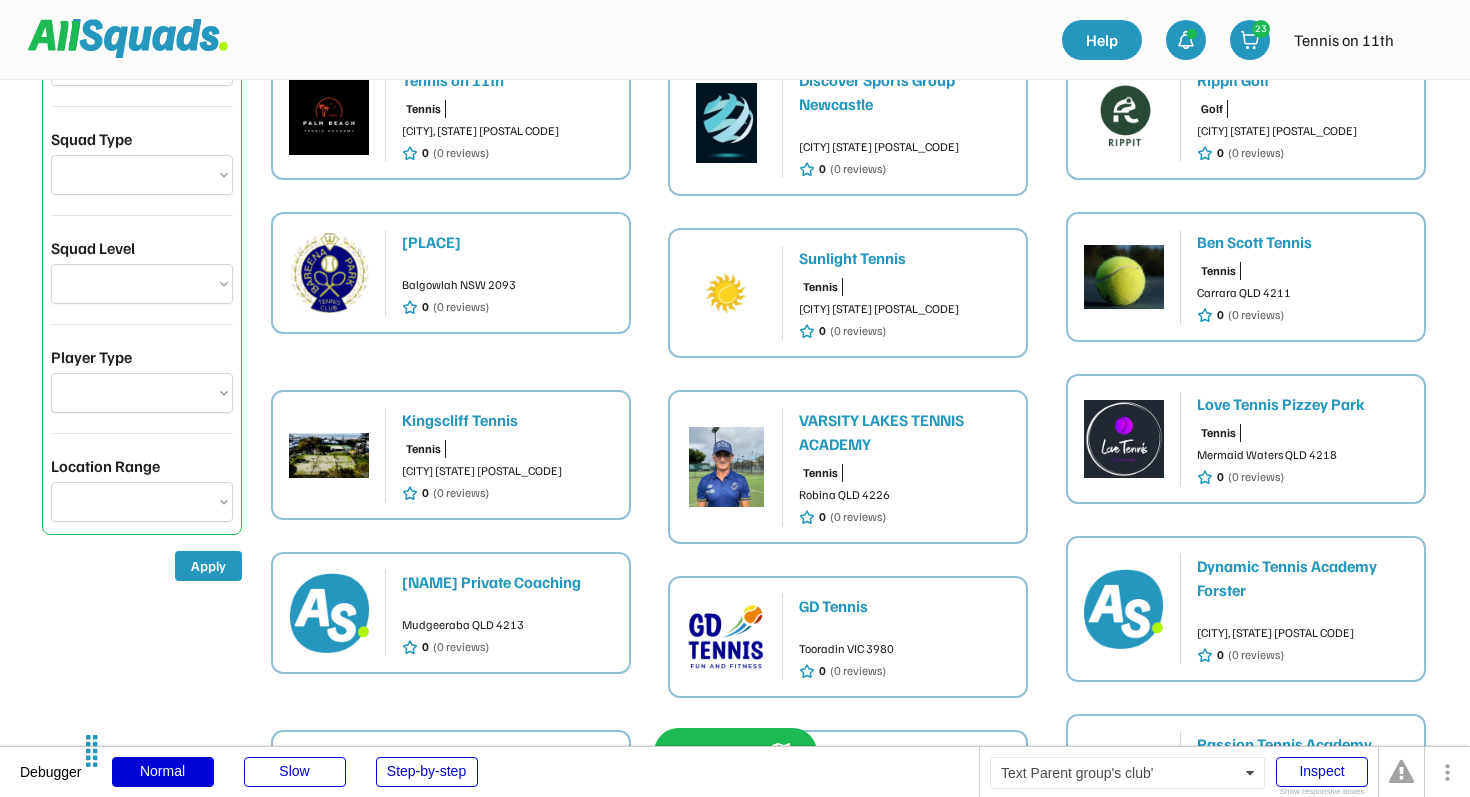 click on "Tennis on 11th" at bounding box center (507, 80) 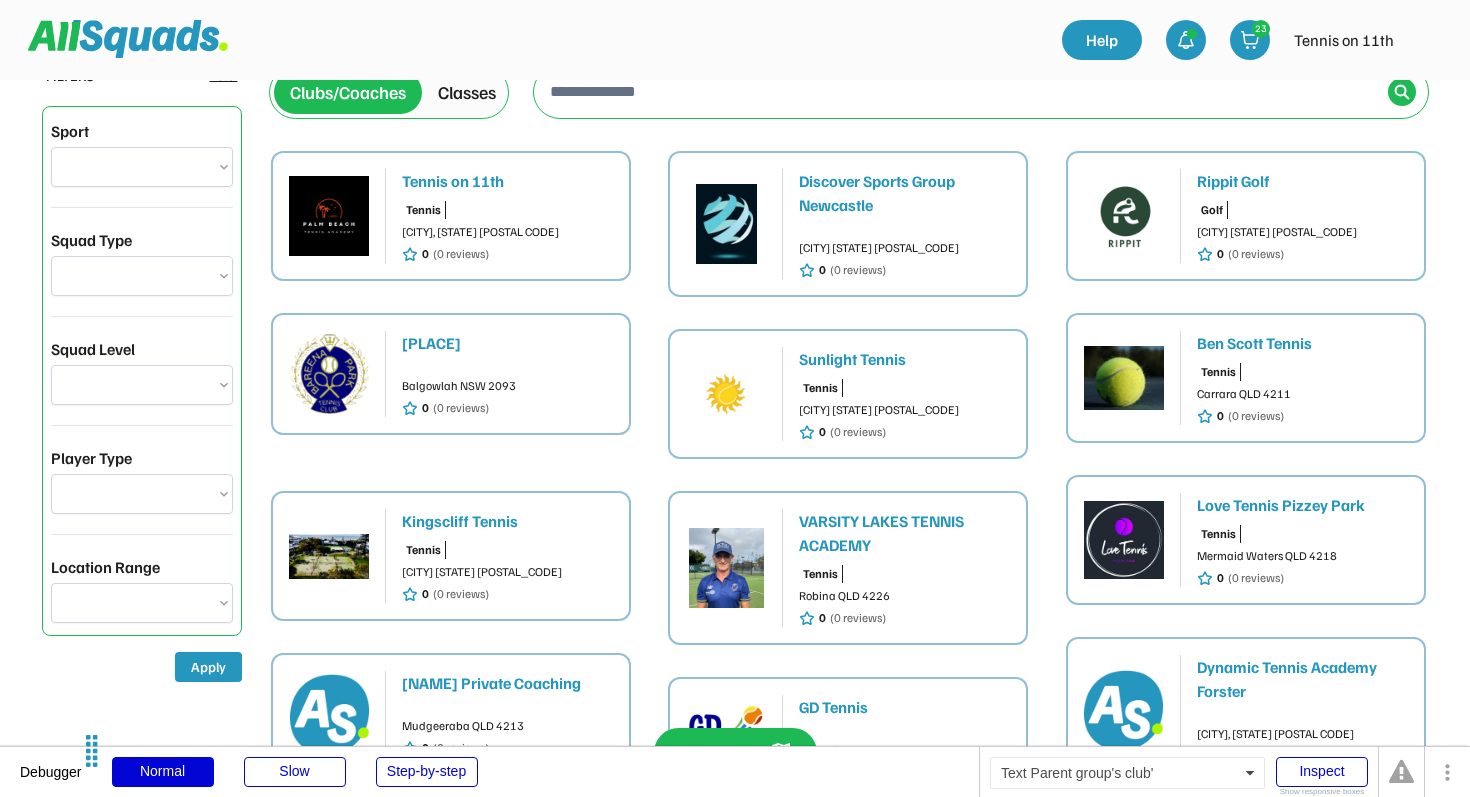 scroll, scrollTop: 0, scrollLeft: 0, axis: both 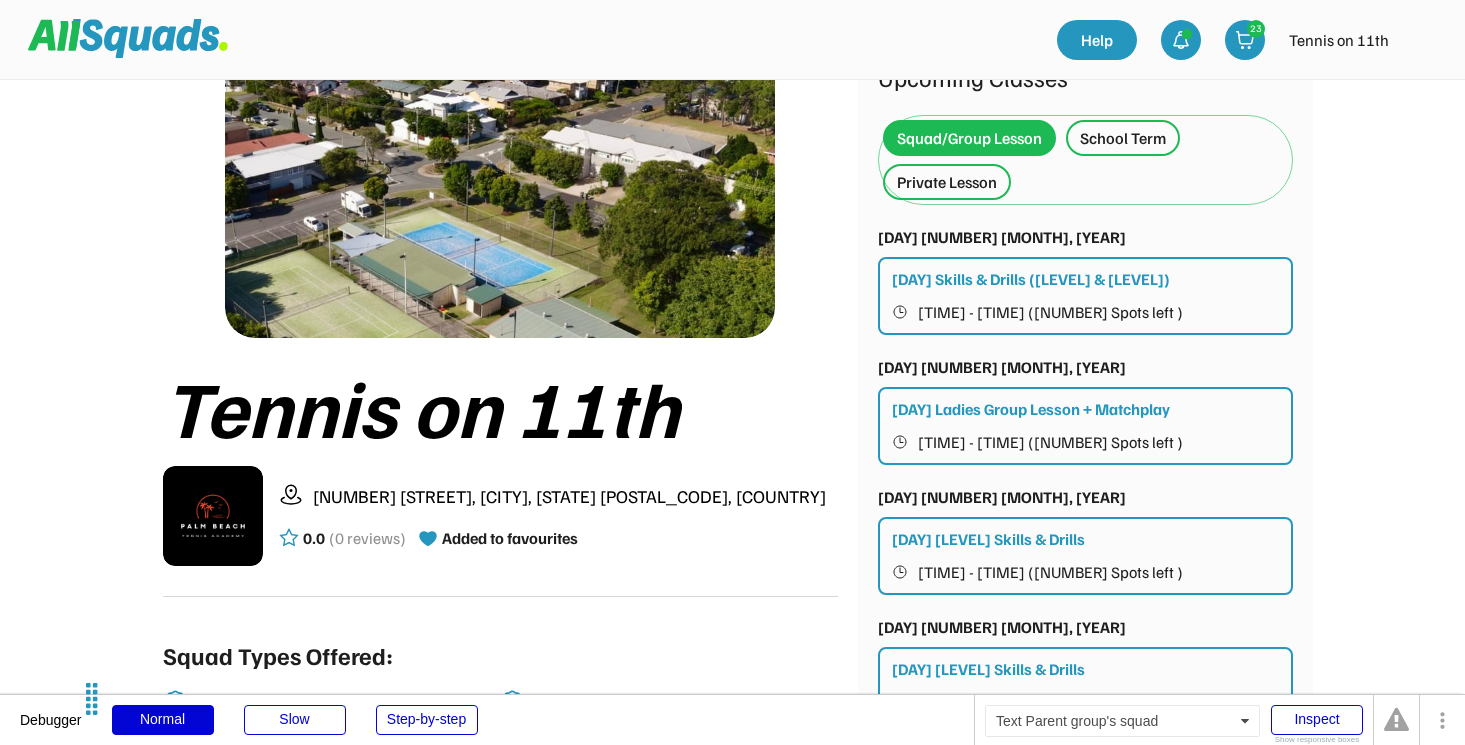 click on "School Term" at bounding box center (1123, 138) 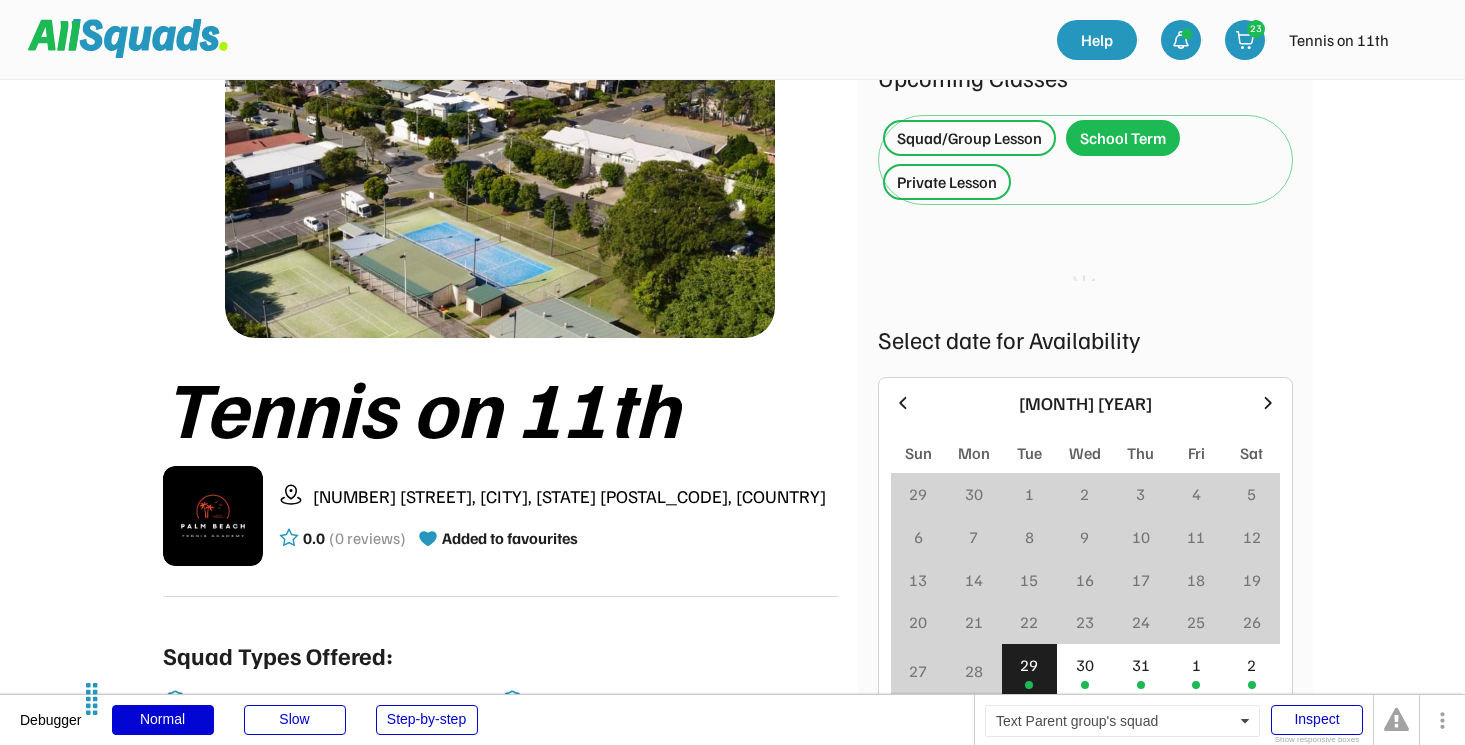 click on "Private Lesson" at bounding box center [947, 182] 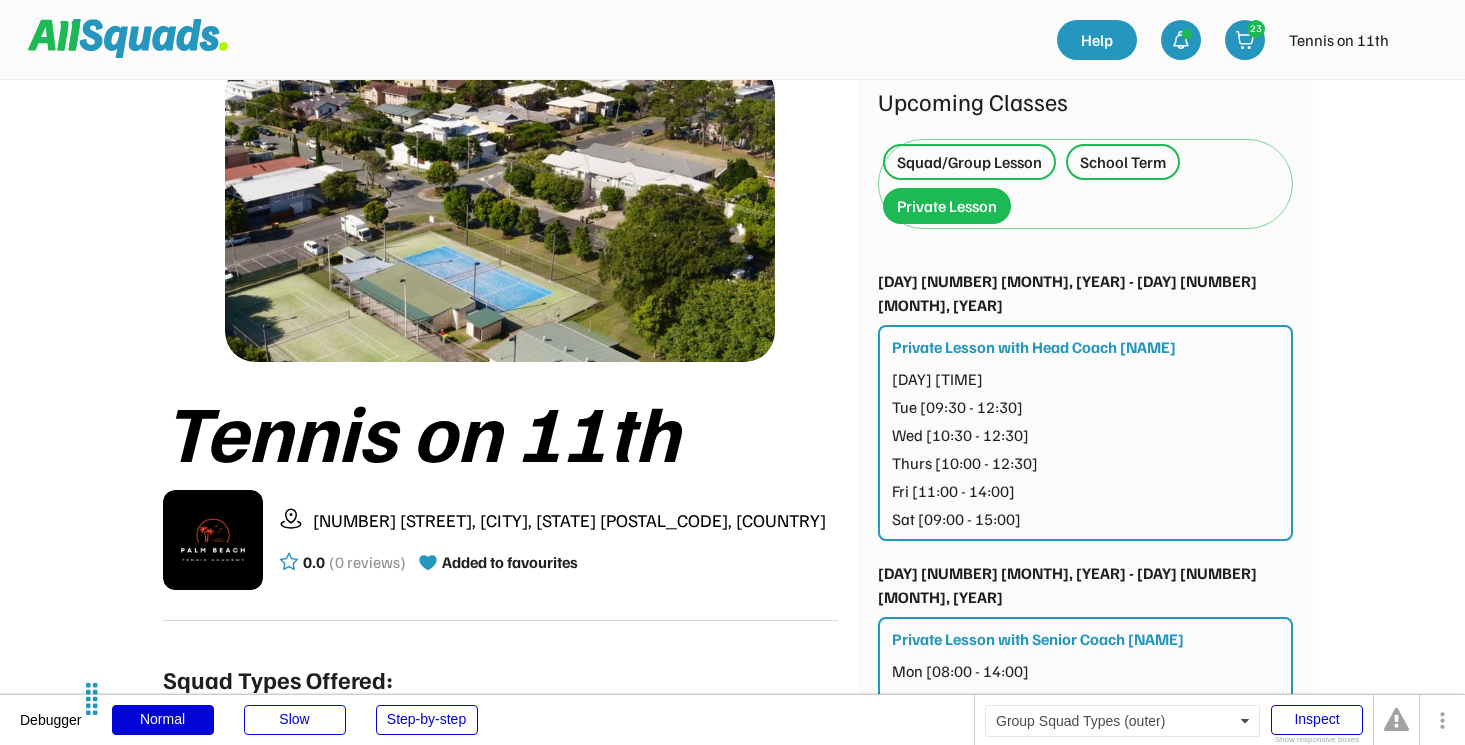 scroll, scrollTop: 83, scrollLeft: 0, axis: vertical 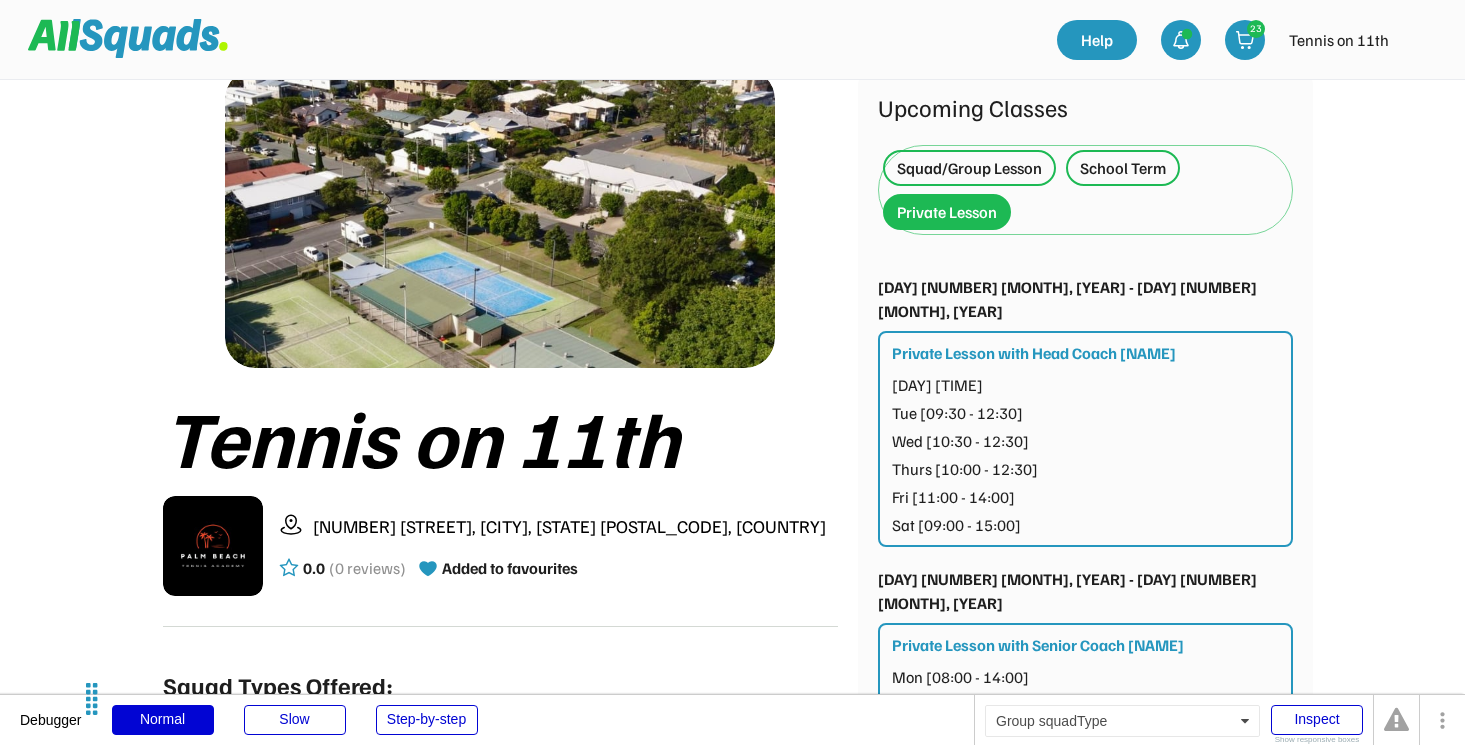 click on "Squad/Group Lesson" at bounding box center (969, 168) 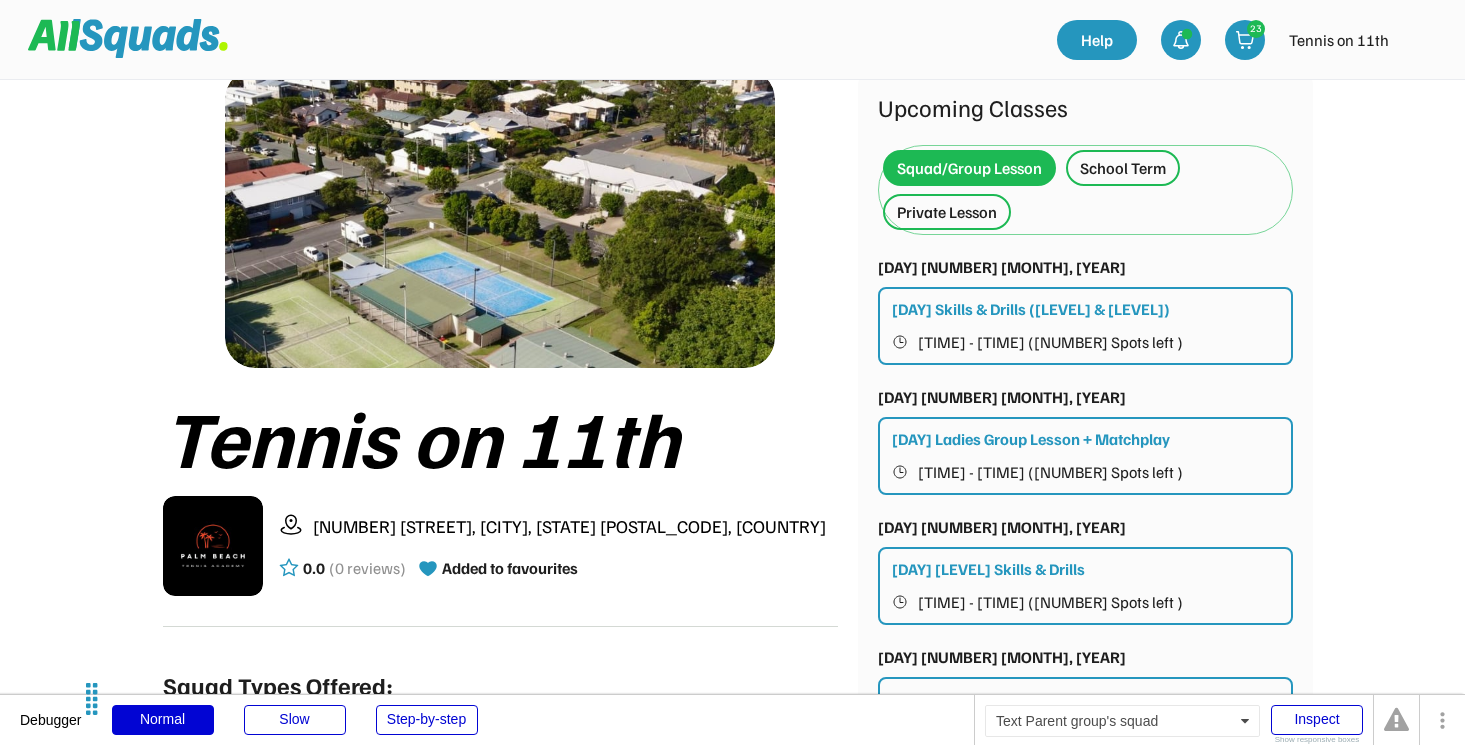 click on "School Term" at bounding box center (1123, 168) 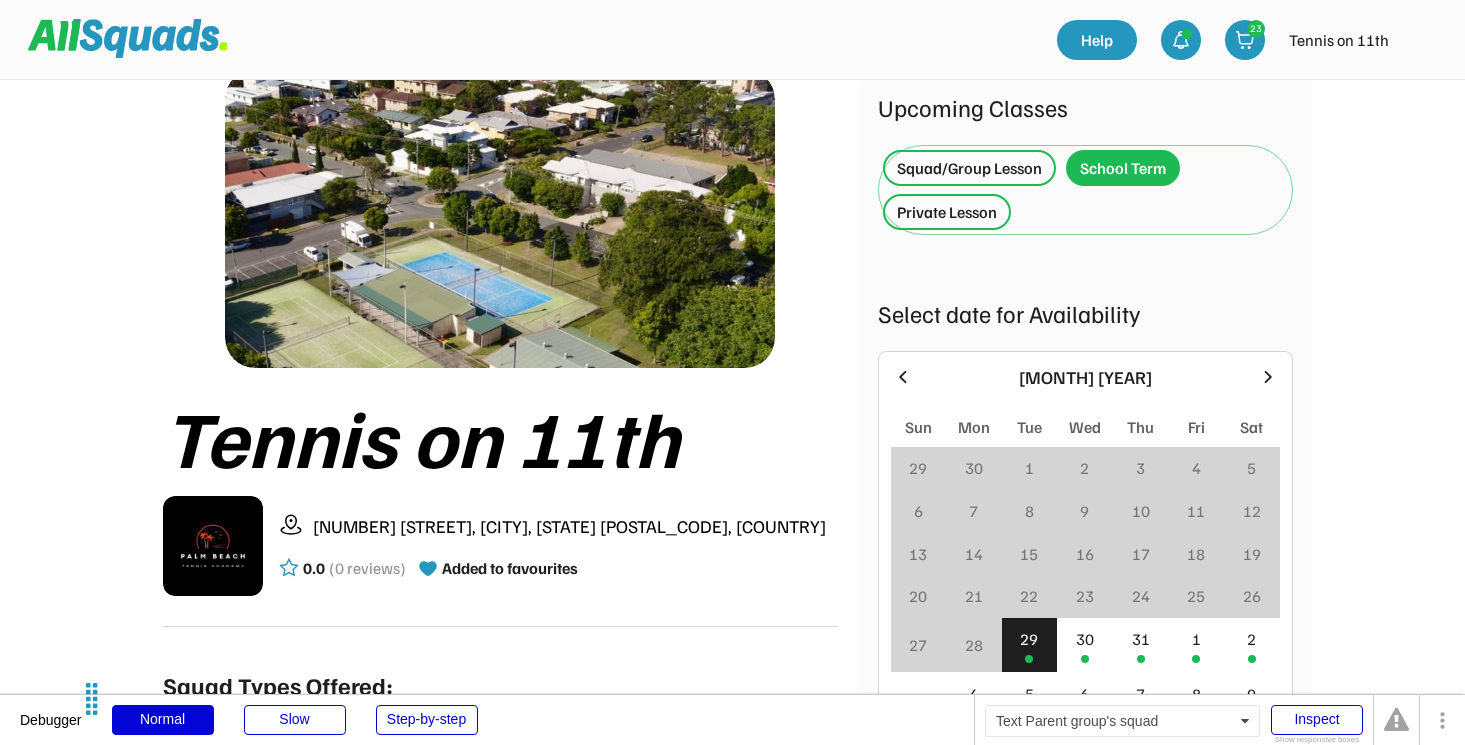 click on "Squad/Group Lesson" at bounding box center (969, 168) 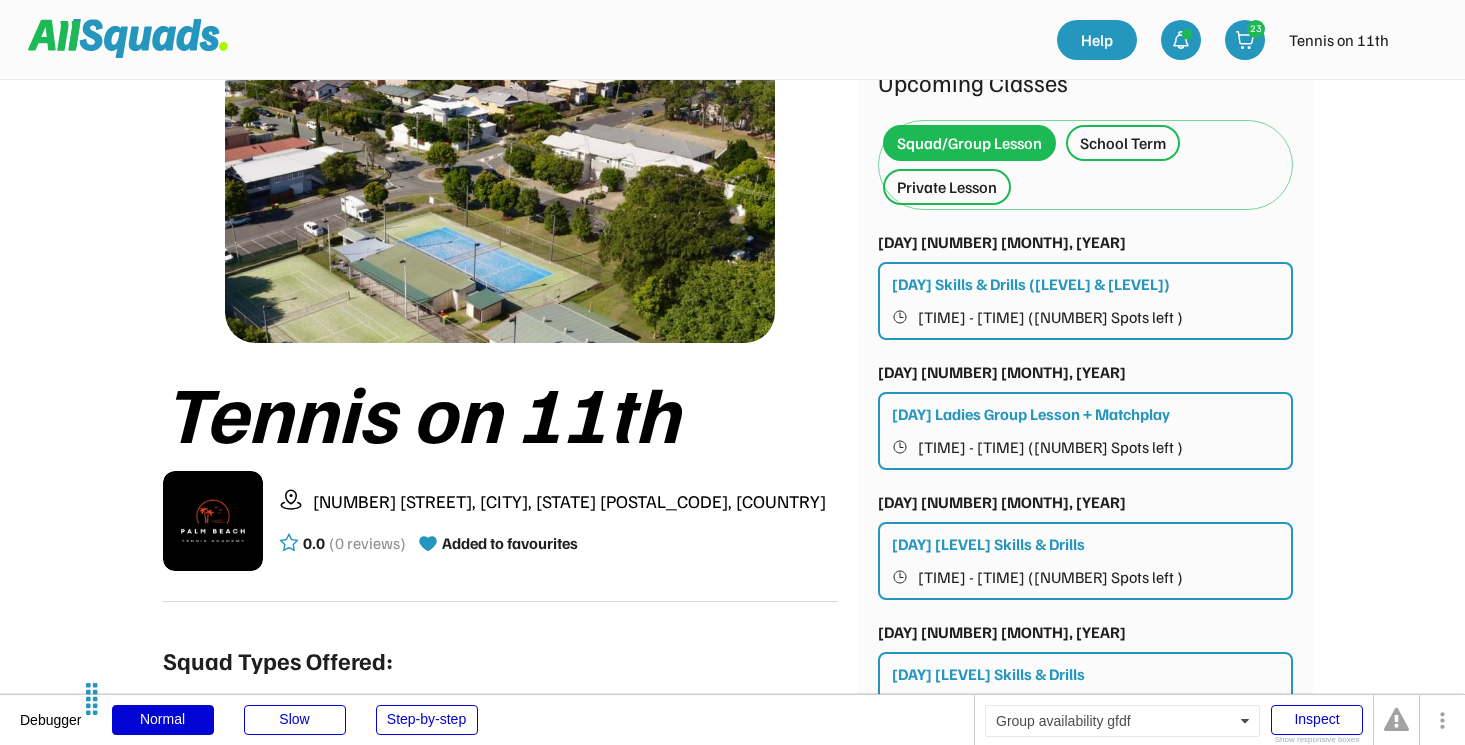scroll, scrollTop: 112, scrollLeft: 0, axis: vertical 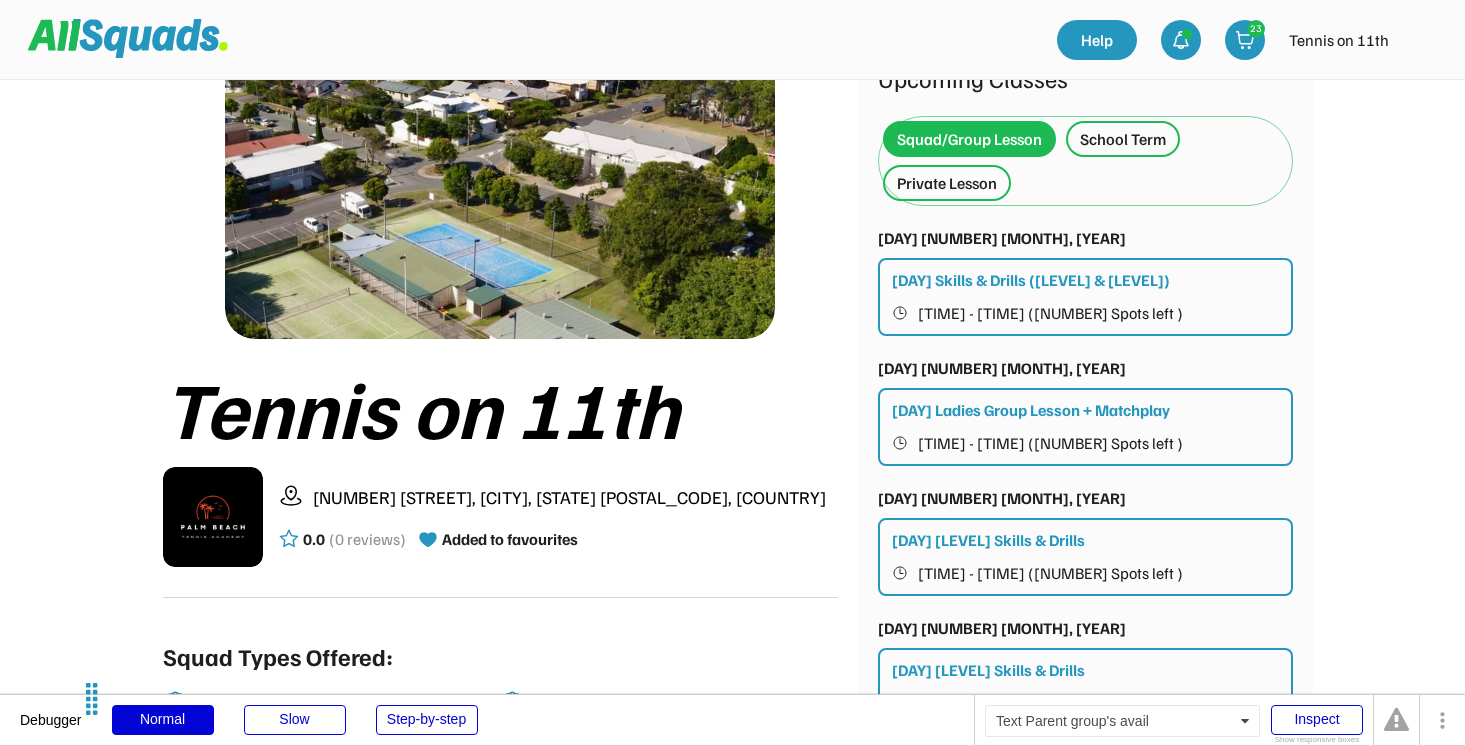 click on "Wednesday Ladies Group Lesson + Matchplay" at bounding box center (1031, 410) 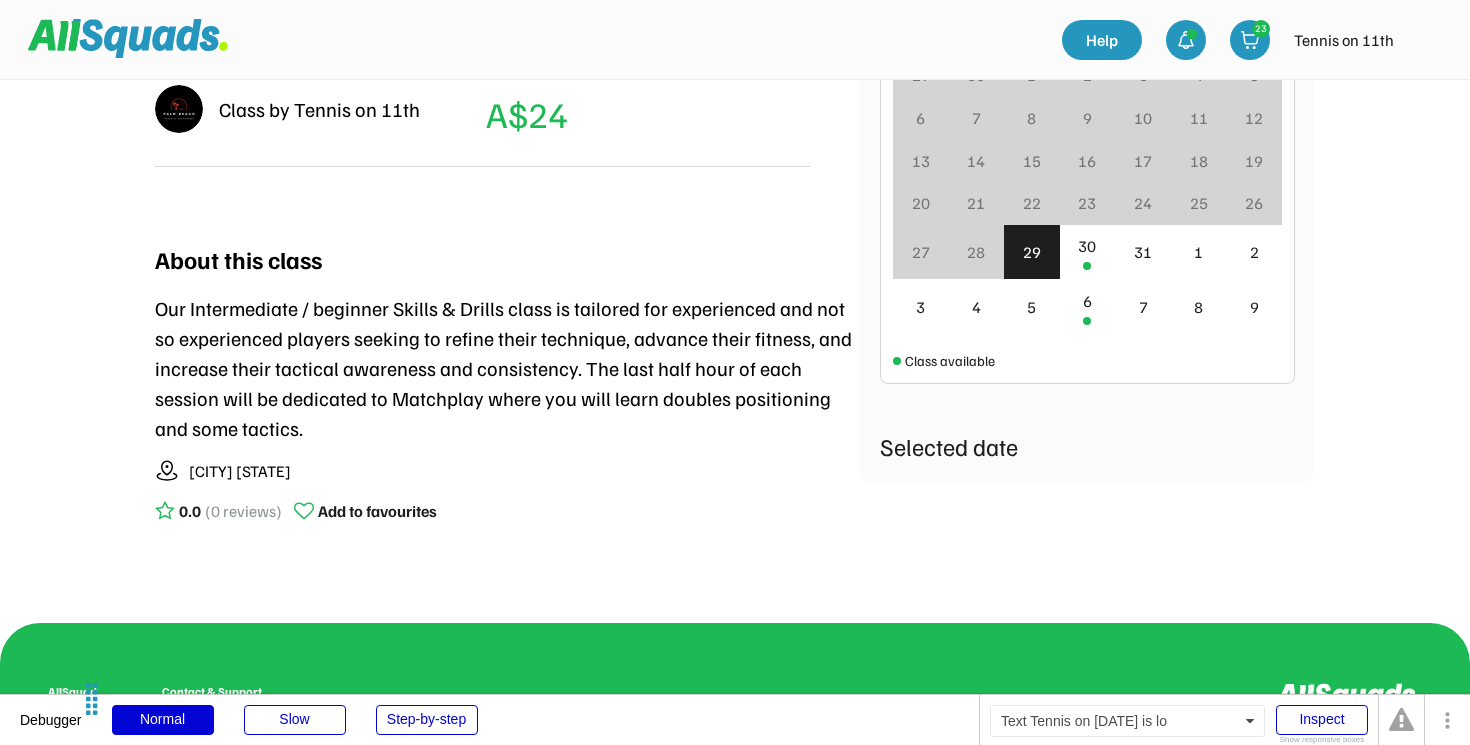 scroll, scrollTop: 618, scrollLeft: 0, axis: vertical 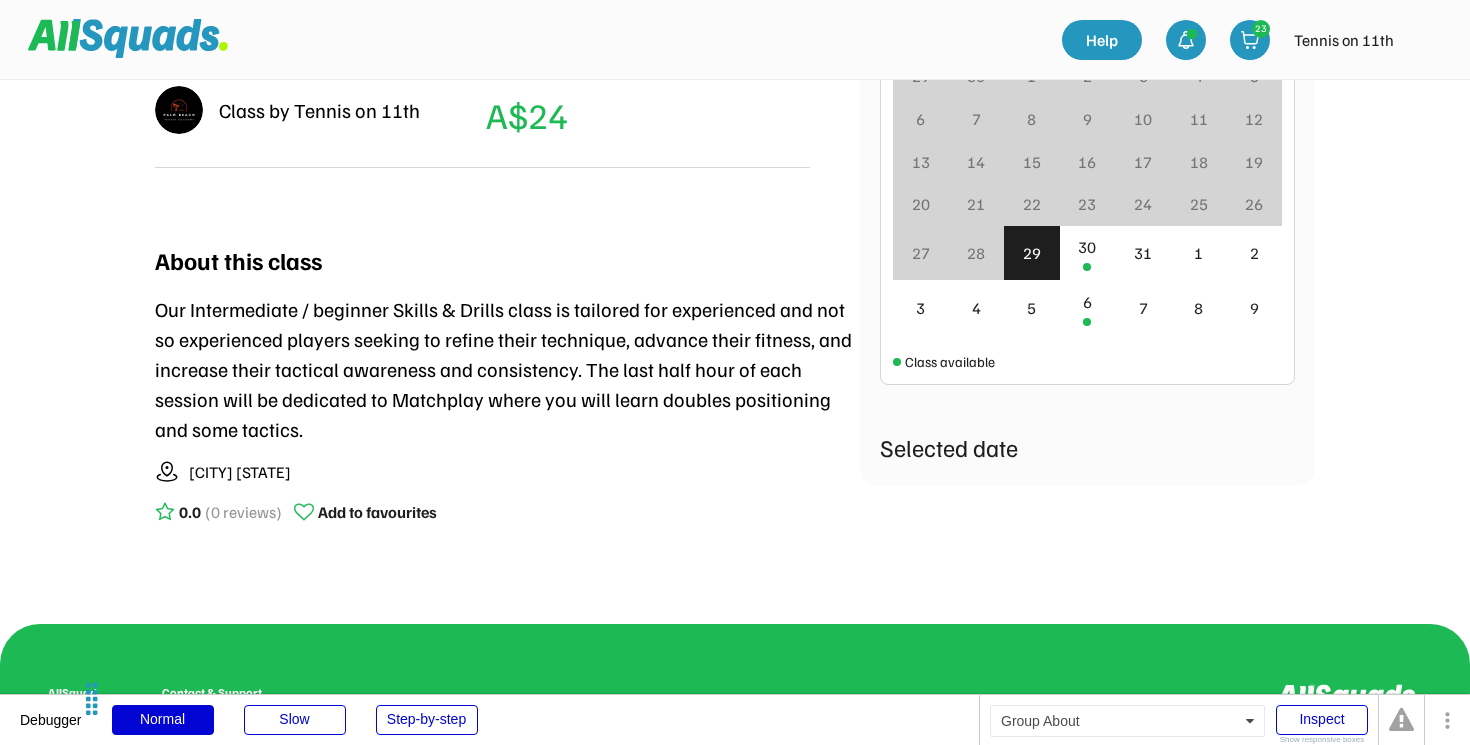 drag, startPoint x: 366, startPoint y: 473, endPoint x: 174, endPoint y: 454, distance: 192.93782 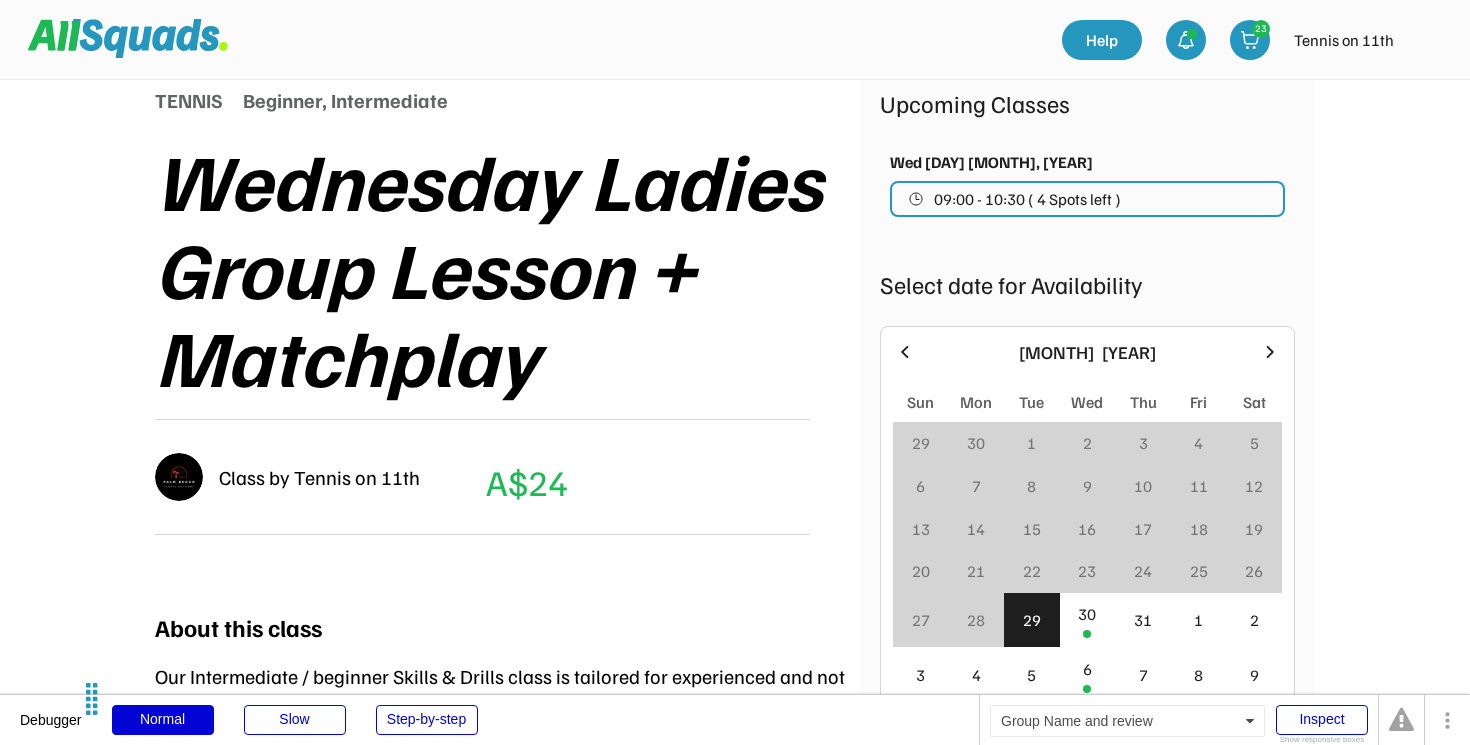 scroll, scrollTop: 247, scrollLeft: 0, axis: vertical 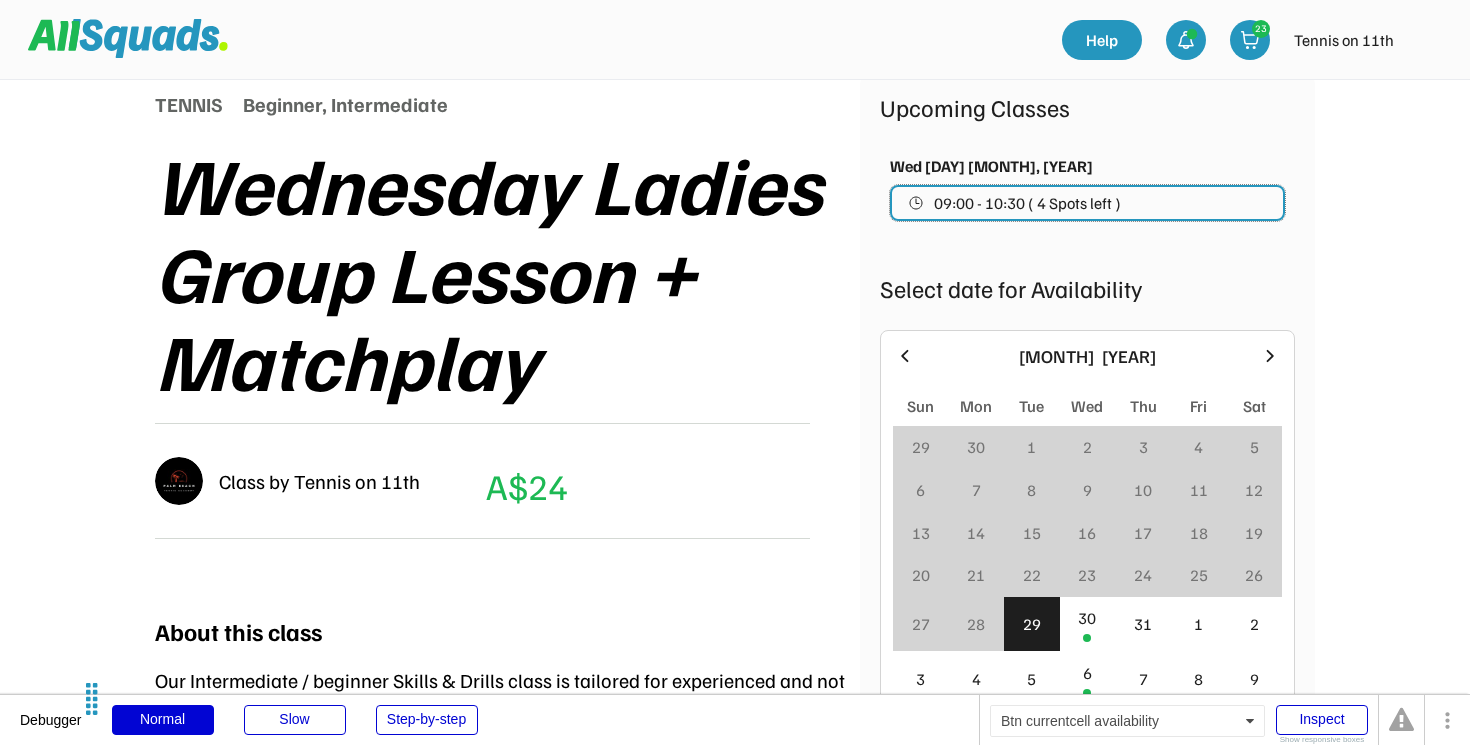 click on "09:00 - 10:30  ( 4 Spots left )" at bounding box center (1027, 203) 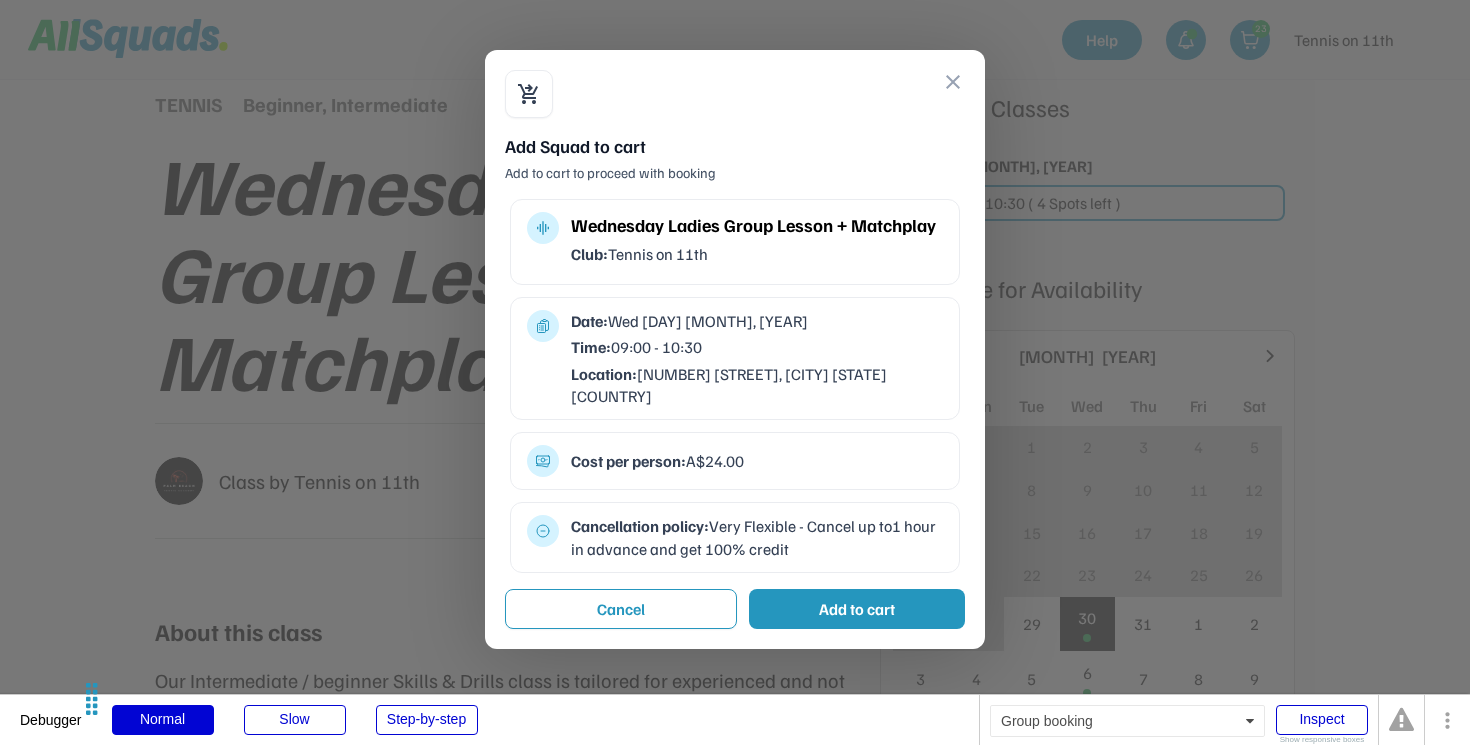 click on "Add to cart" at bounding box center [857, 609] 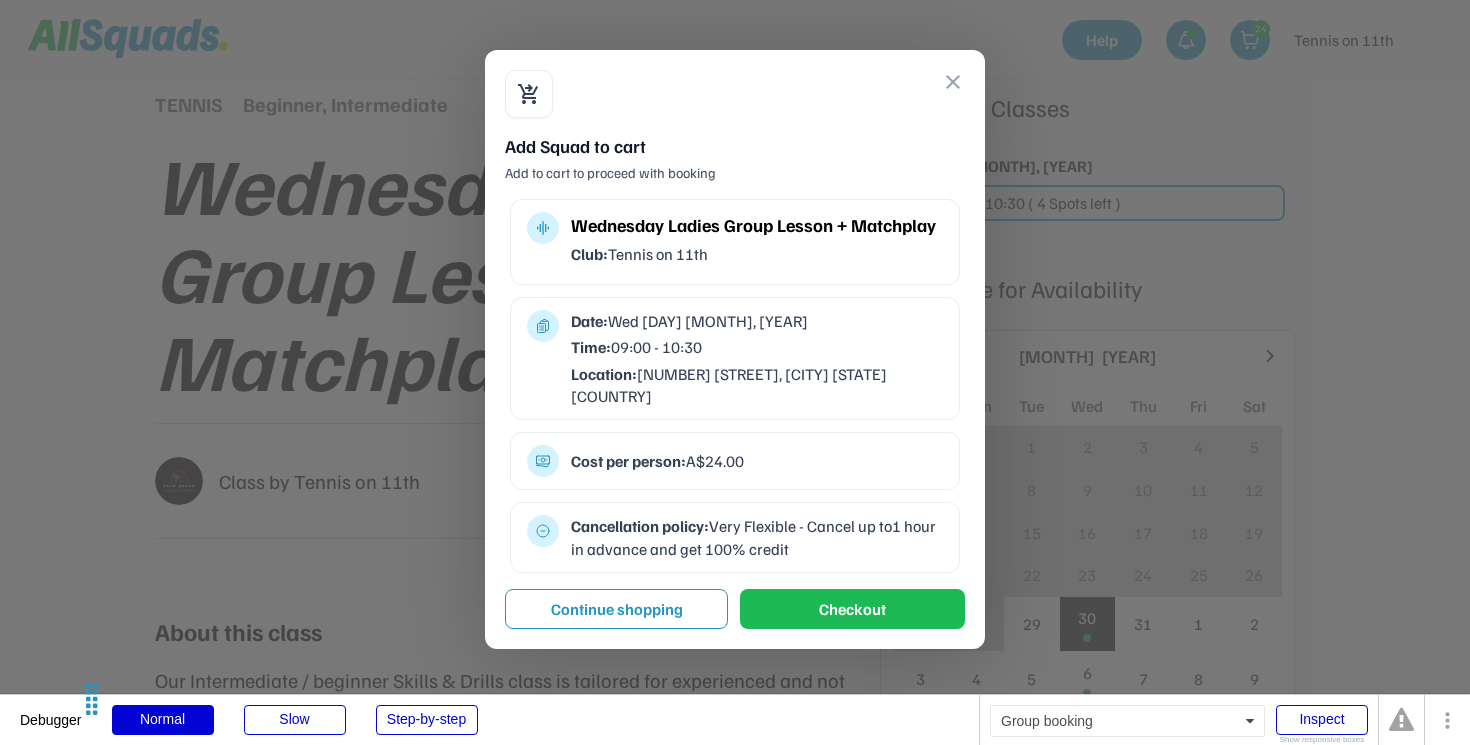 click on "close" at bounding box center (953, 82) 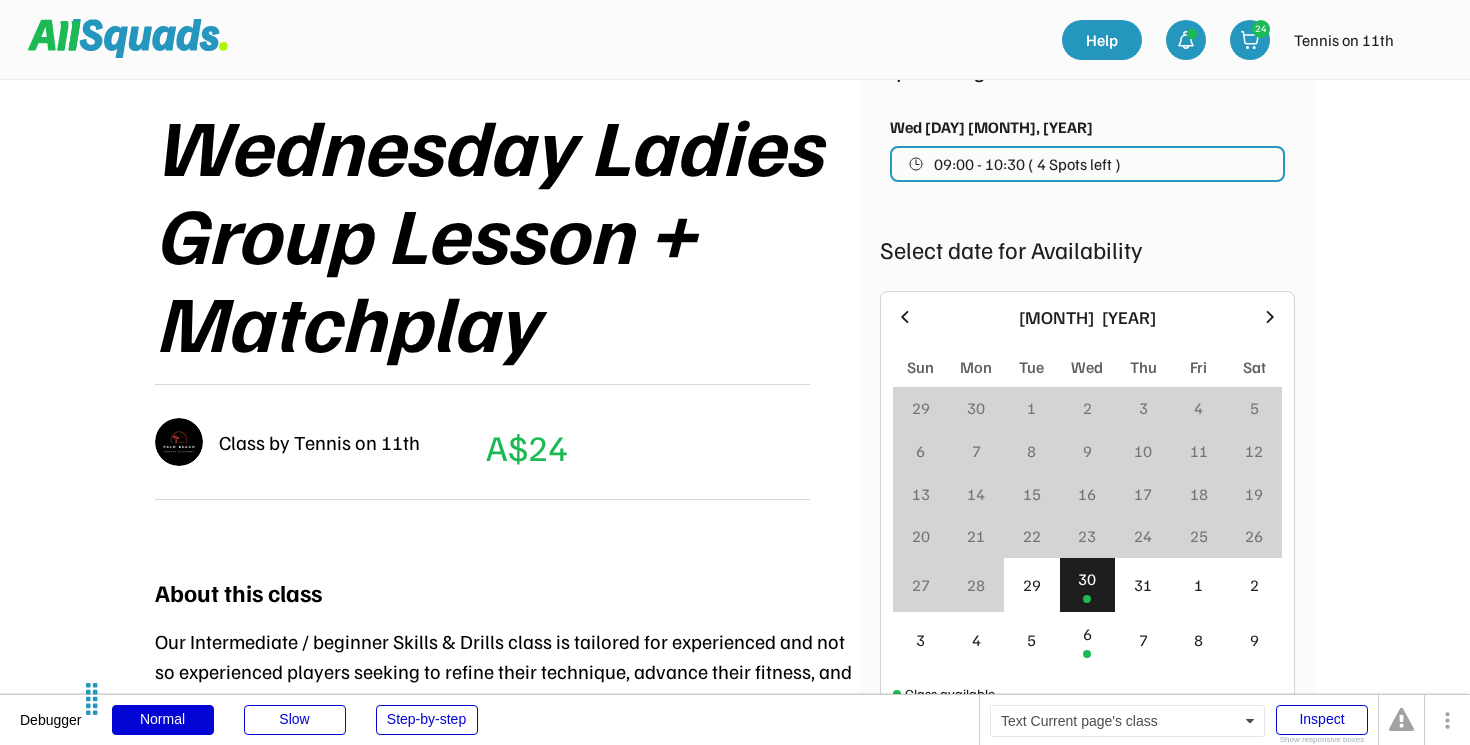 scroll, scrollTop: 311, scrollLeft: 0, axis: vertical 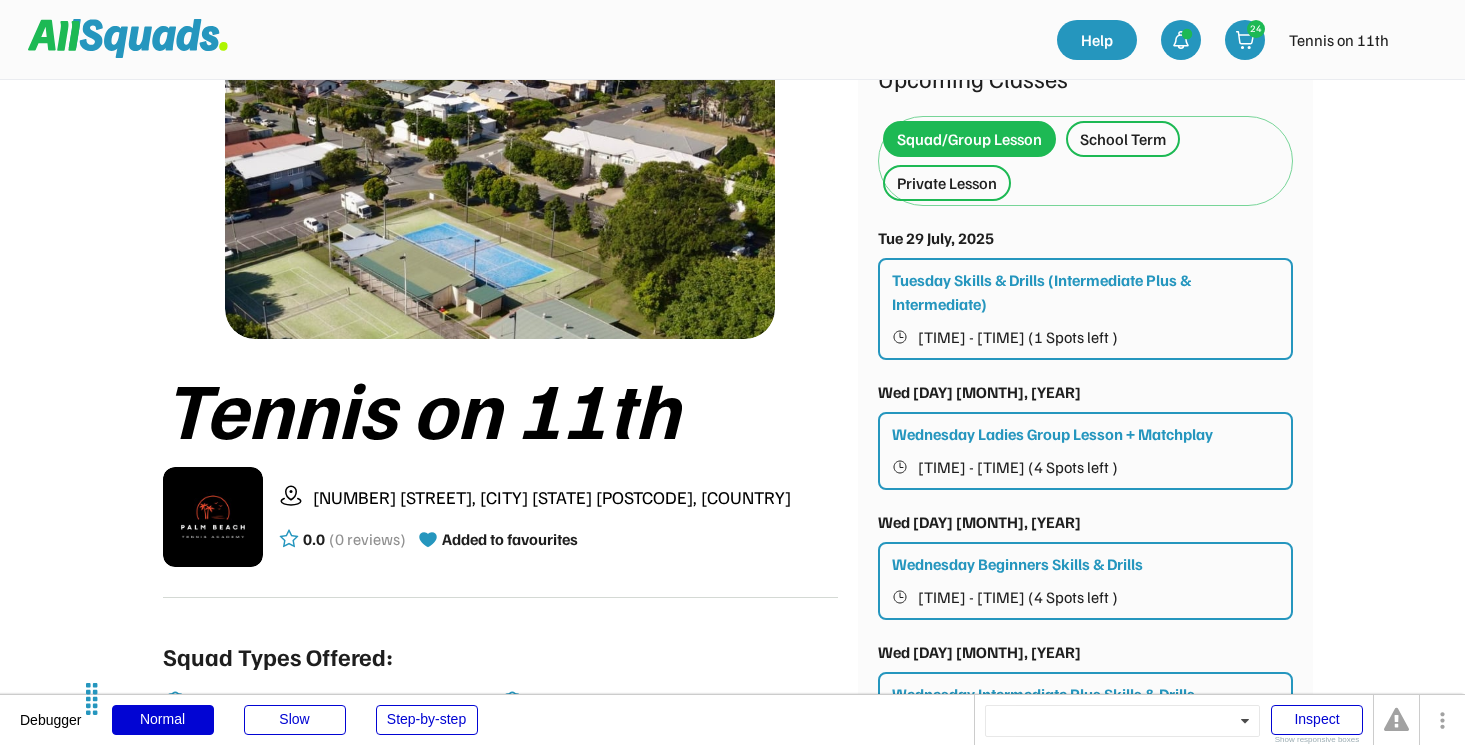 click on "Private Lesson" at bounding box center (947, 183) 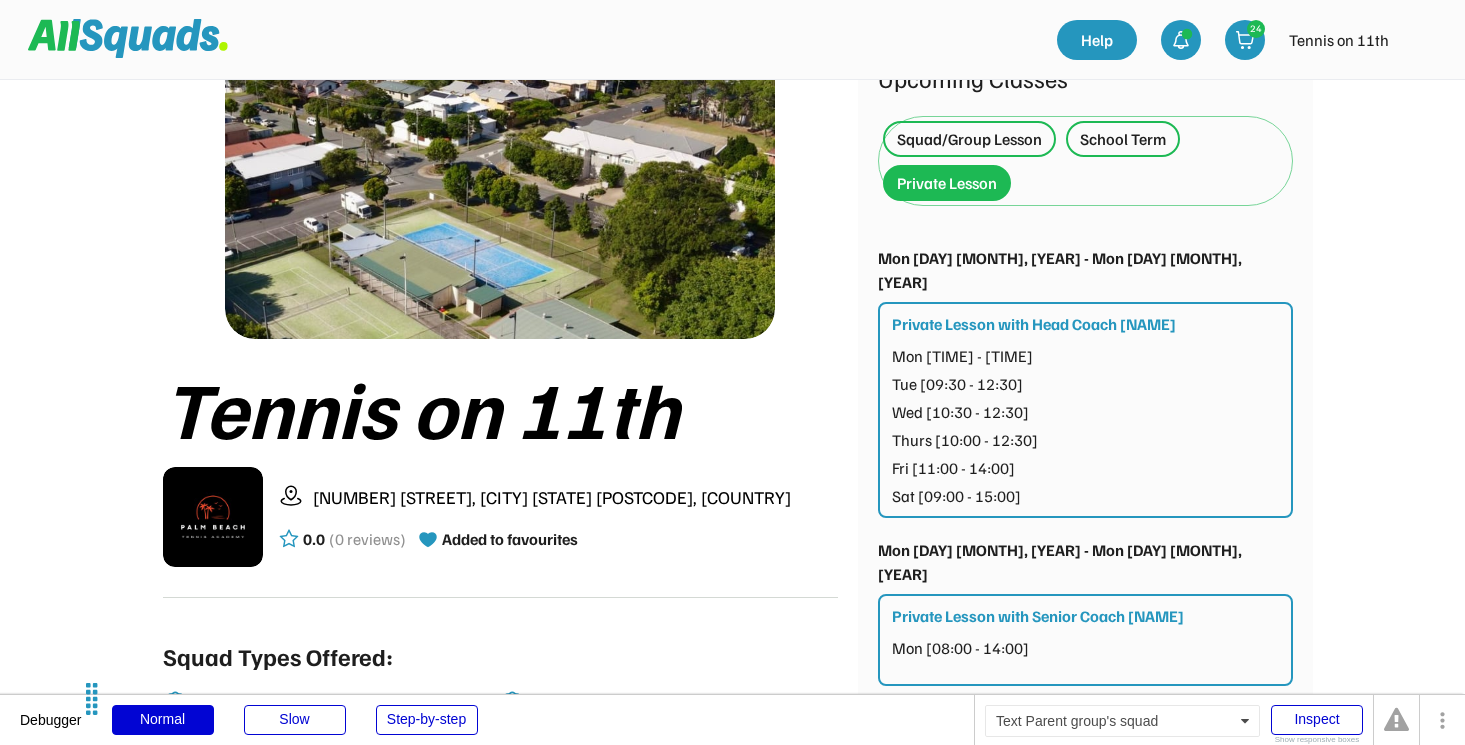 click on "School Term" at bounding box center (1123, 139) 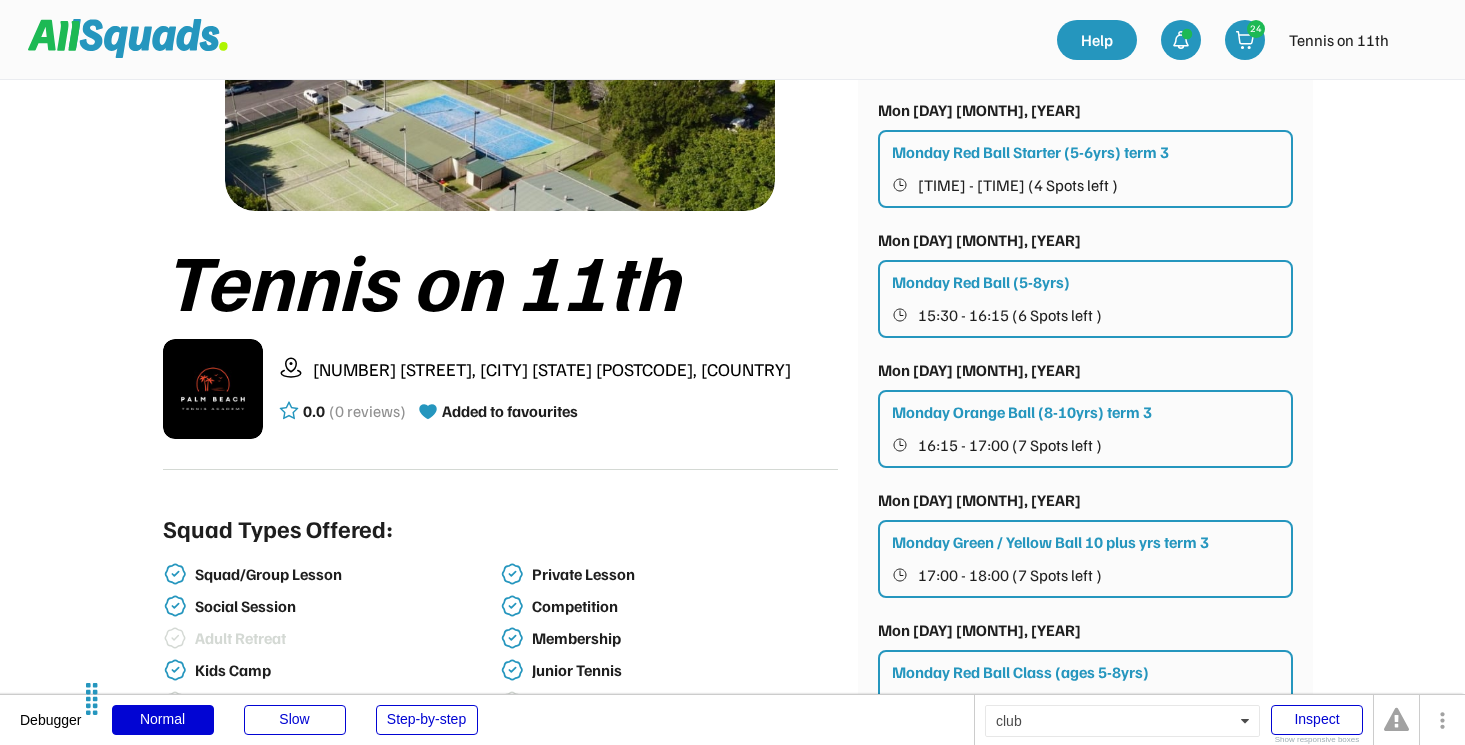 scroll, scrollTop: 225, scrollLeft: 0, axis: vertical 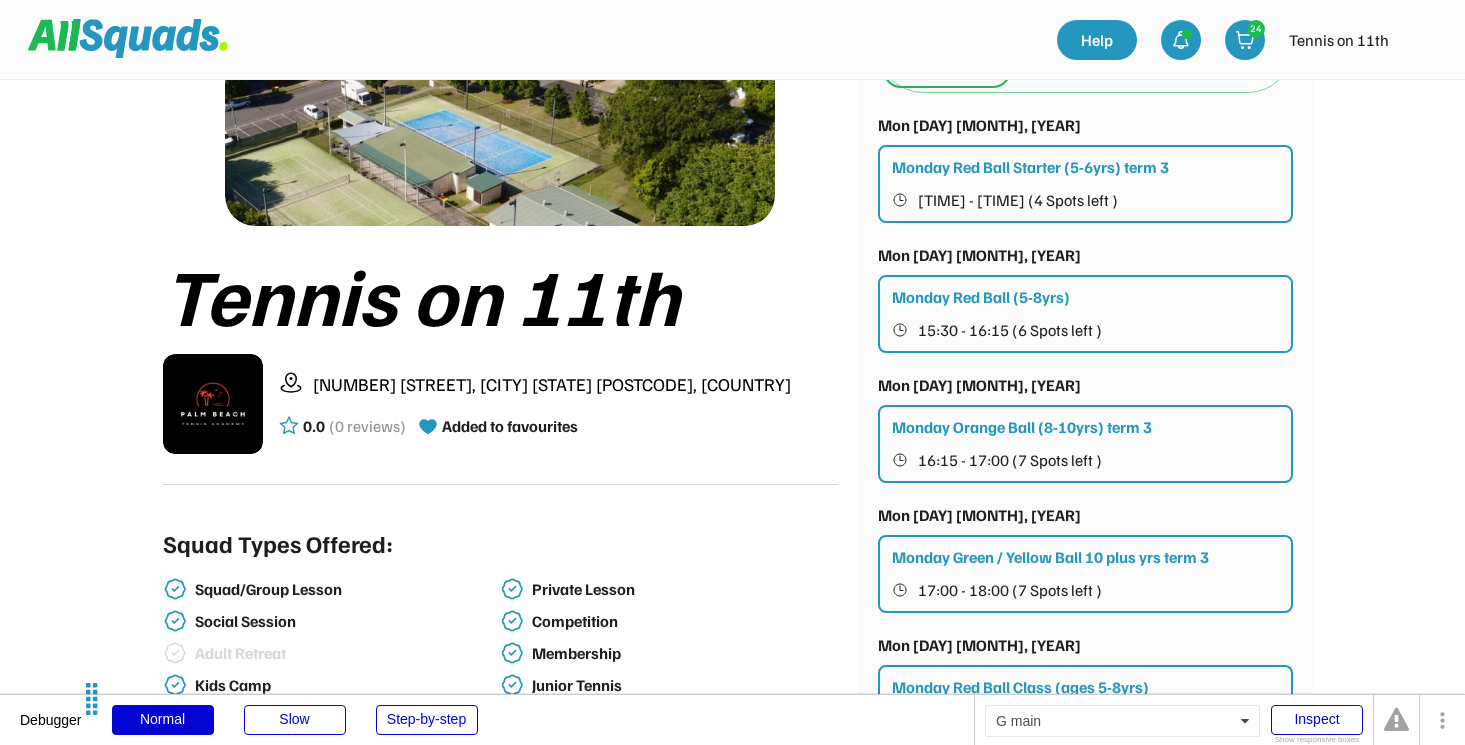 click at bounding box center [1421, 40] 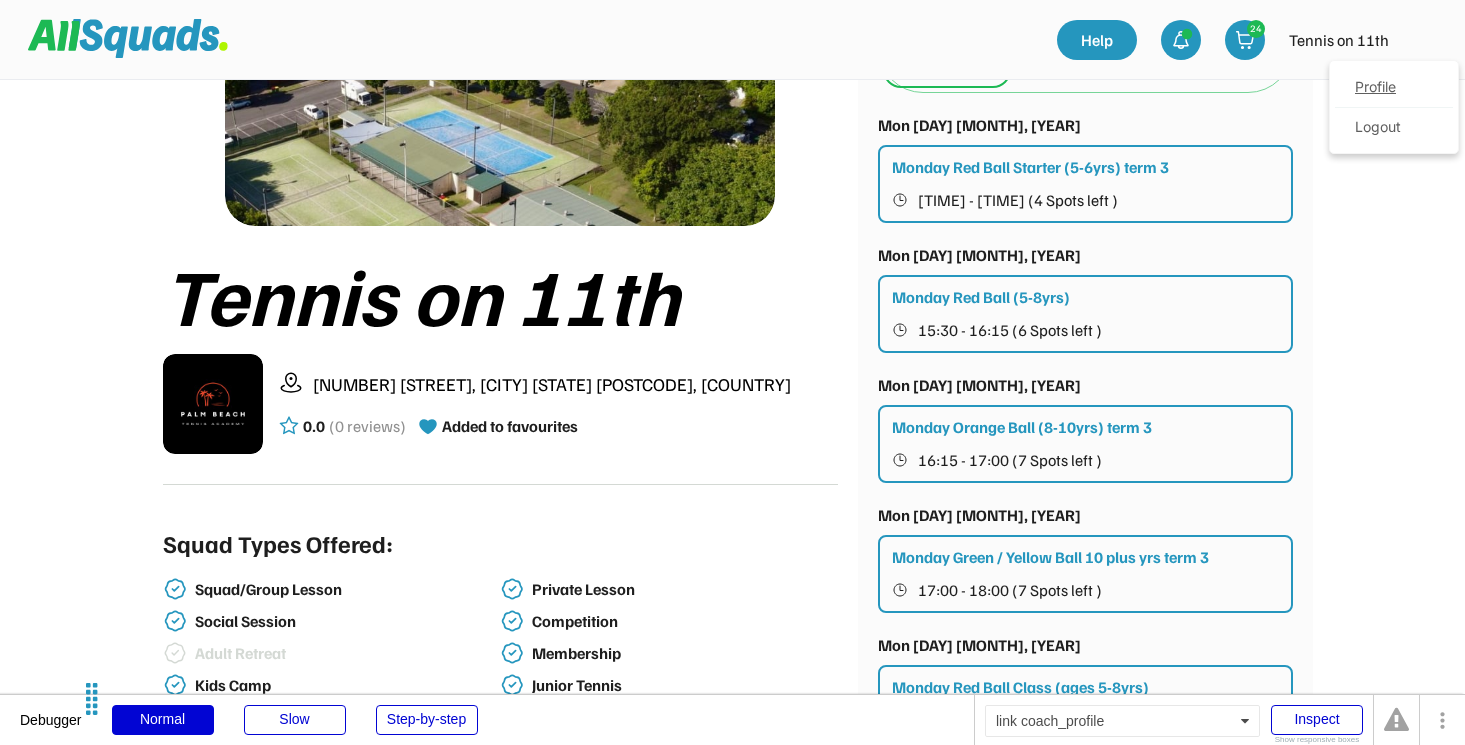 click on "Profile" at bounding box center [1394, 88] 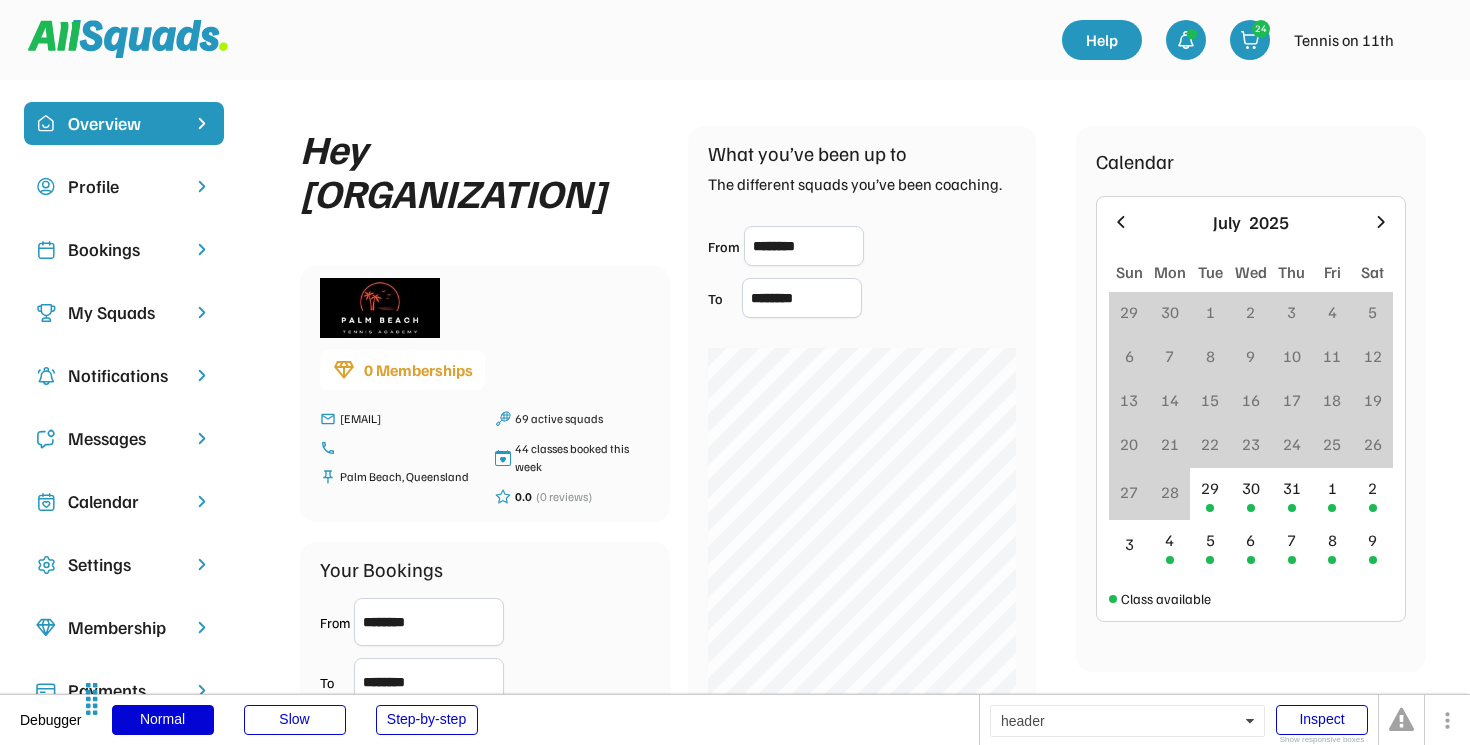 scroll, scrollTop: 0, scrollLeft: 0, axis: both 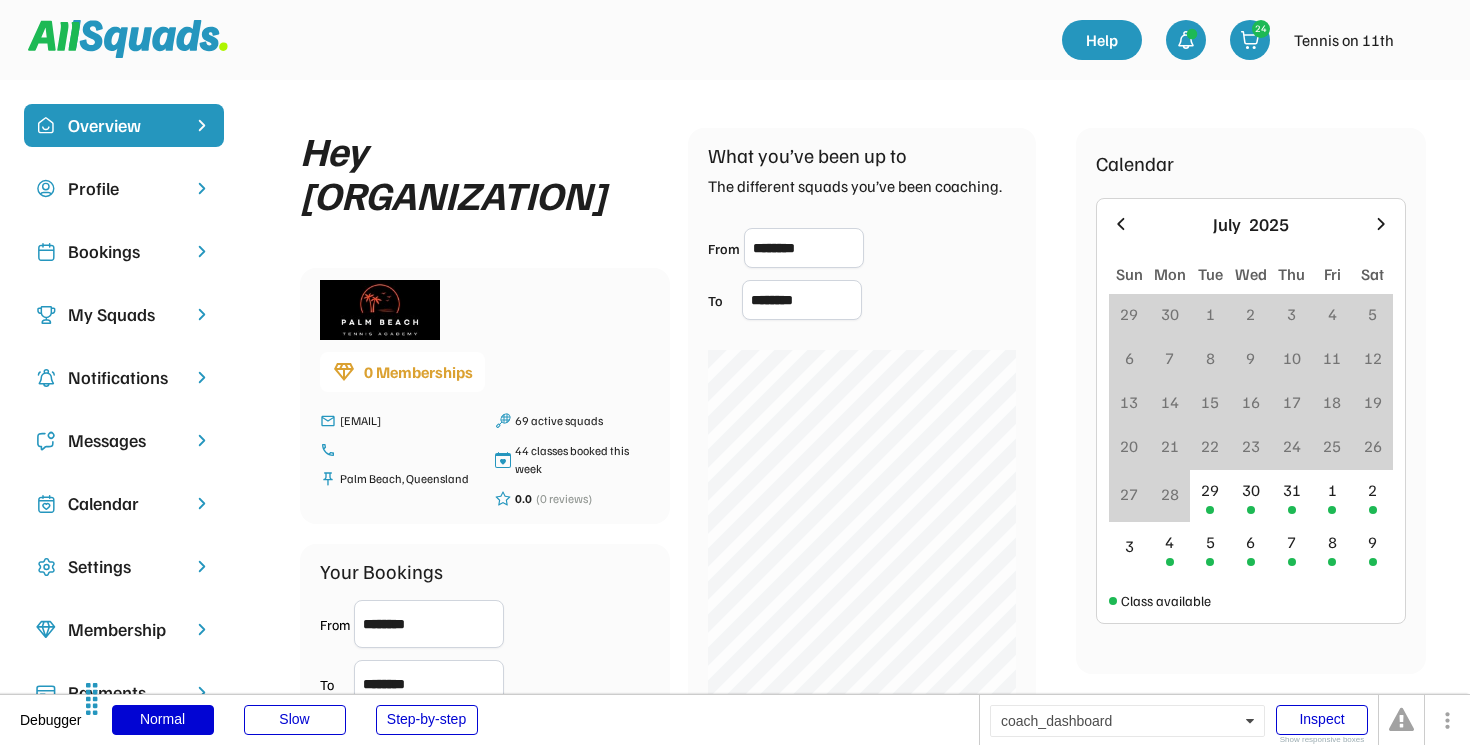 click on "Profile" at bounding box center (124, 188) 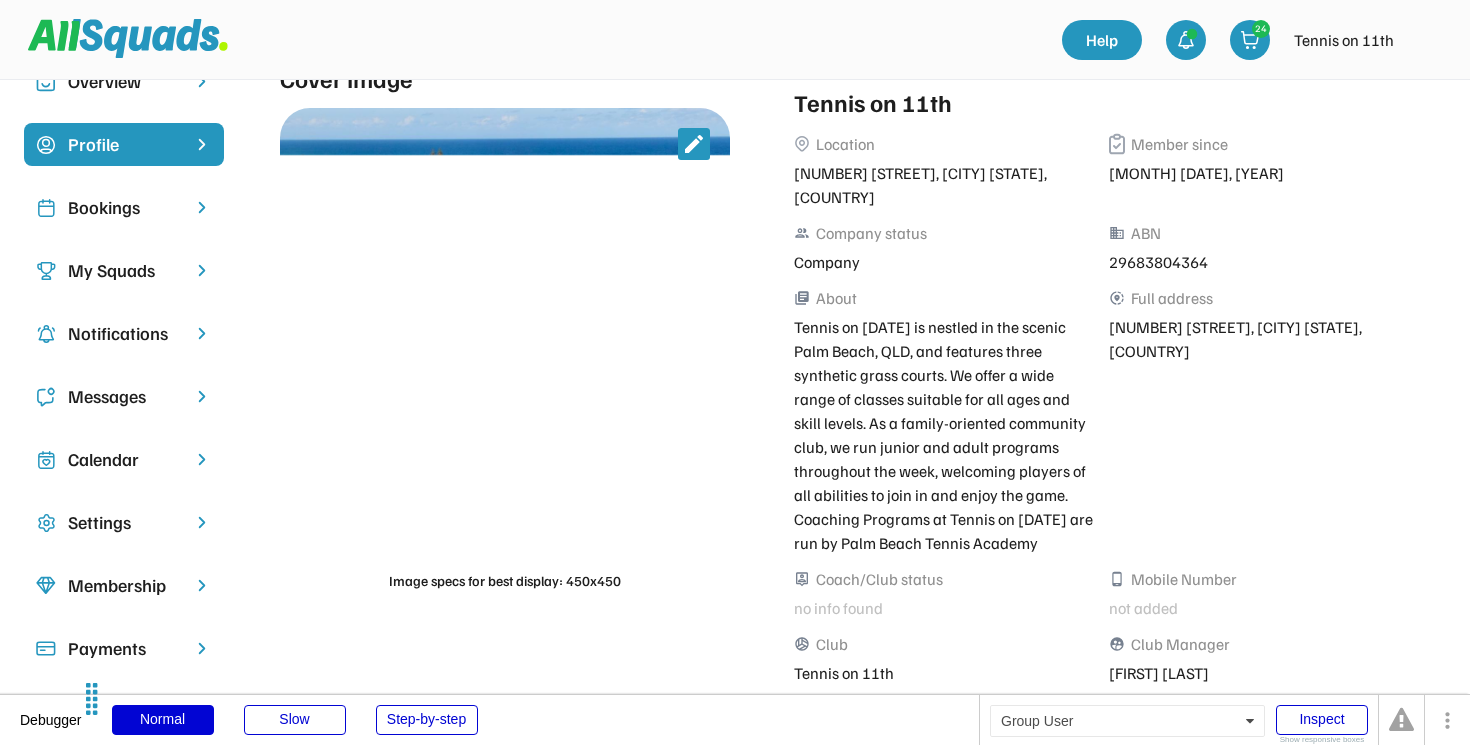scroll, scrollTop: 38, scrollLeft: 0, axis: vertical 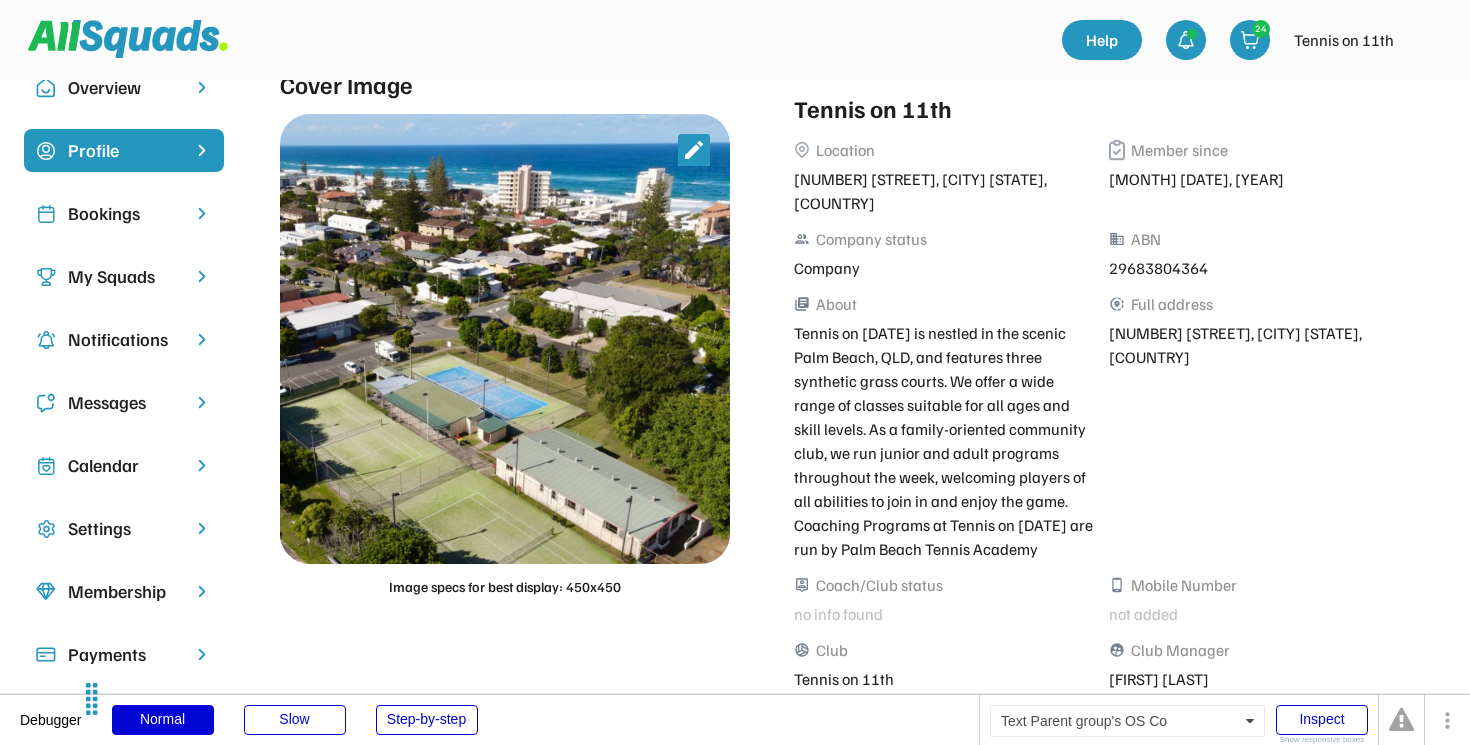 click on "My Squads" at bounding box center (124, 276) 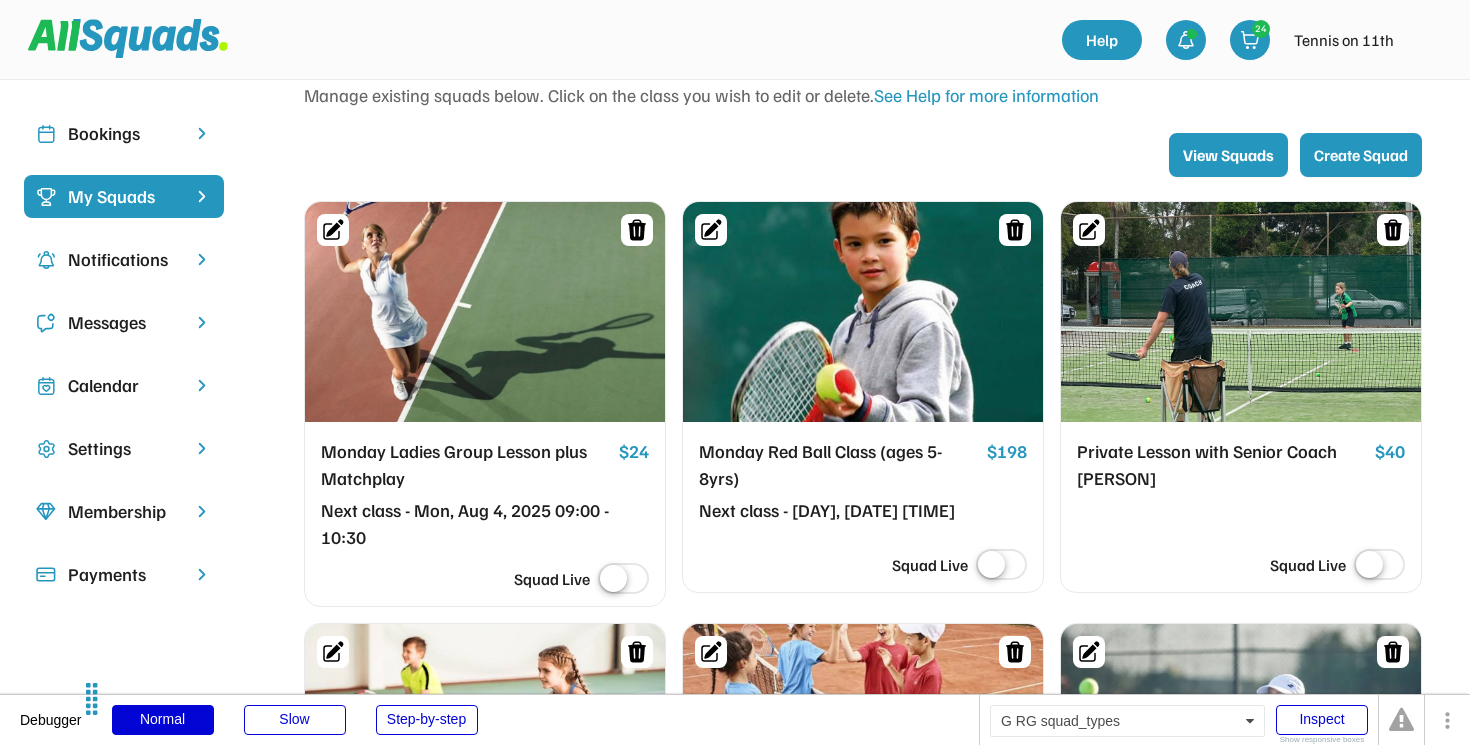 scroll, scrollTop: 126, scrollLeft: 0, axis: vertical 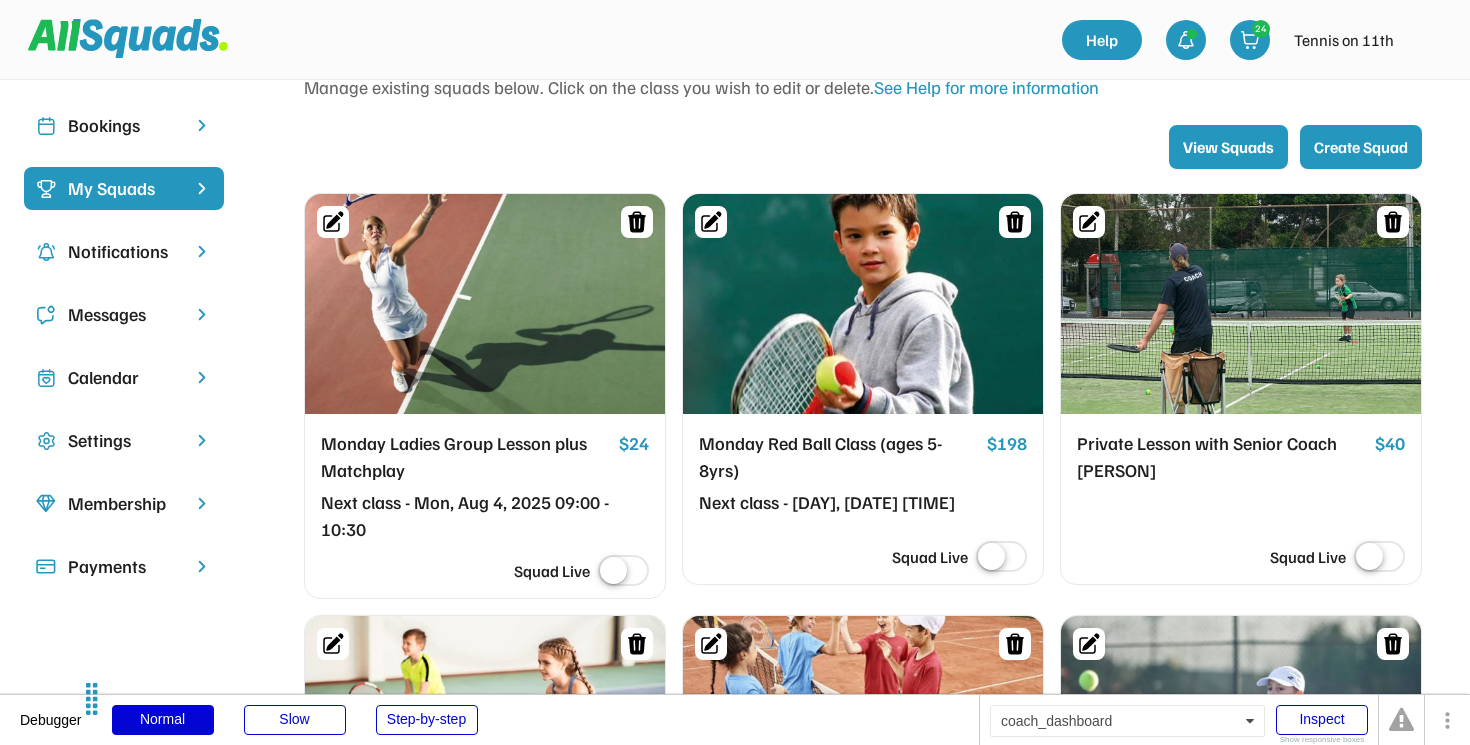 click on "Create Squad" at bounding box center (1361, 147) 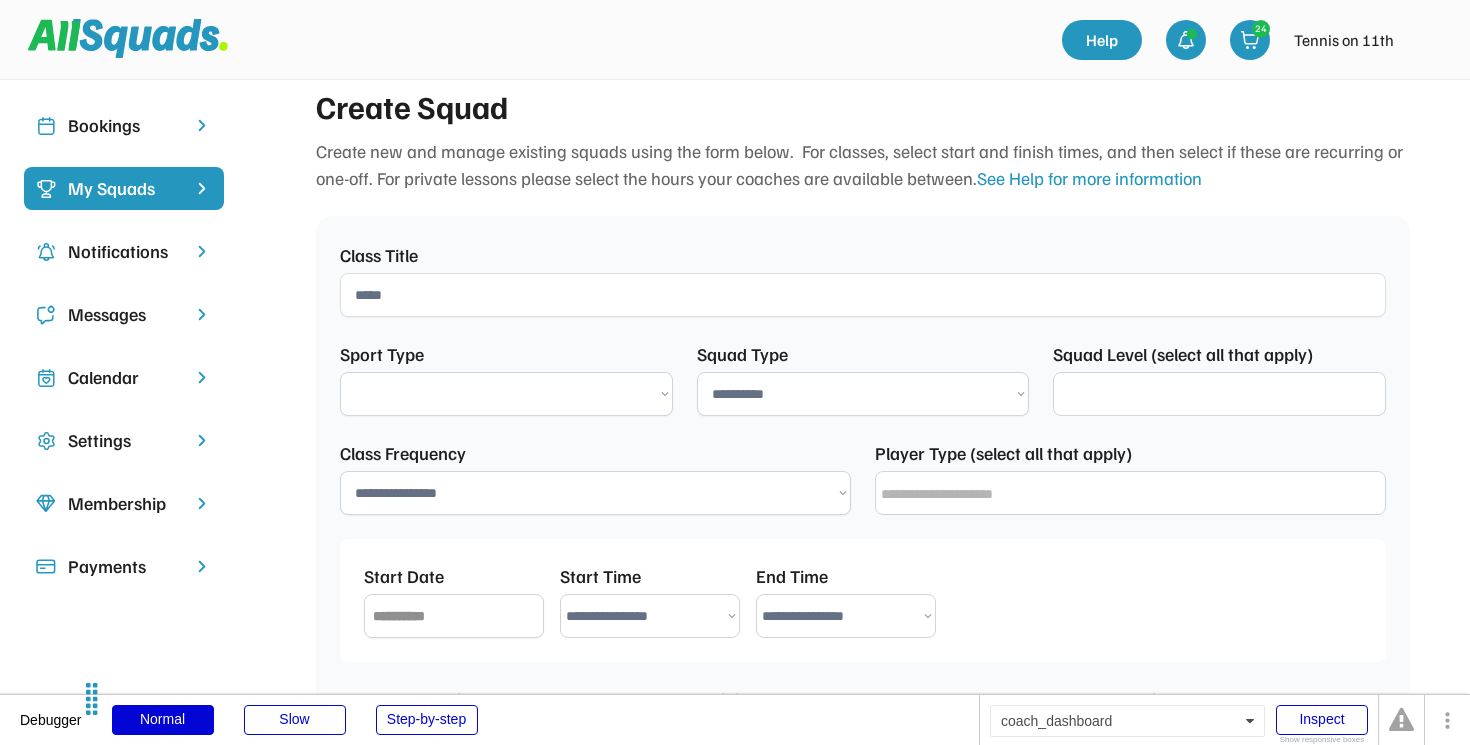 select 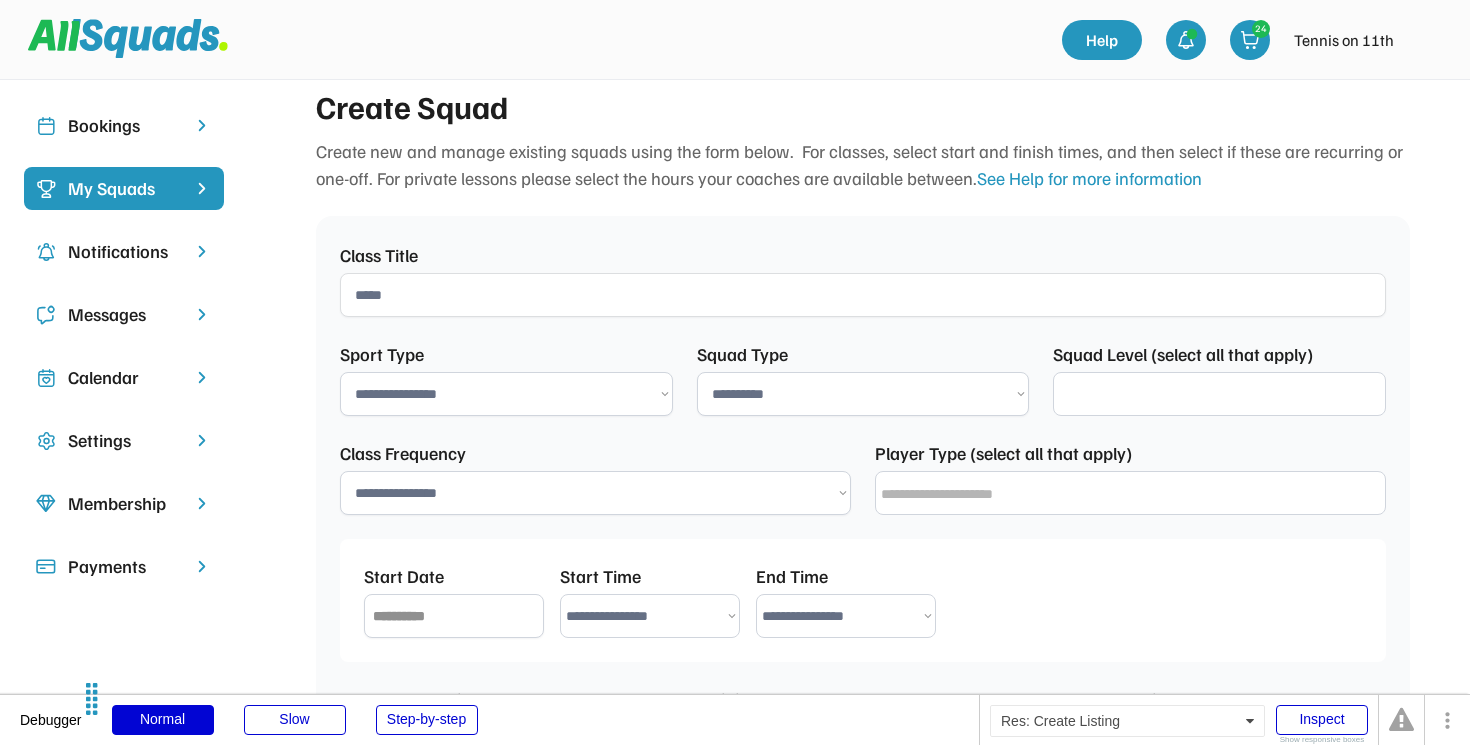 select on "**********" 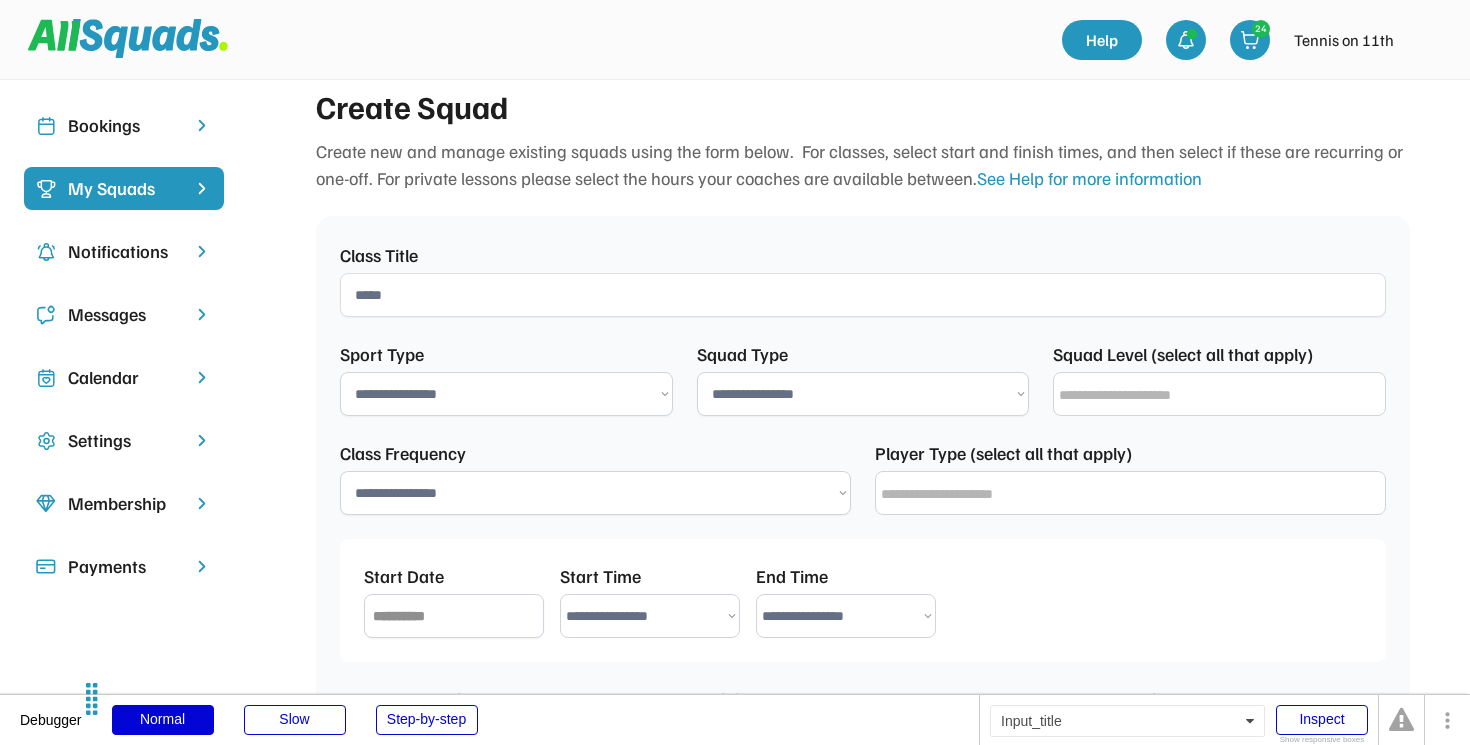 click at bounding box center [863, 295] 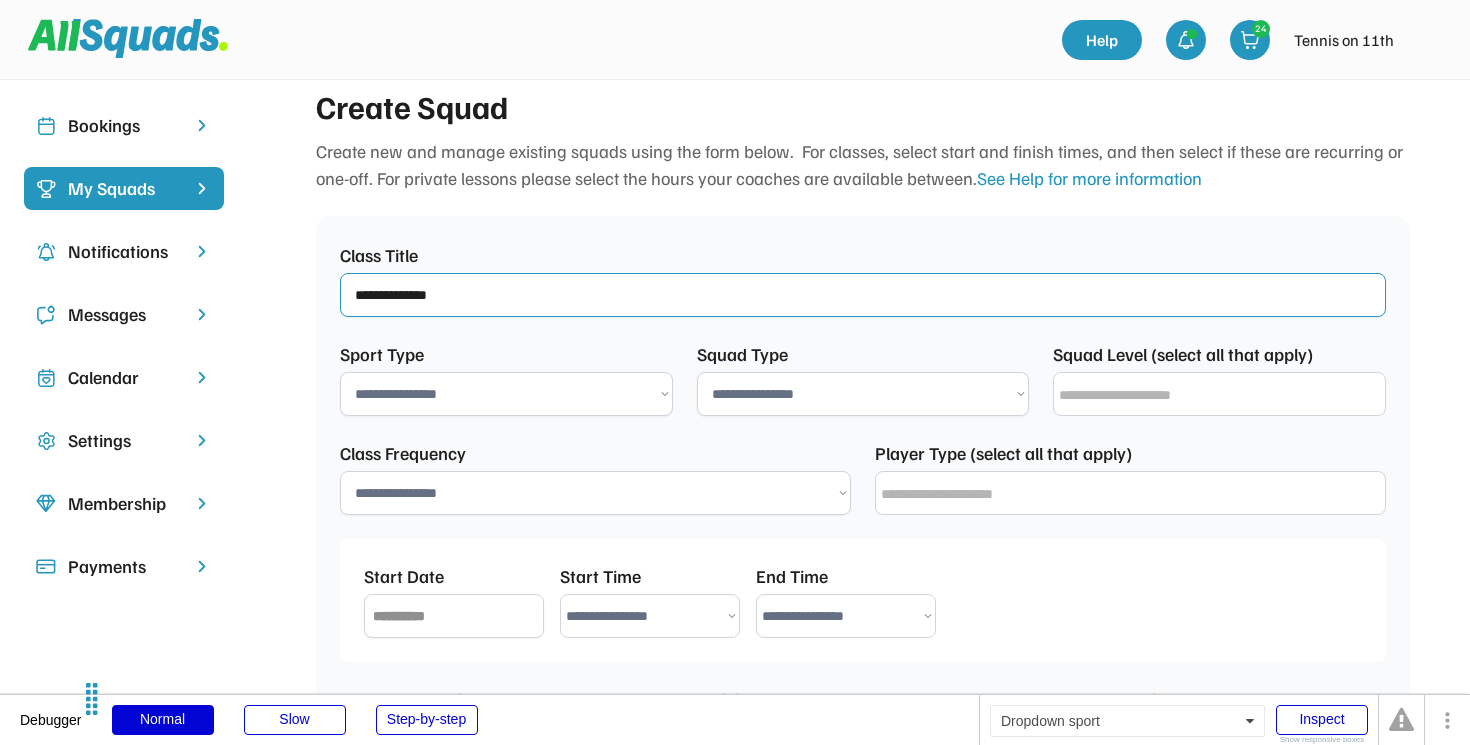 type on "**********" 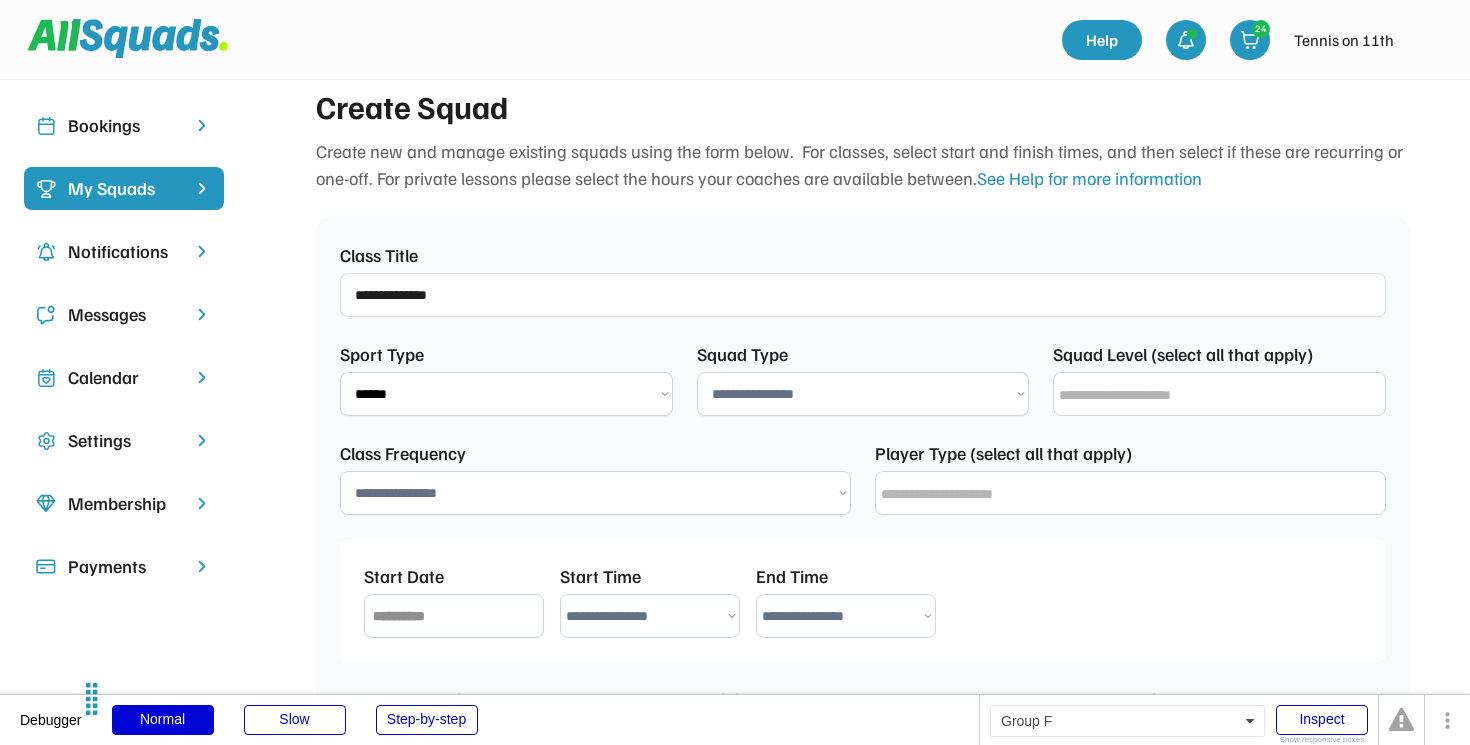 click on "**********" at bounding box center (506, 394) 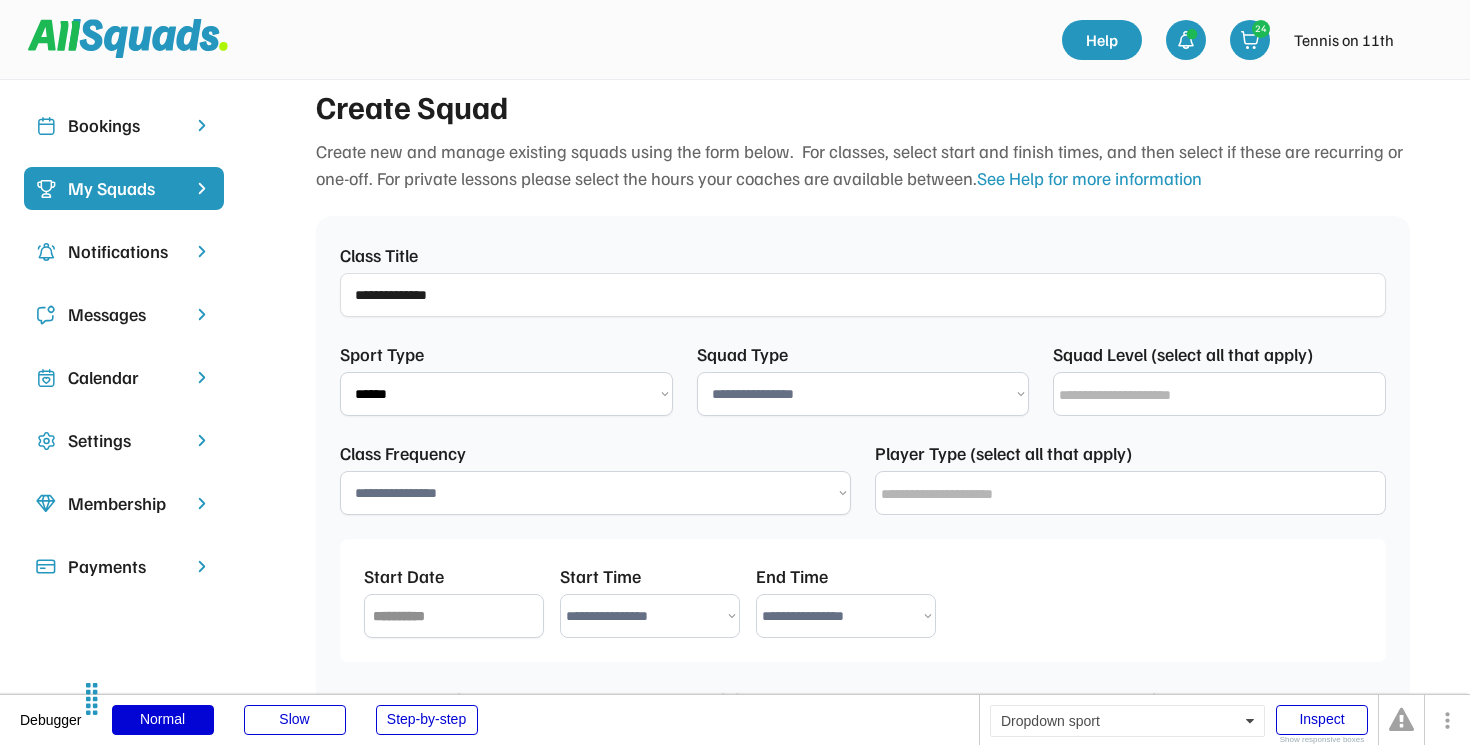 click on "**********" at bounding box center [506, 394] 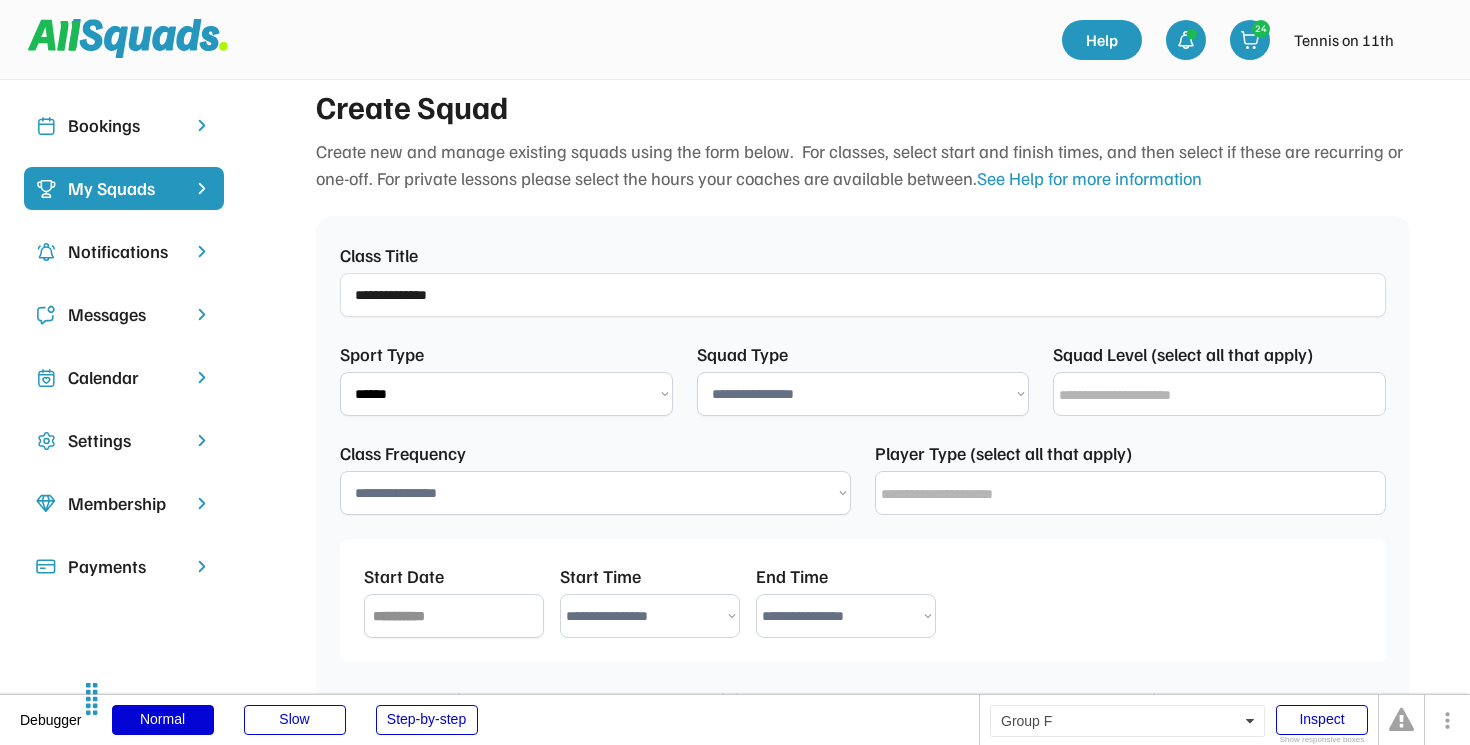 click on "**********" at bounding box center (863, 394) 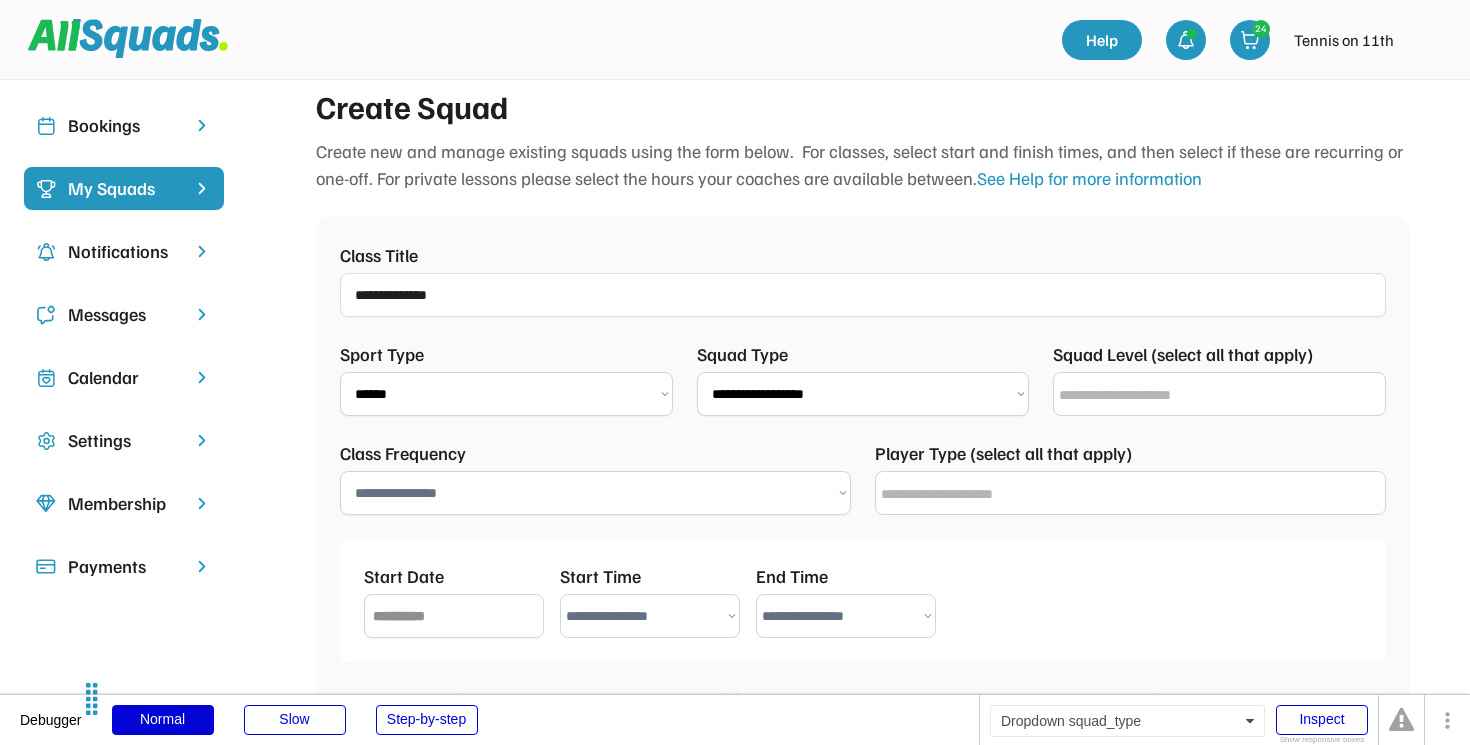 click on "**********" at bounding box center (863, 394) 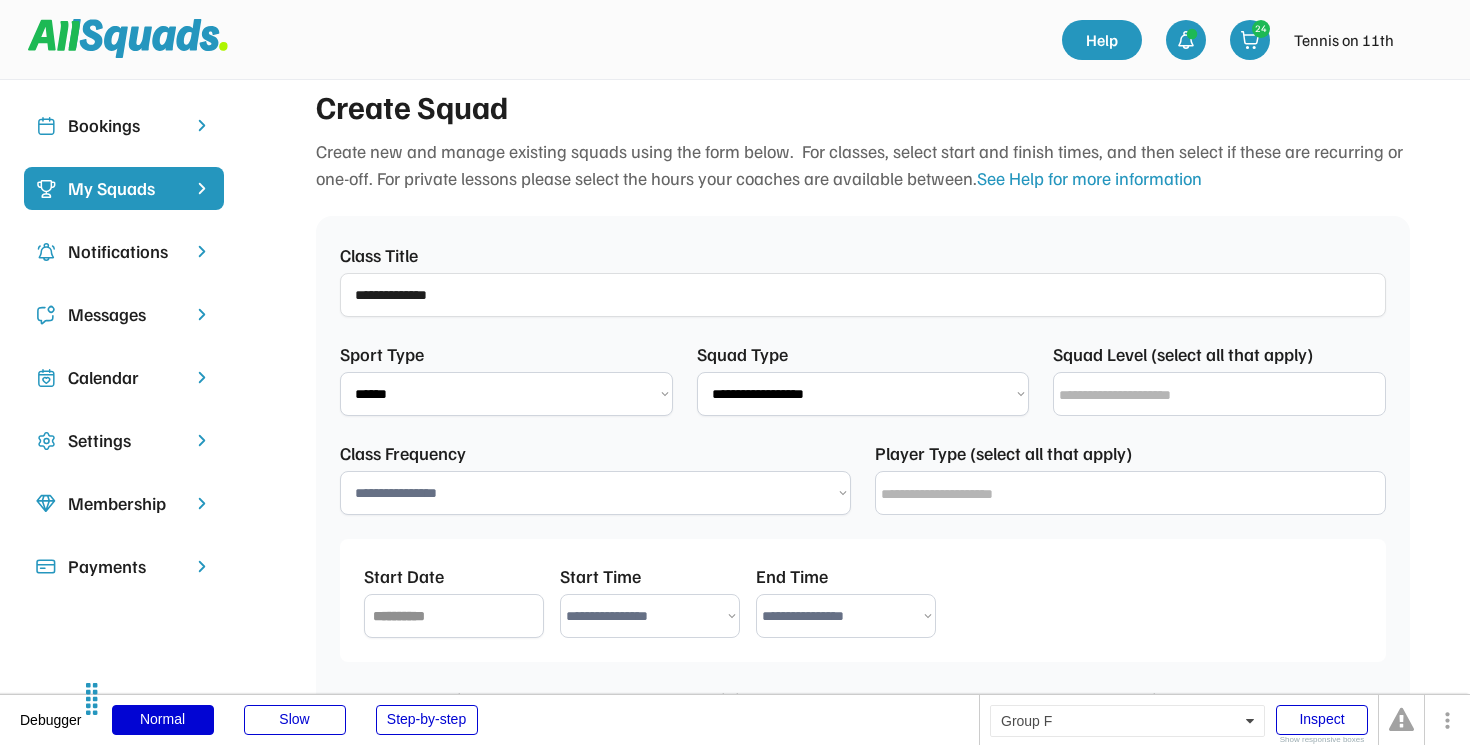 click on "**********" at bounding box center (863, 394) 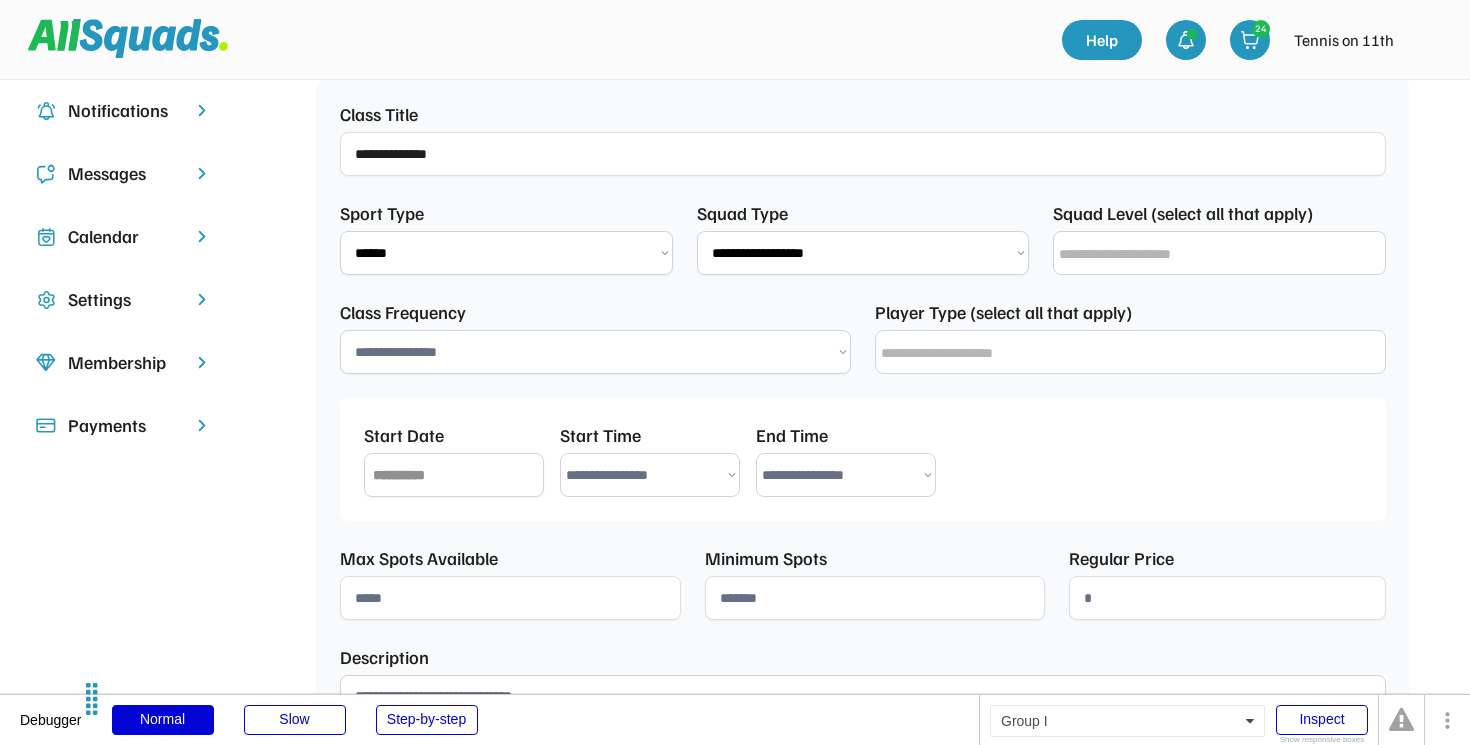 scroll, scrollTop: 275, scrollLeft: 0, axis: vertical 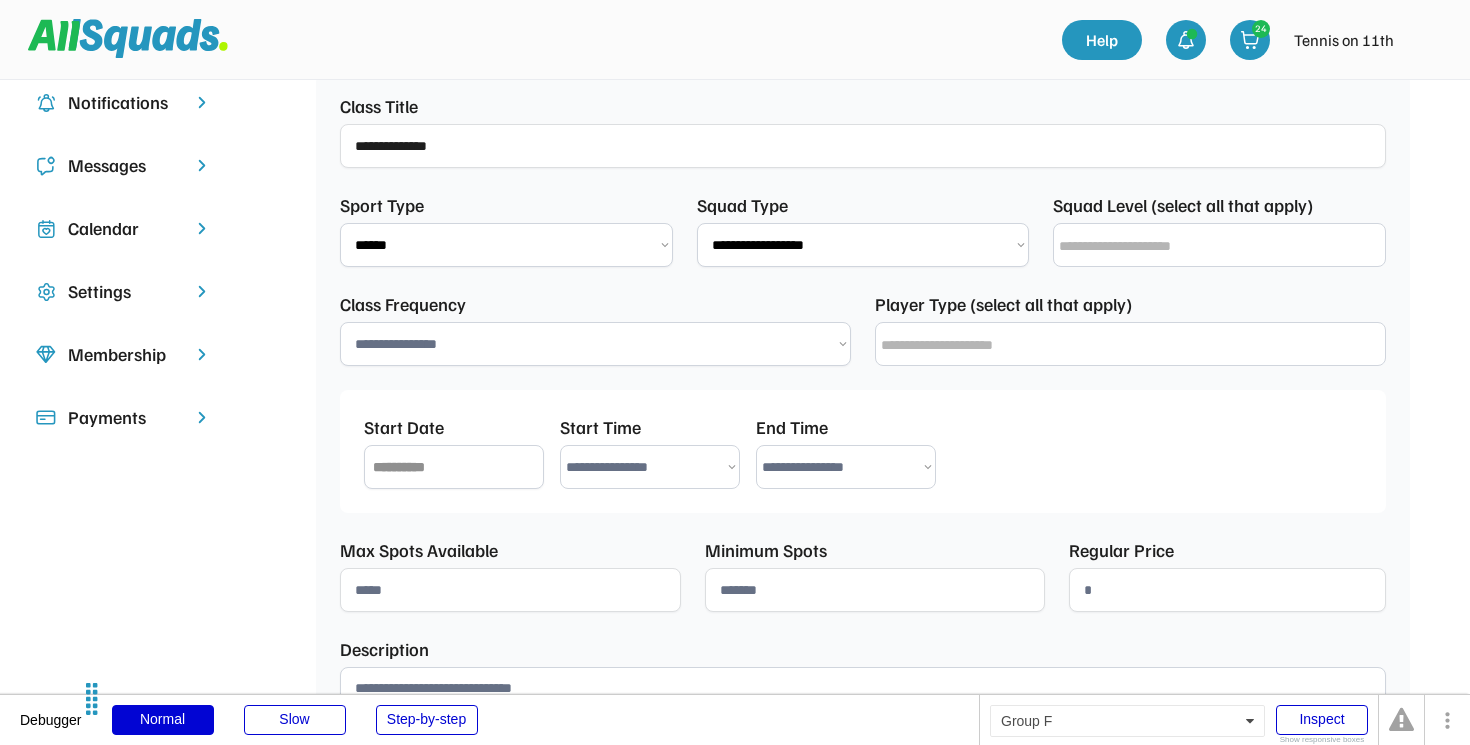 click on "**********" at bounding box center [863, 245] 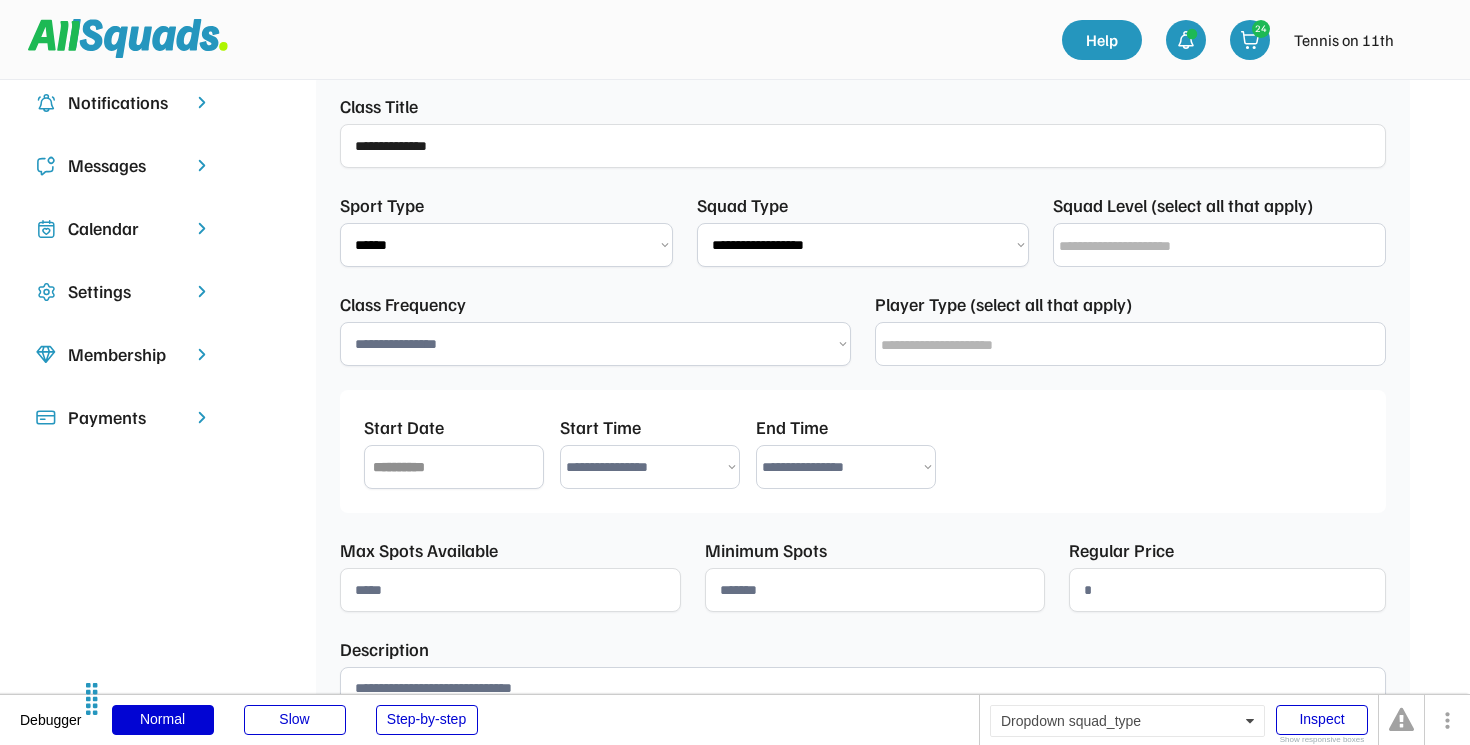 select on "**********" 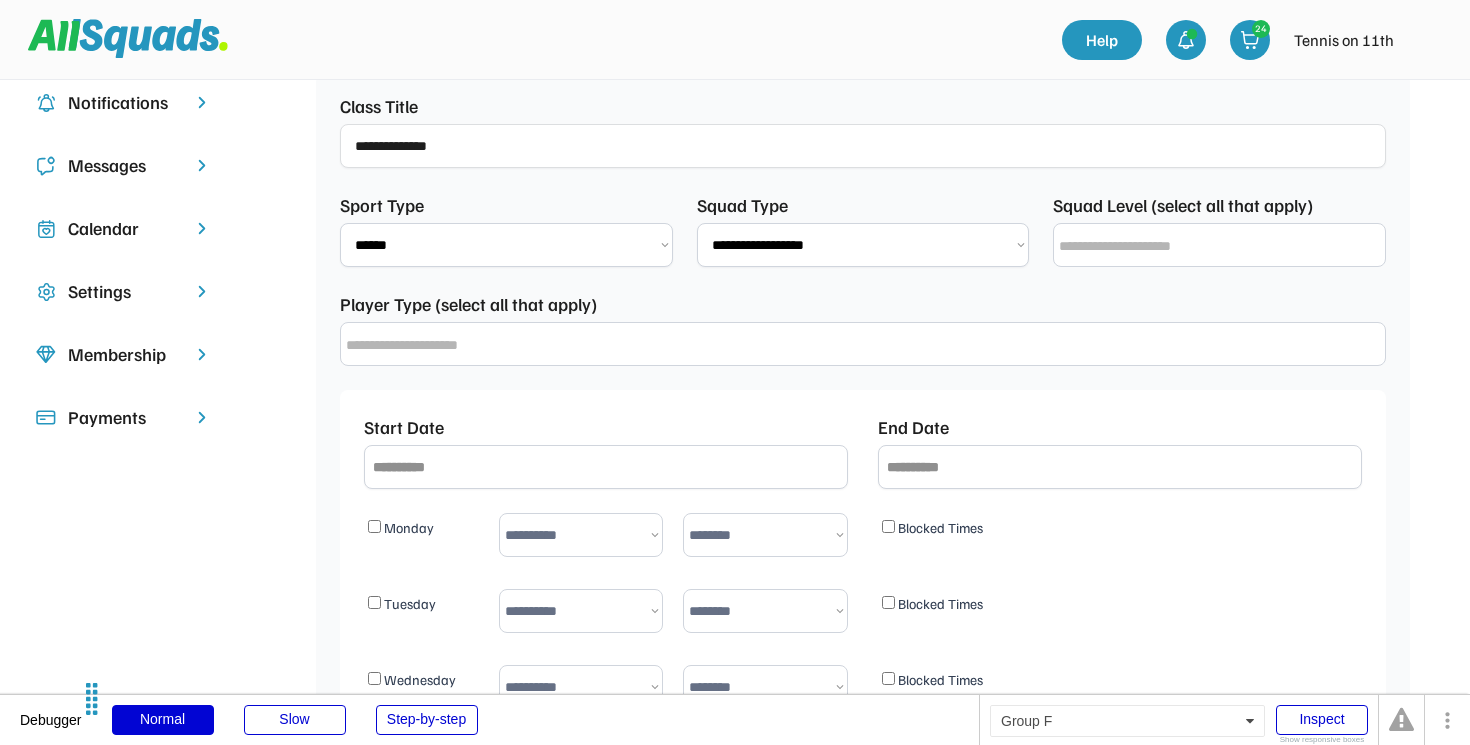 click on "**********" at bounding box center (863, 245) 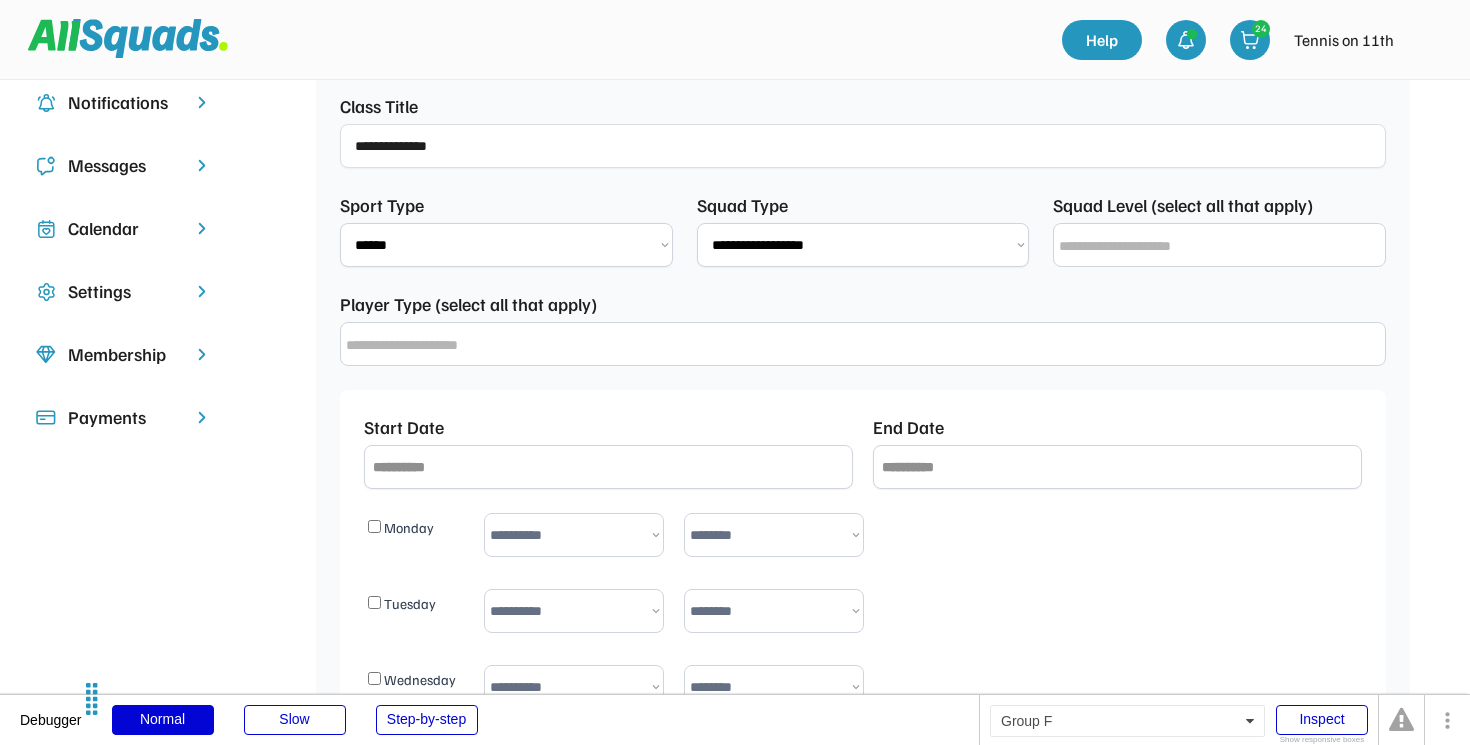 click on "**********" at bounding box center [863, 245] 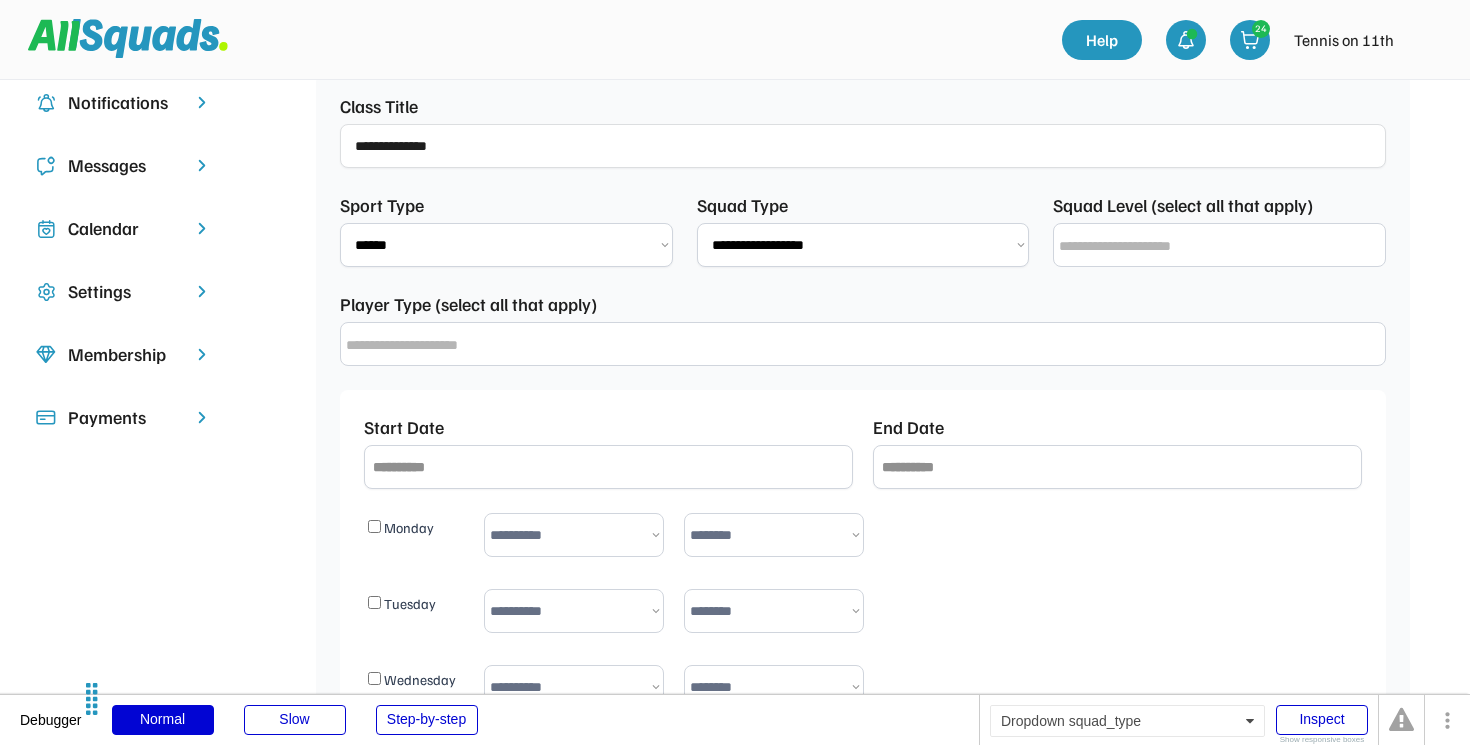 select on "**********" 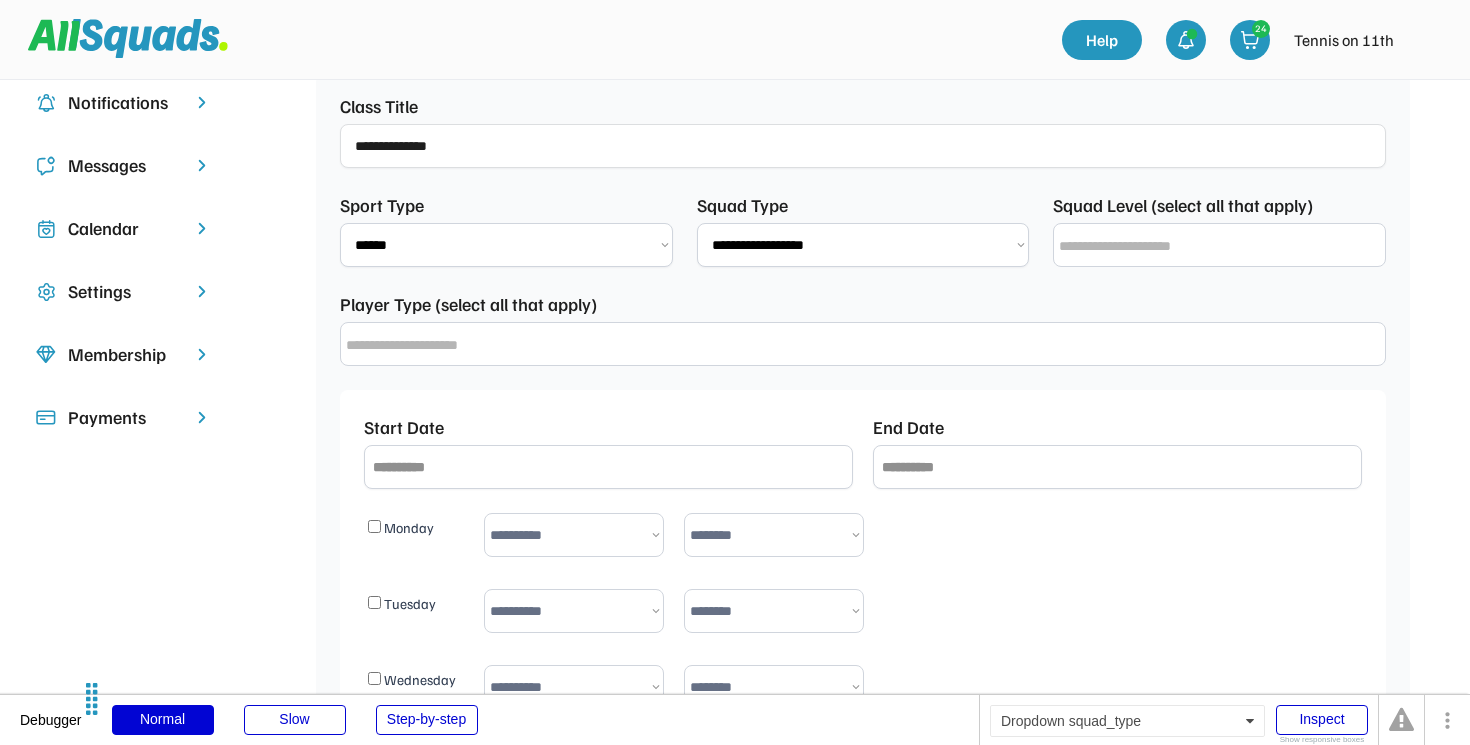 select on "**********" 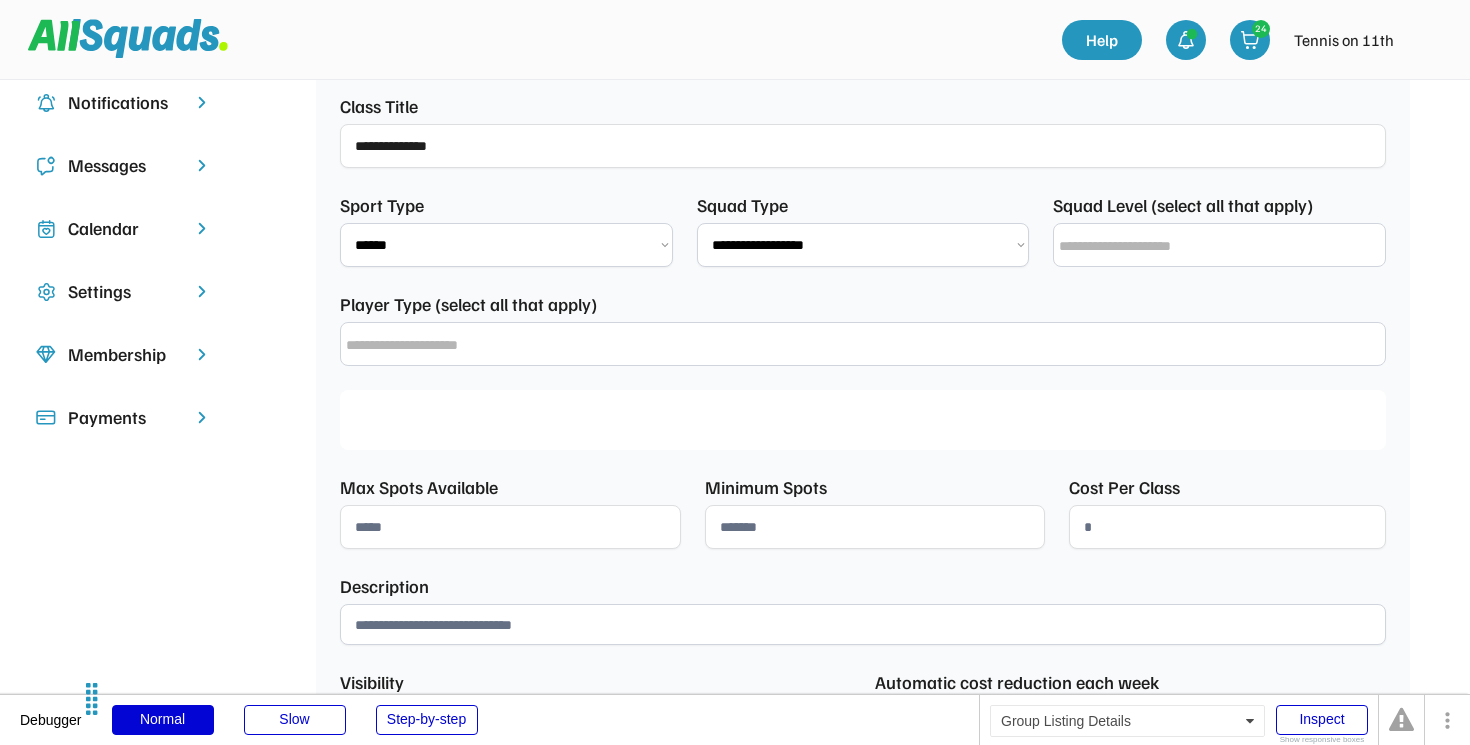 type on "**********" 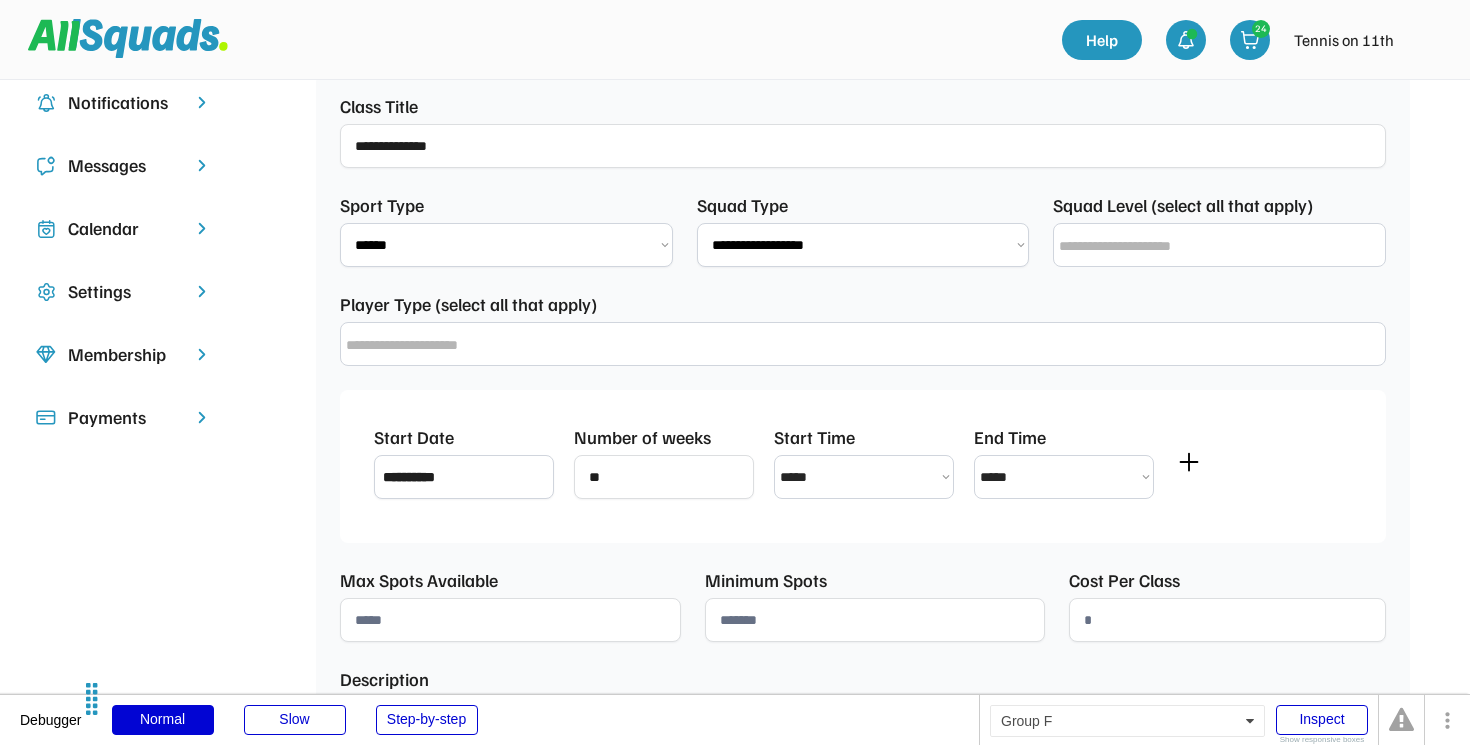 click on "**********" at bounding box center [863, 245] 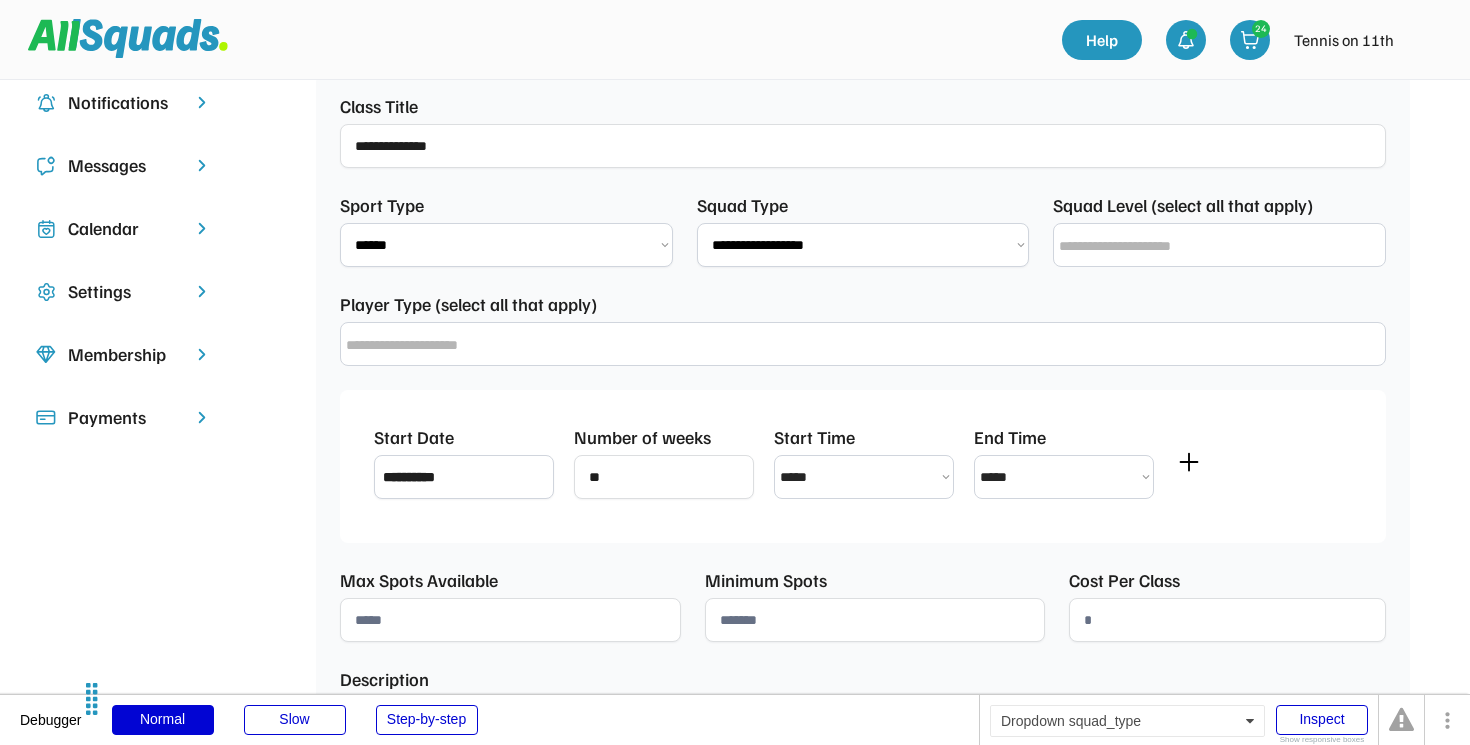 click on "**********" at bounding box center (863, 245) 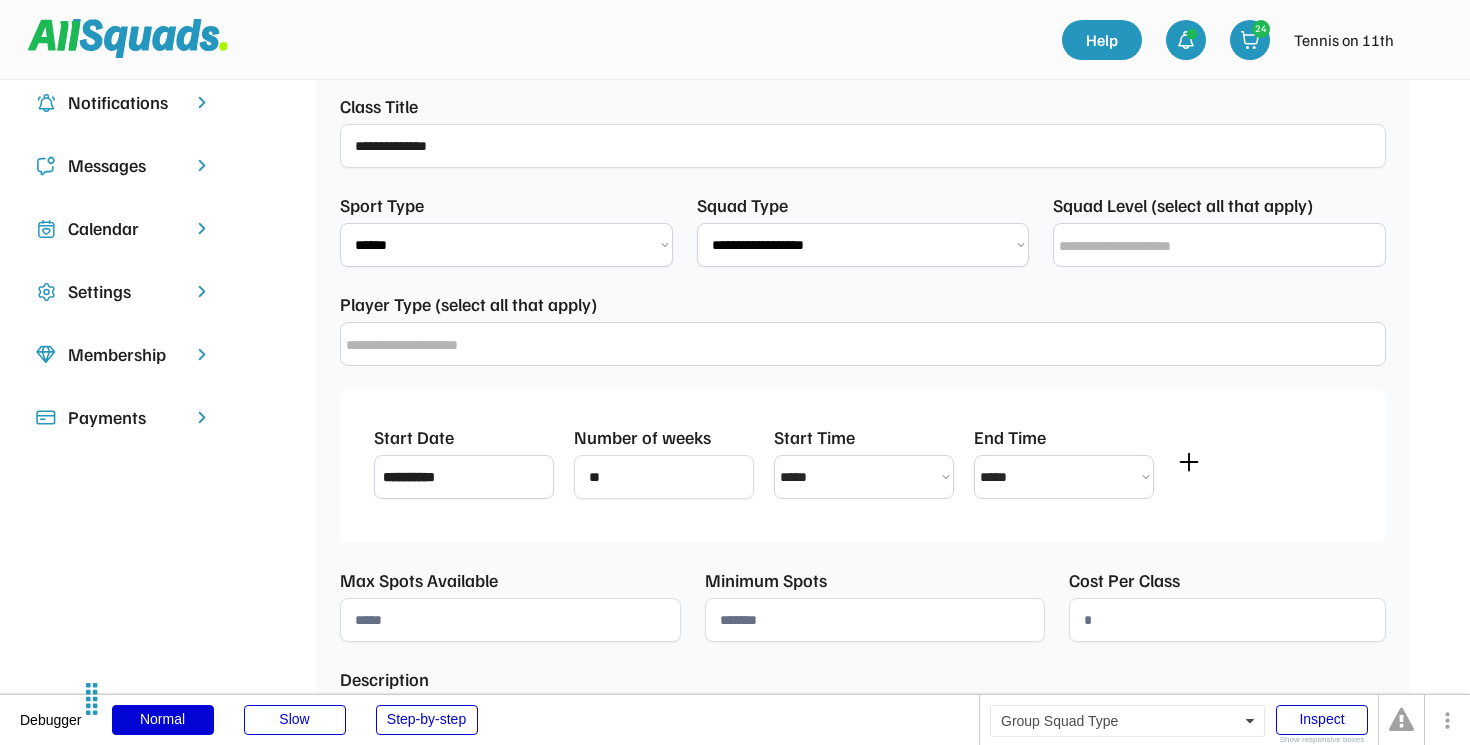 click on "**********" at bounding box center [863, 245] 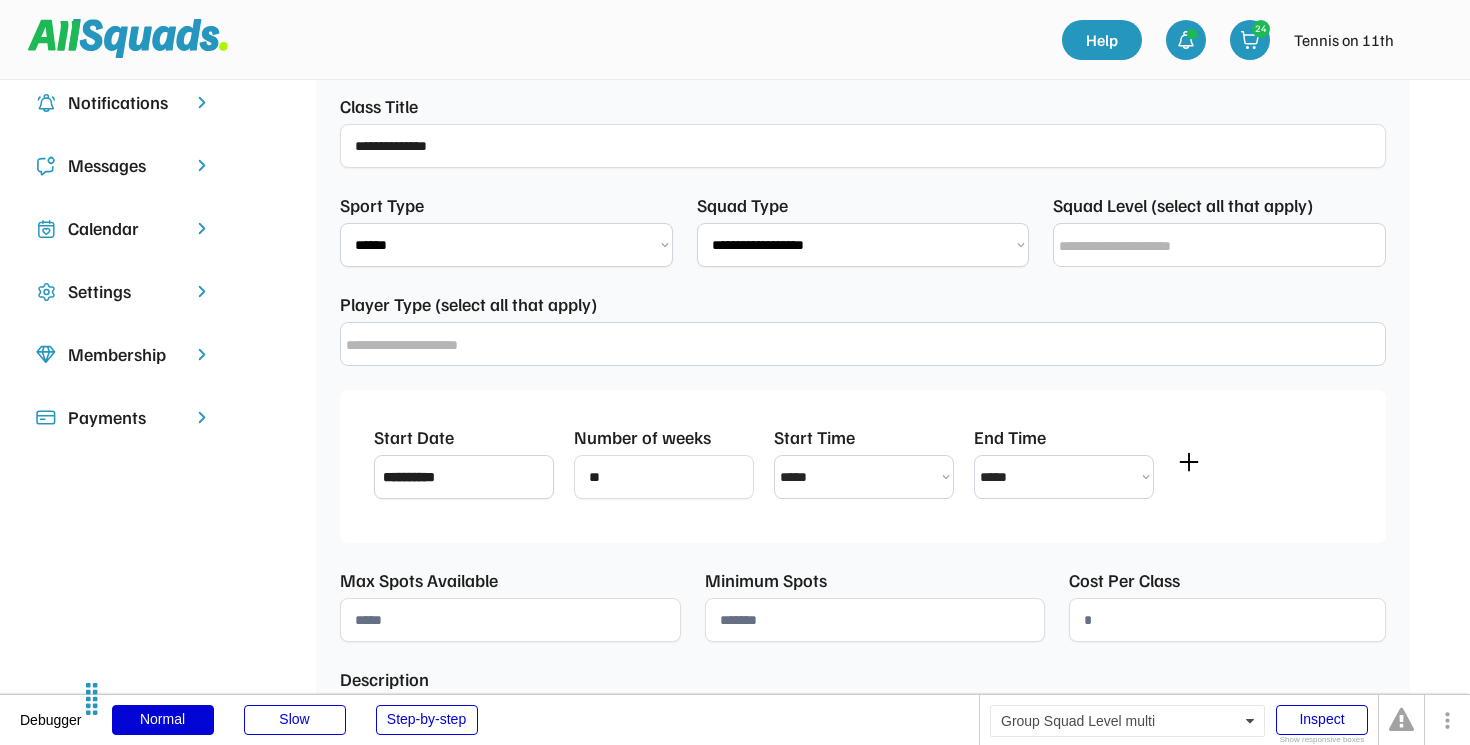 click at bounding box center [1224, 246] 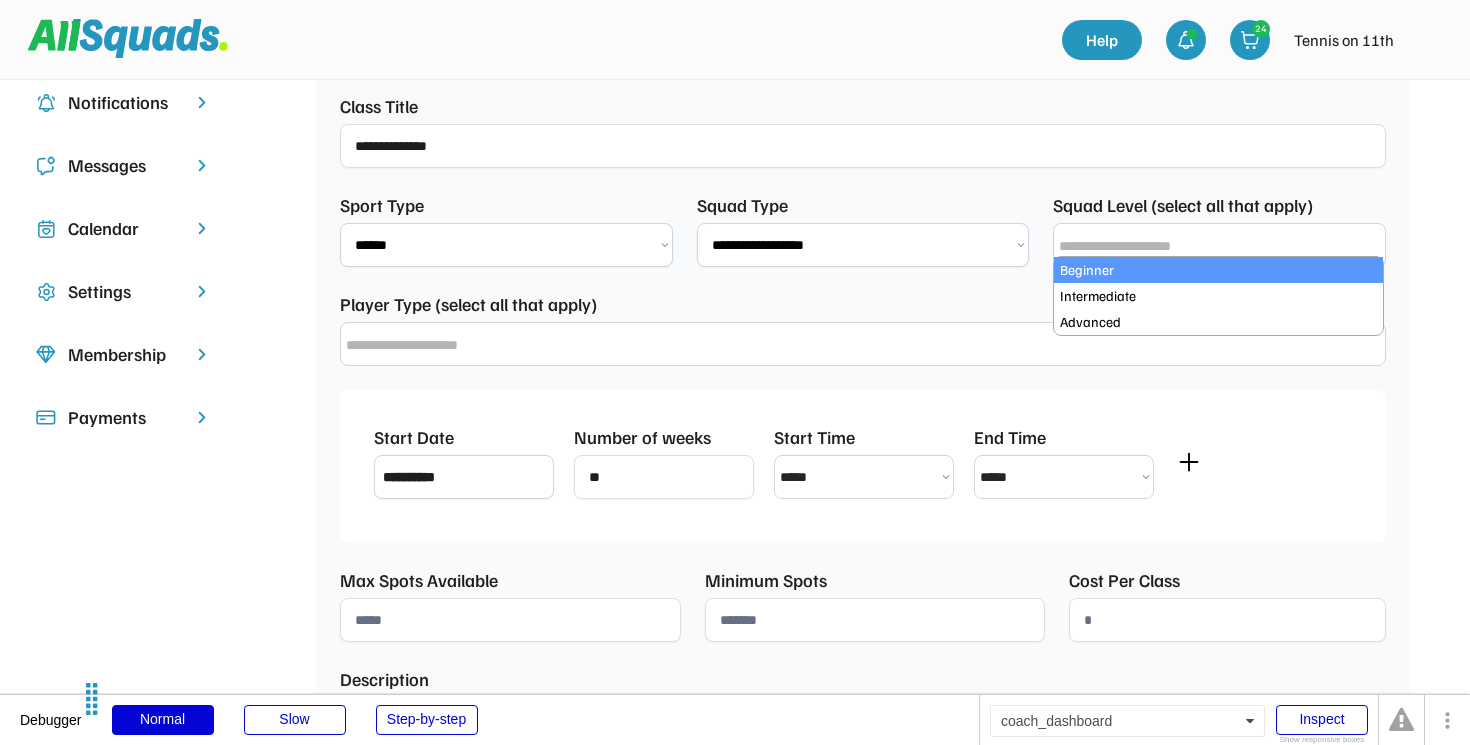 select on "**********" 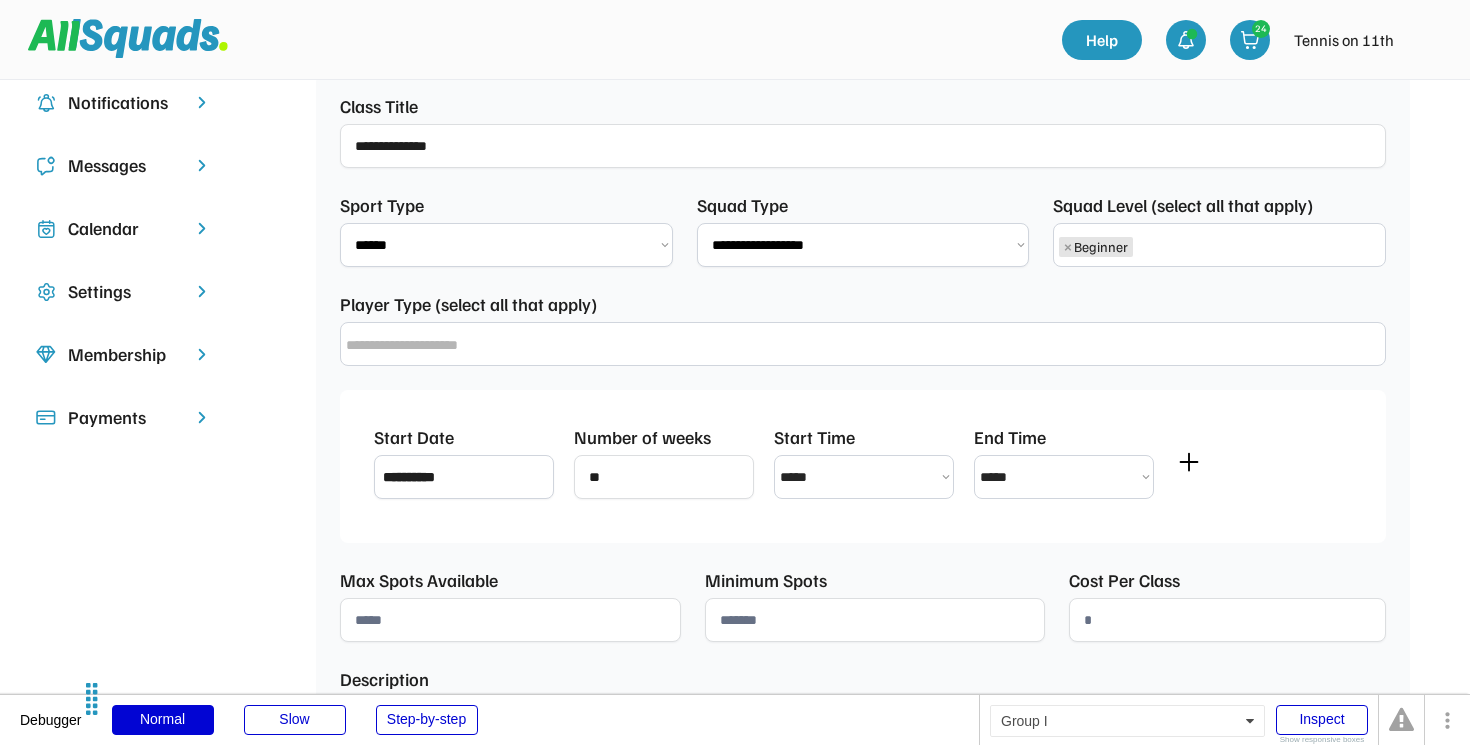 click at bounding box center [600, 345] 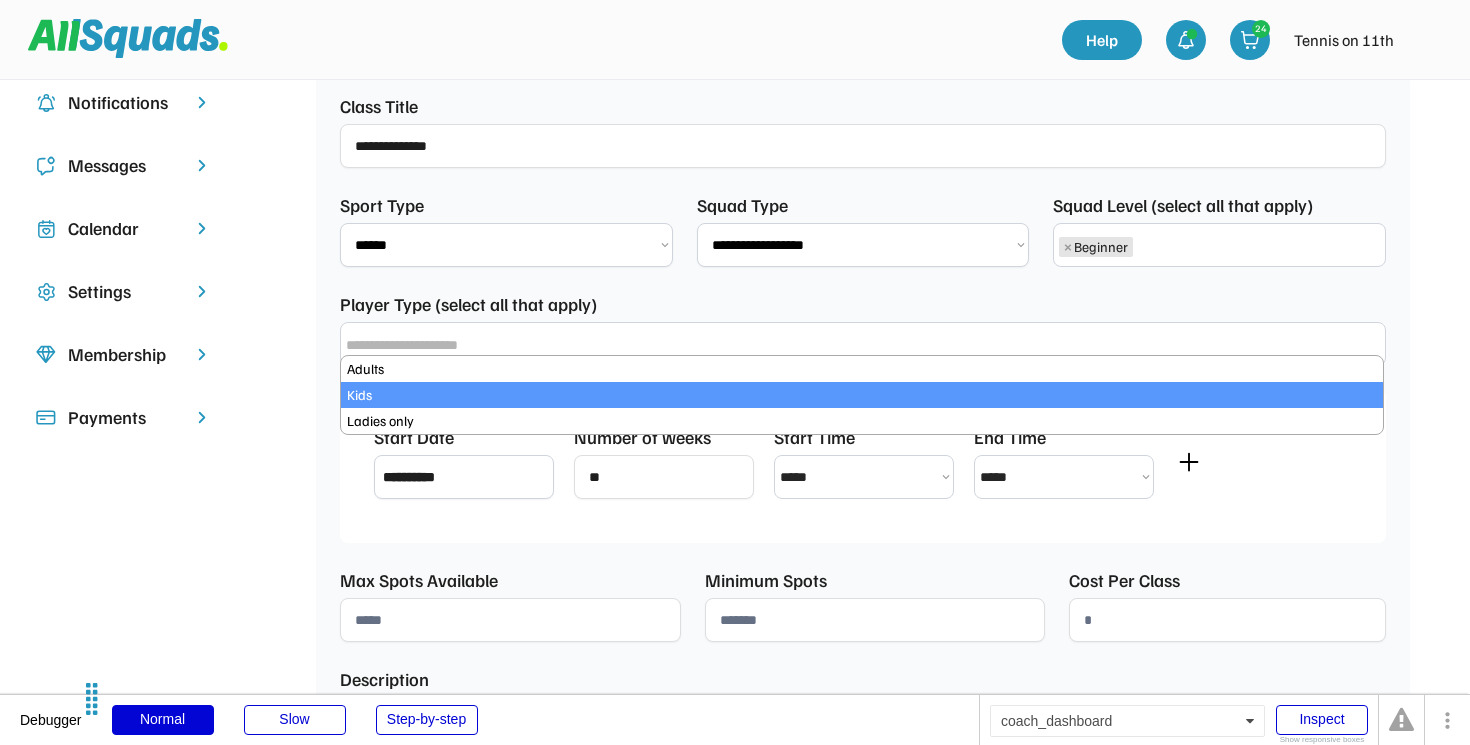 select on "****" 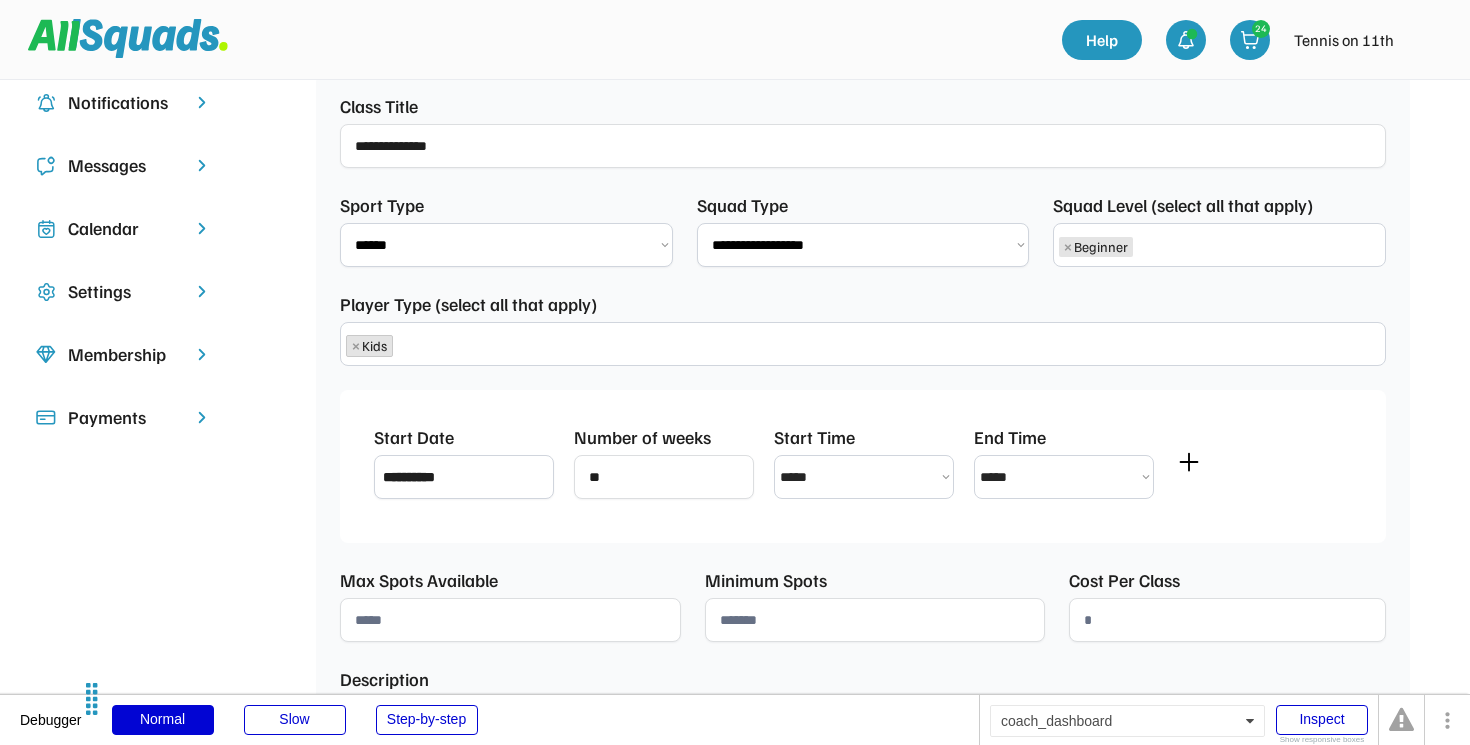 scroll, scrollTop: 17, scrollLeft: 0, axis: vertical 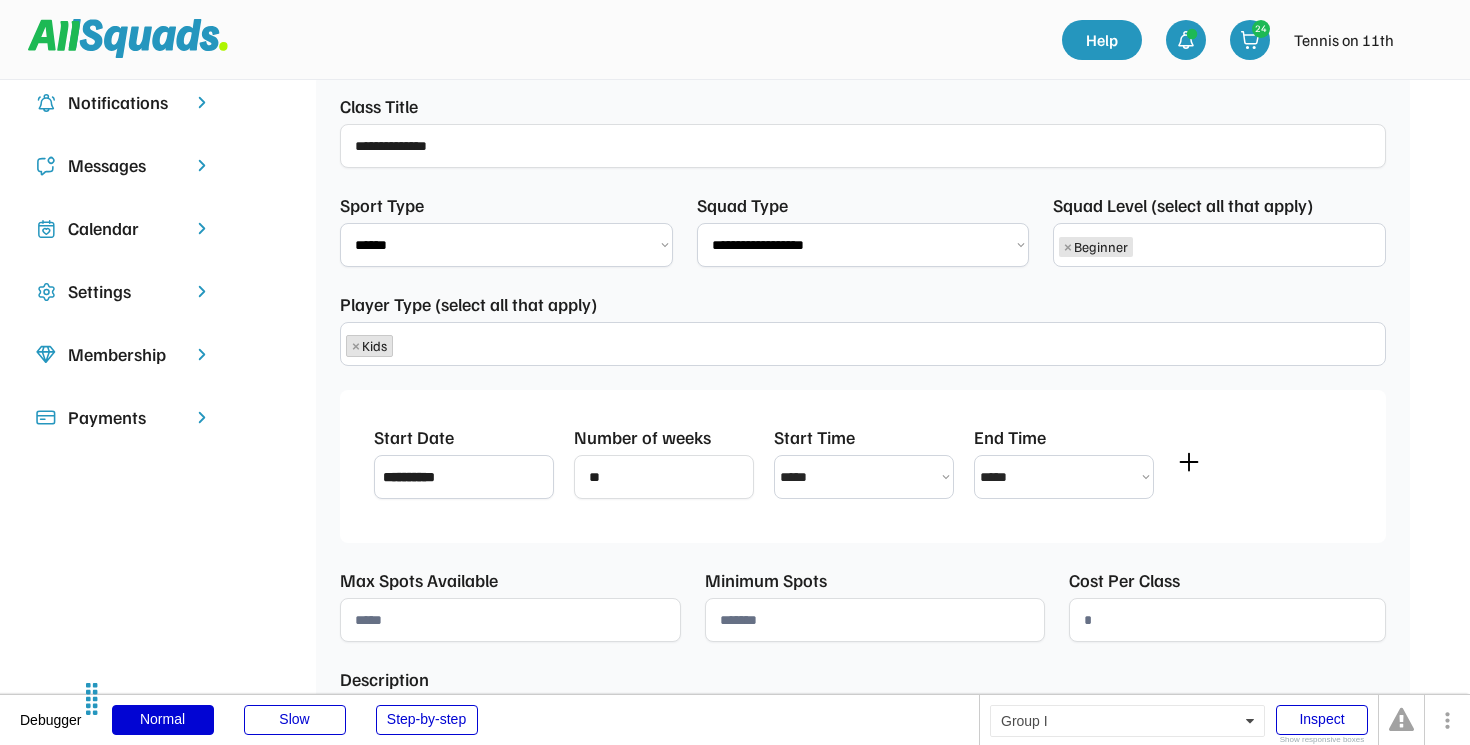 click on "× Kids" at bounding box center [863, 343] 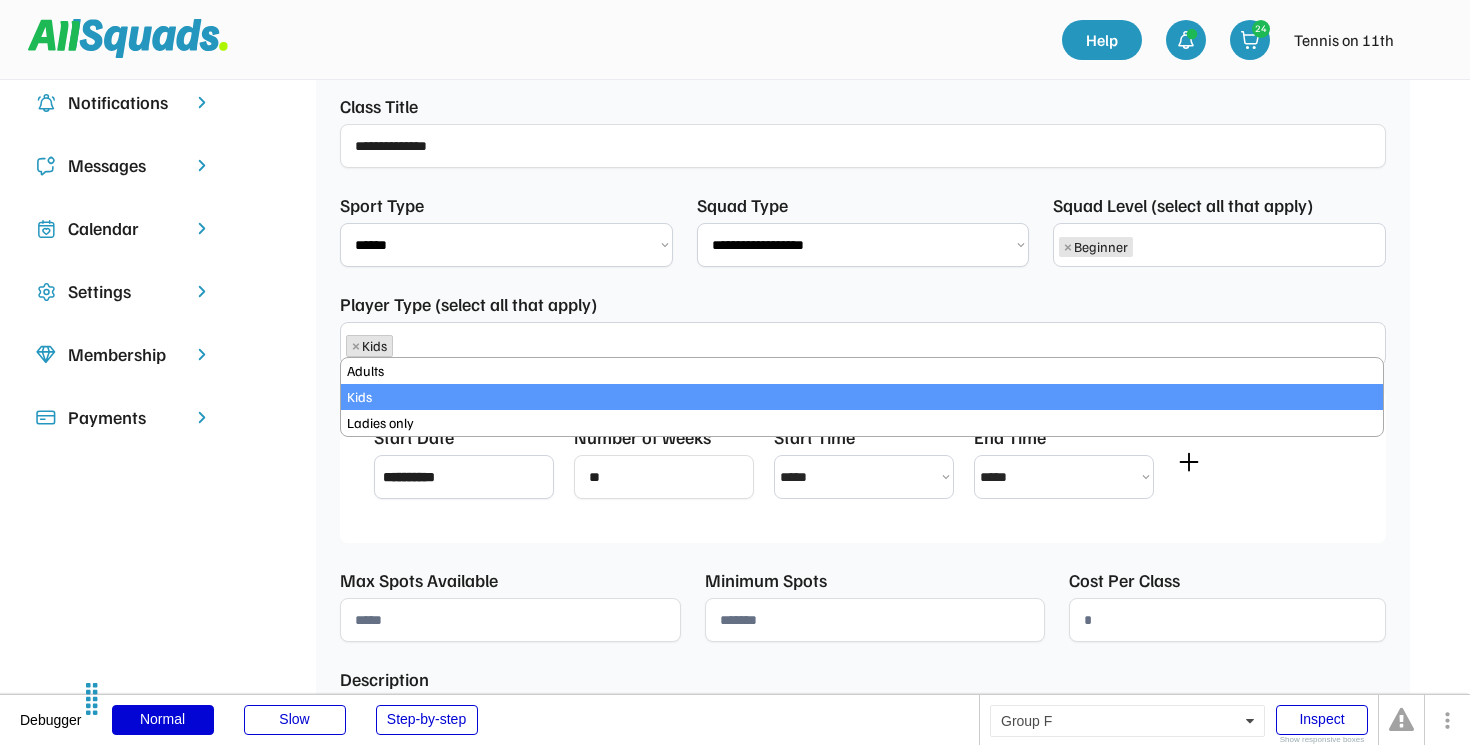 click on "× Beginner" at bounding box center [1219, 244] 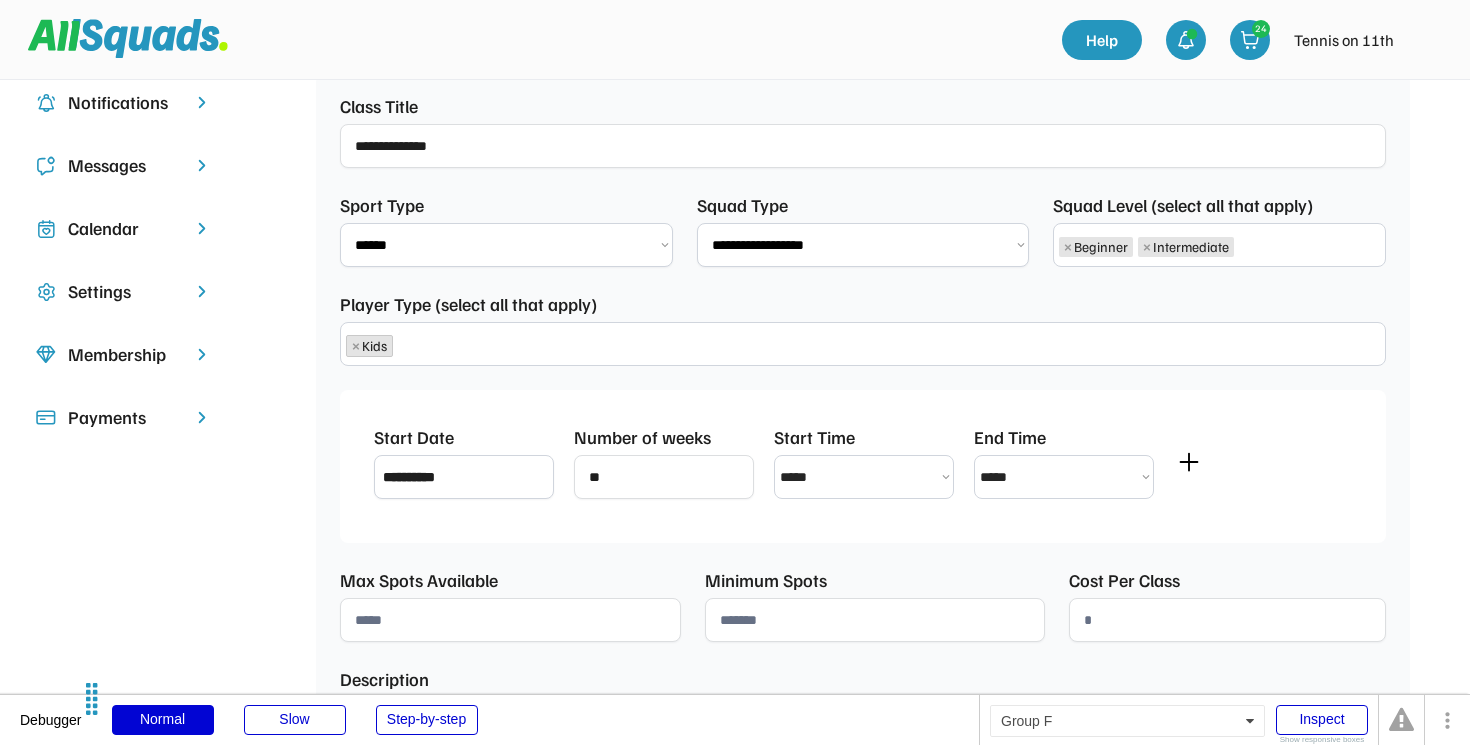 click on "× Beginner × Intermediate" at bounding box center [1219, 245] 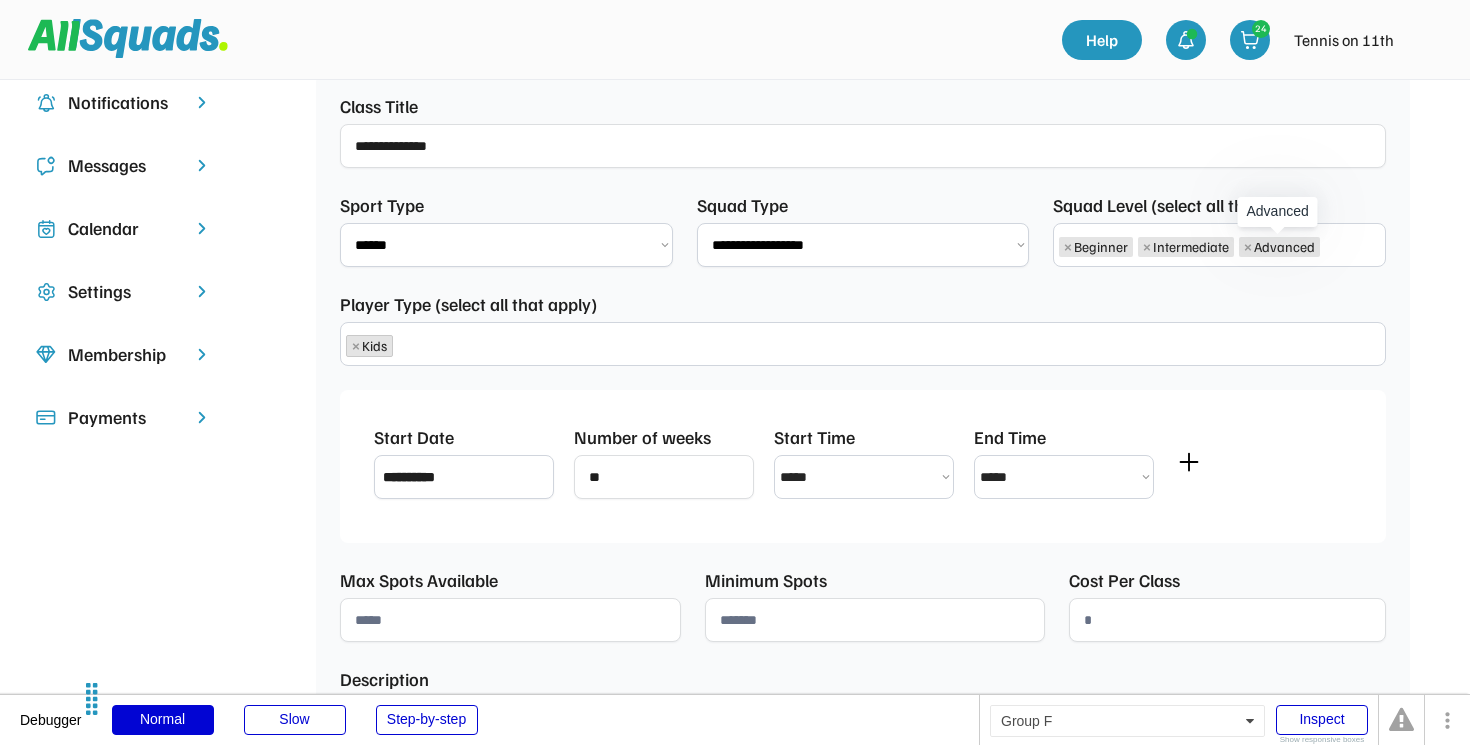 click on "×" at bounding box center (1248, 247) 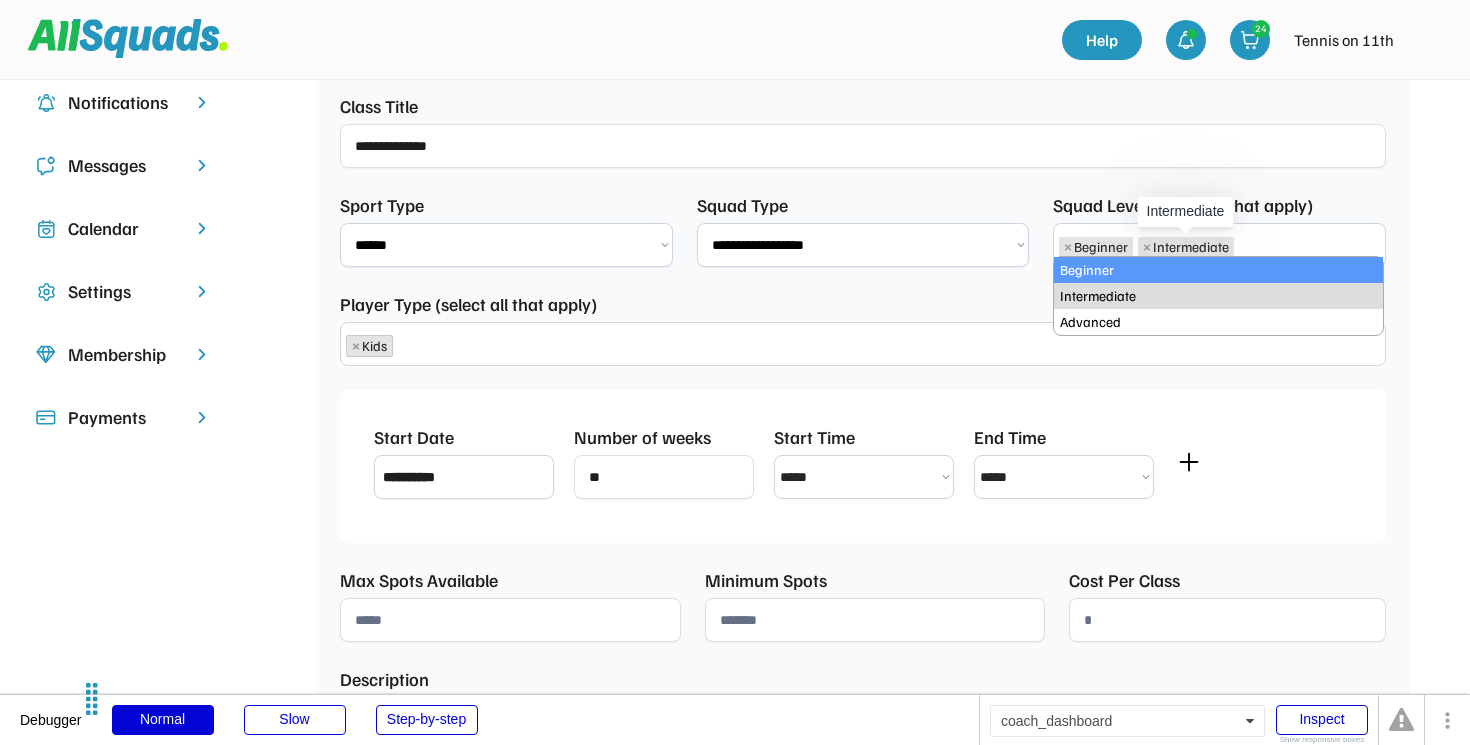 click on "×" at bounding box center (1147, 247) 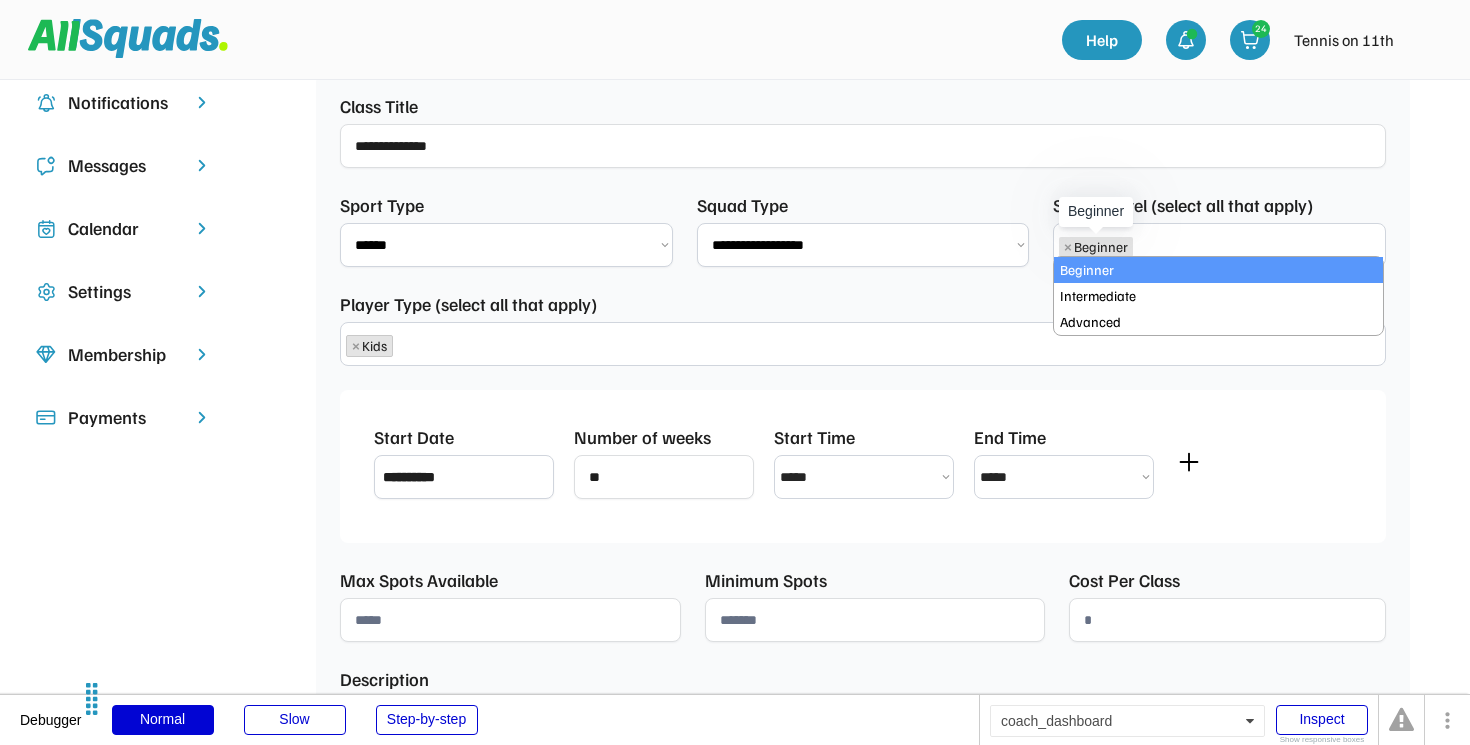 click on "×" at bounding box center [1068, 247] 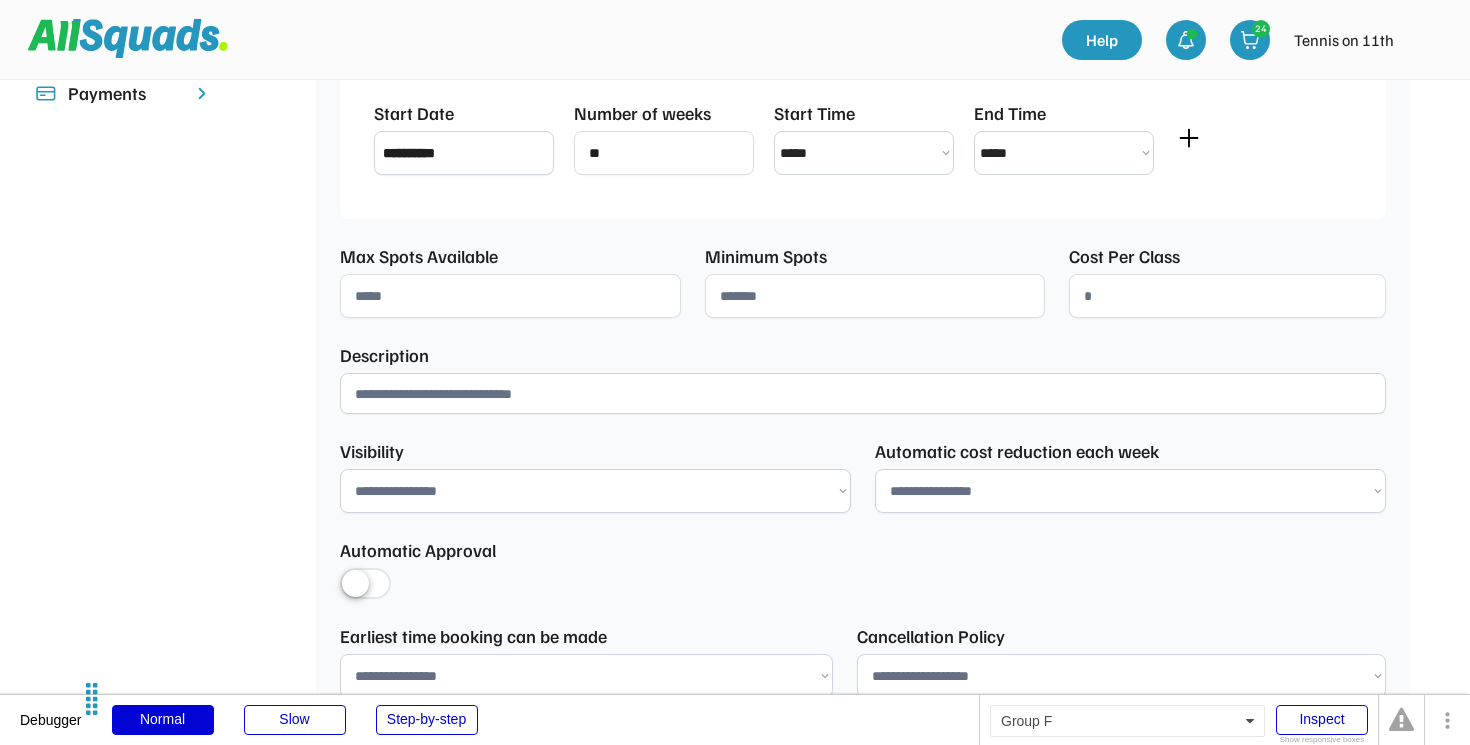 click on "**********" at bounding box center [863, 232] 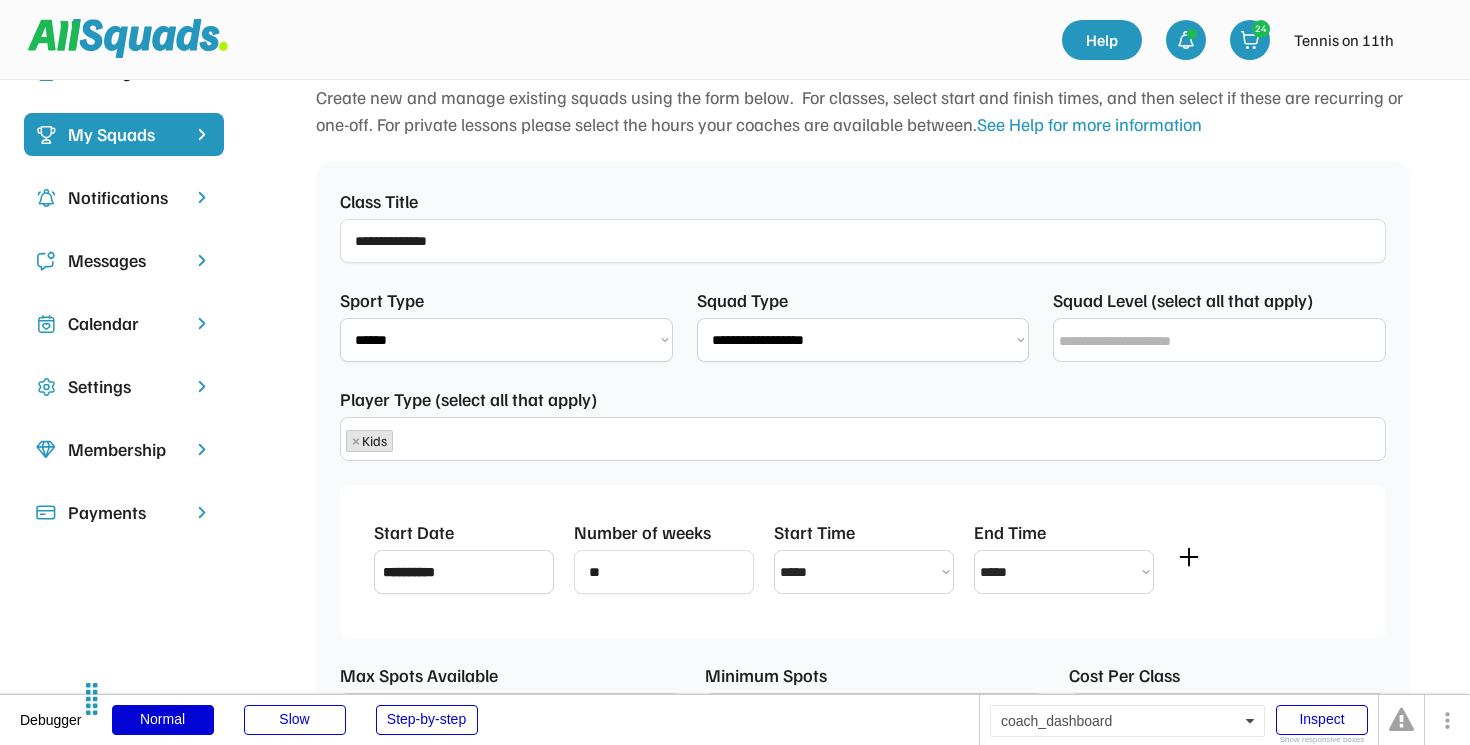 scroll, scrollTop: 183, scrollLeft: 0, axis: vertical 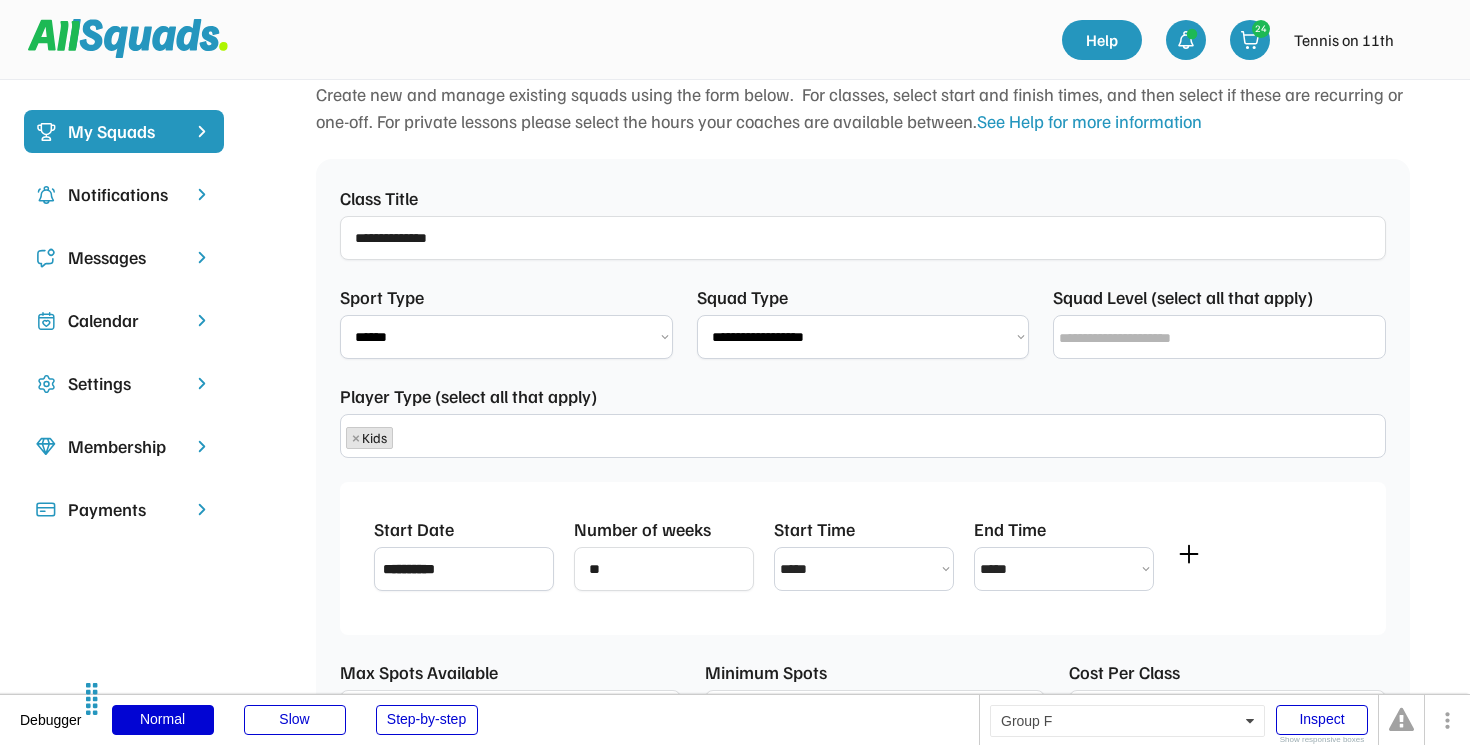 click at bounding box center (1224, 338) 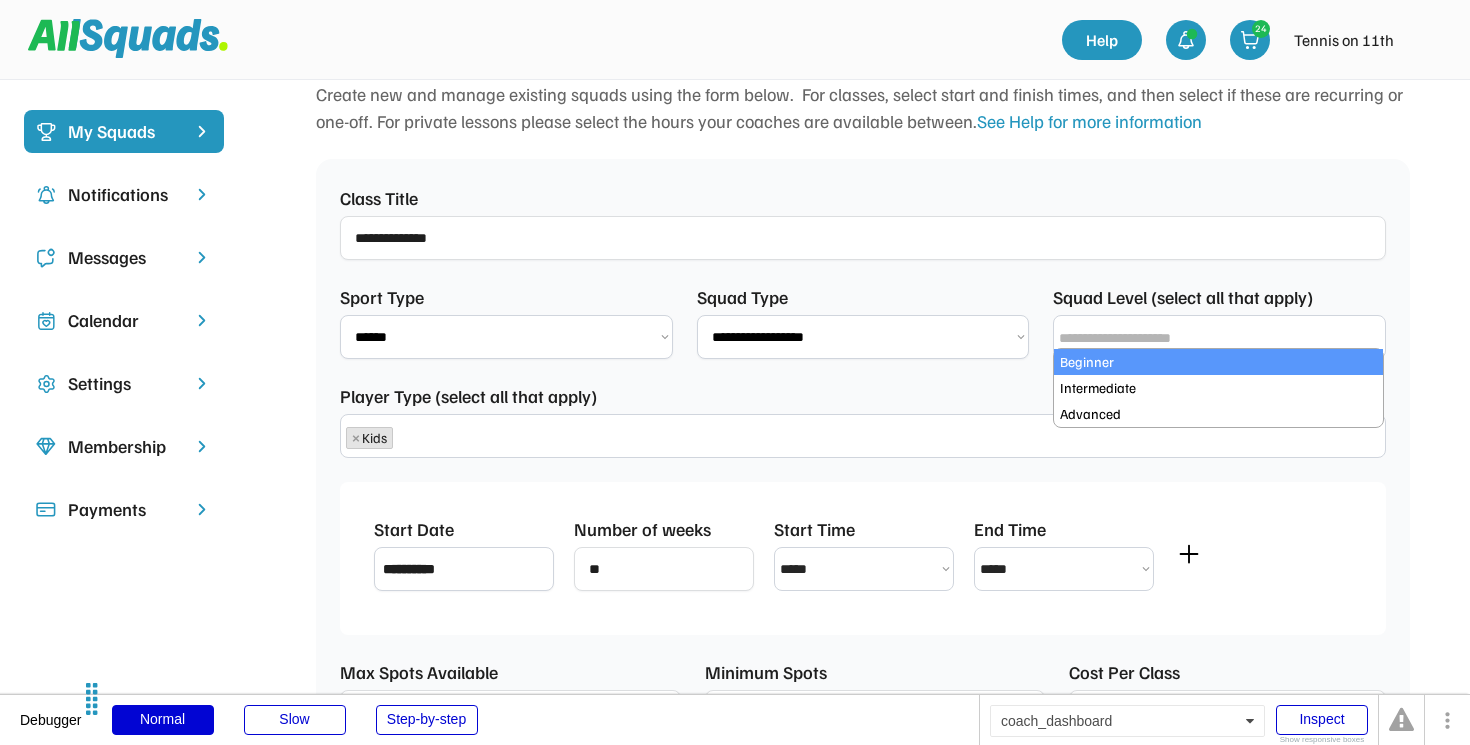 select on "**********" 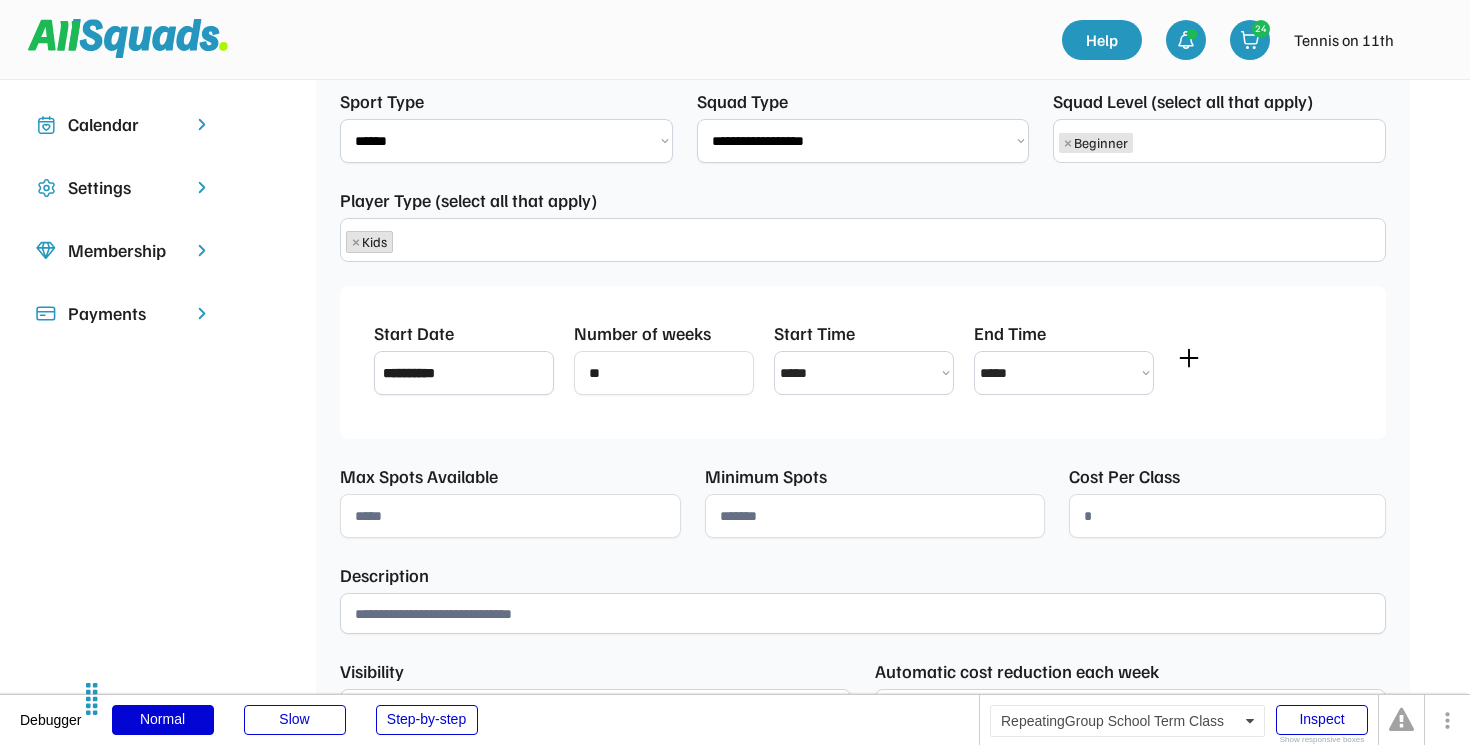 scroll, scrollTop: 402, scrollLeft: 0, axis: vertical 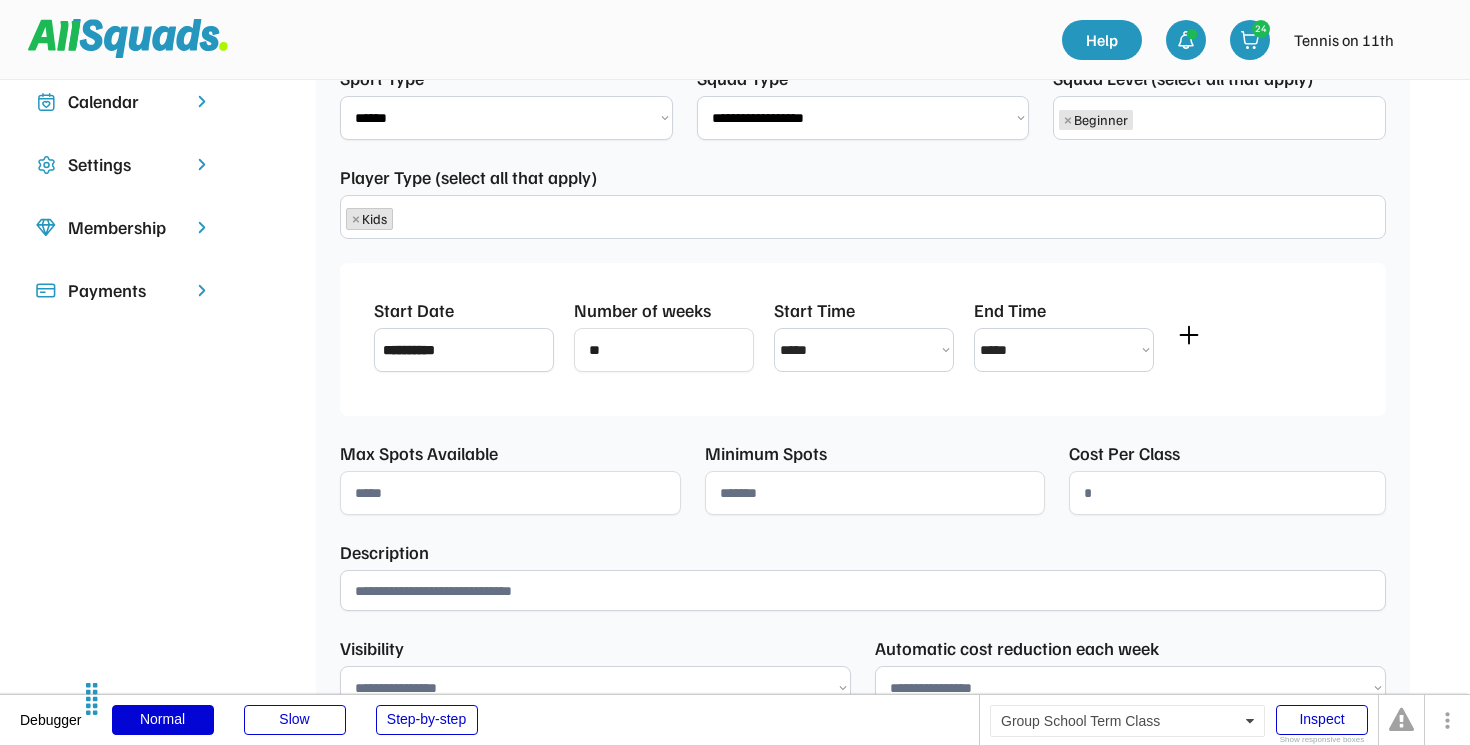 click on "**********" at bounding box center (464, 350) 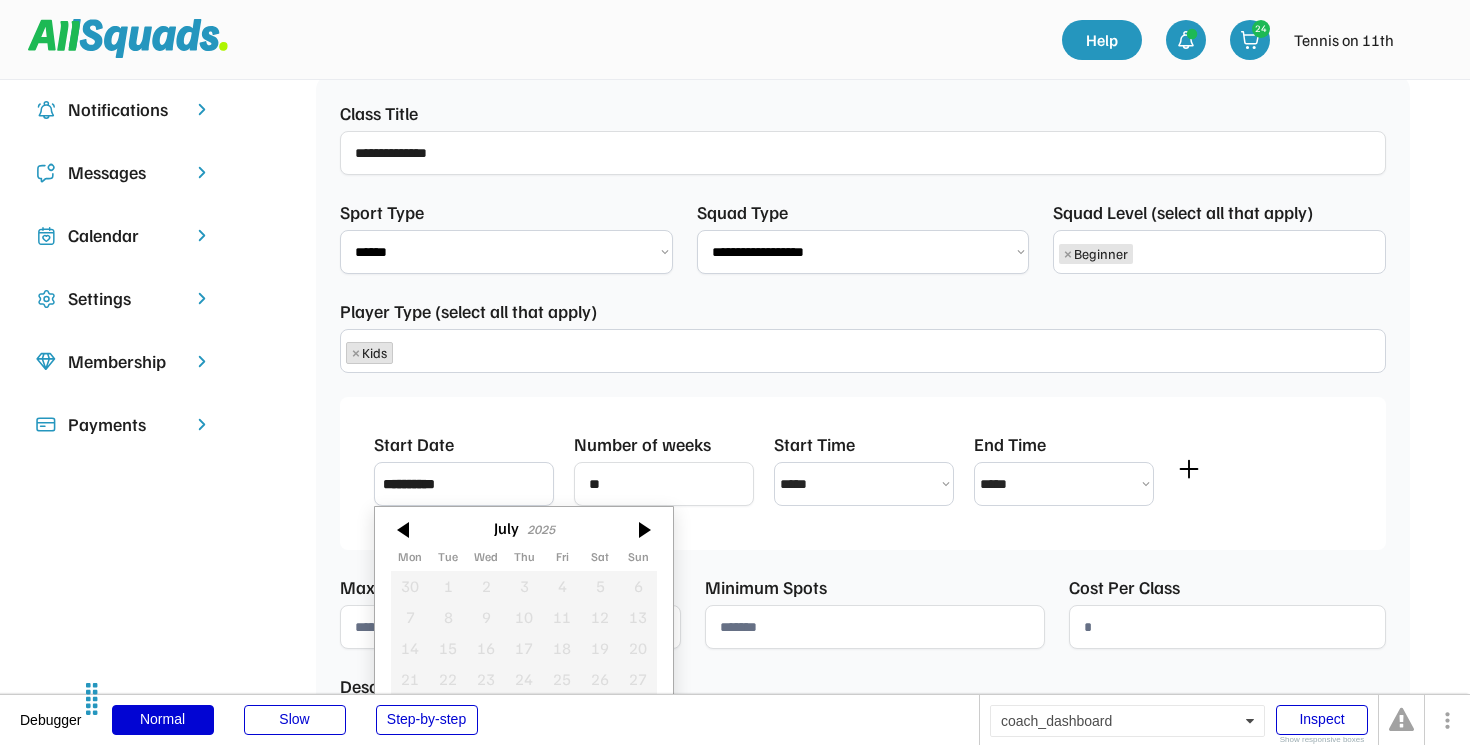 scroll, scrollTop: 272, scrollLeft: 0, axis: vertical 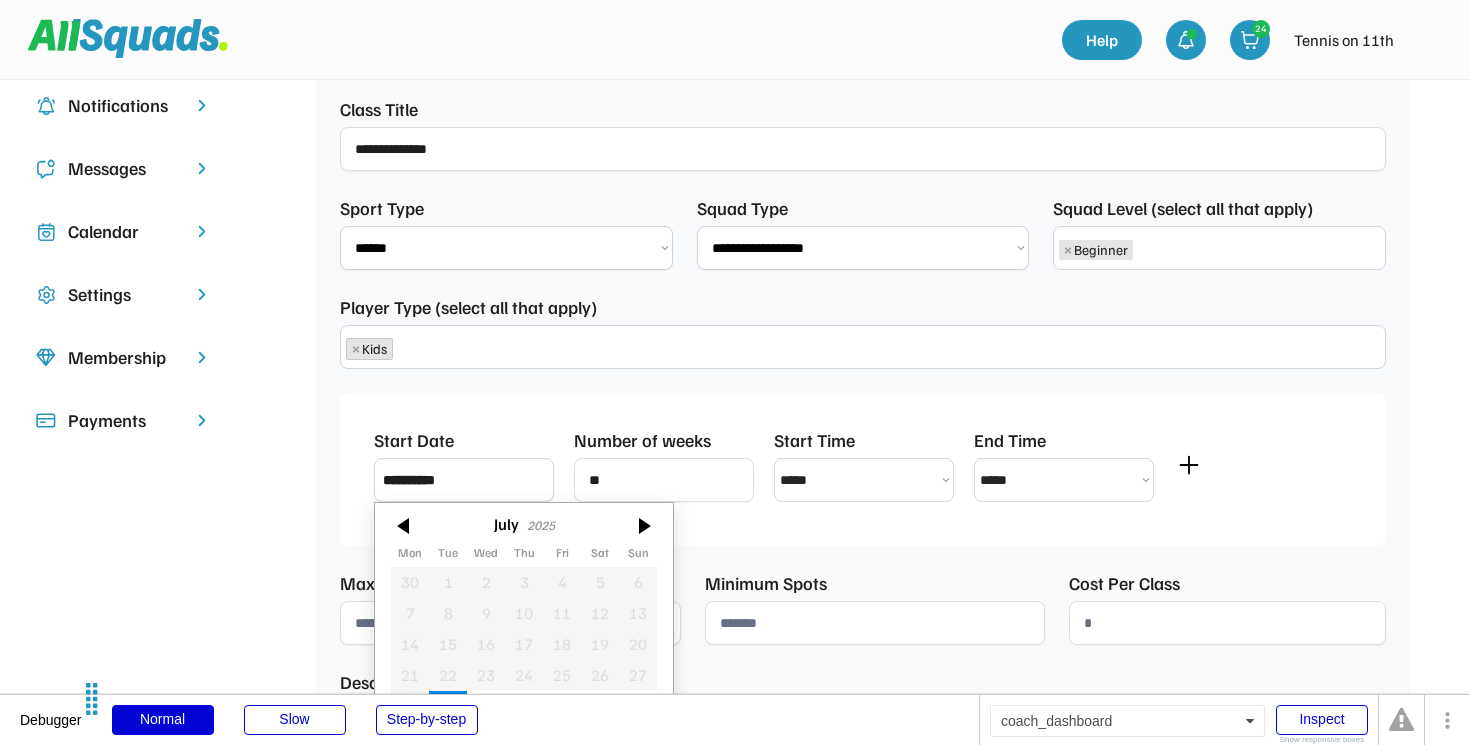 click at bounding box center (863, 149) 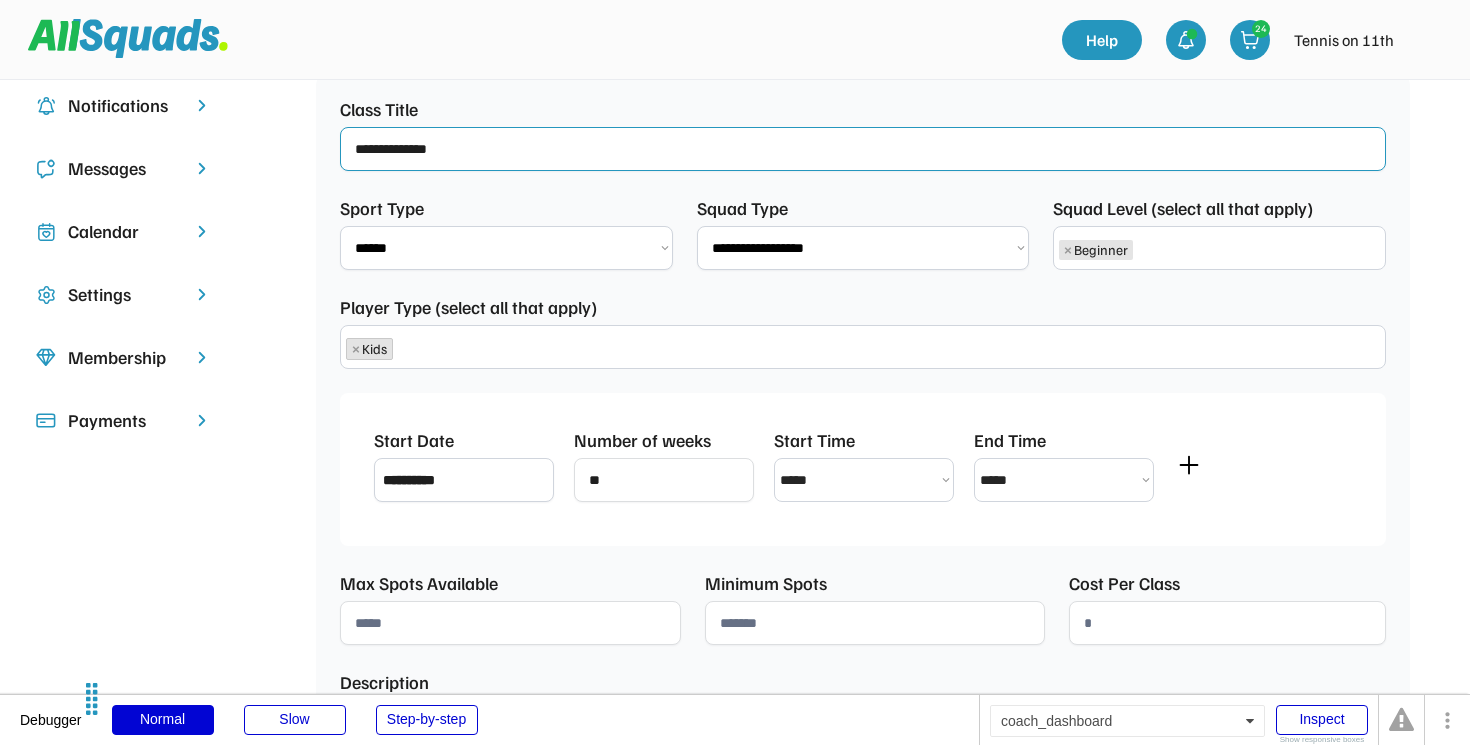 drag, startPoint x: 471, startPoint y: 151, endPoint x: 407, endPoint y: 147, distance: 64.12488 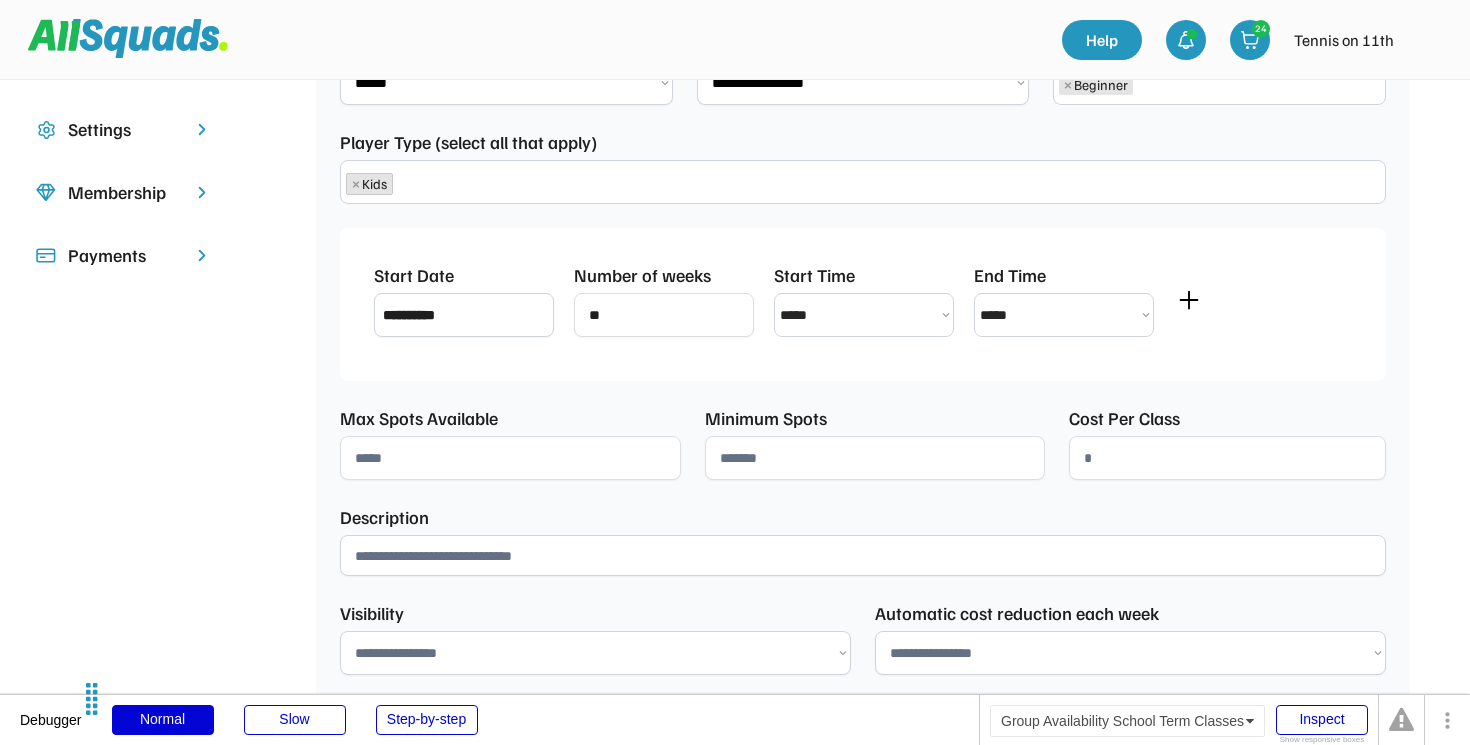 scroll, scrollTop: 451, scrollLeft: 0, axis: vertical 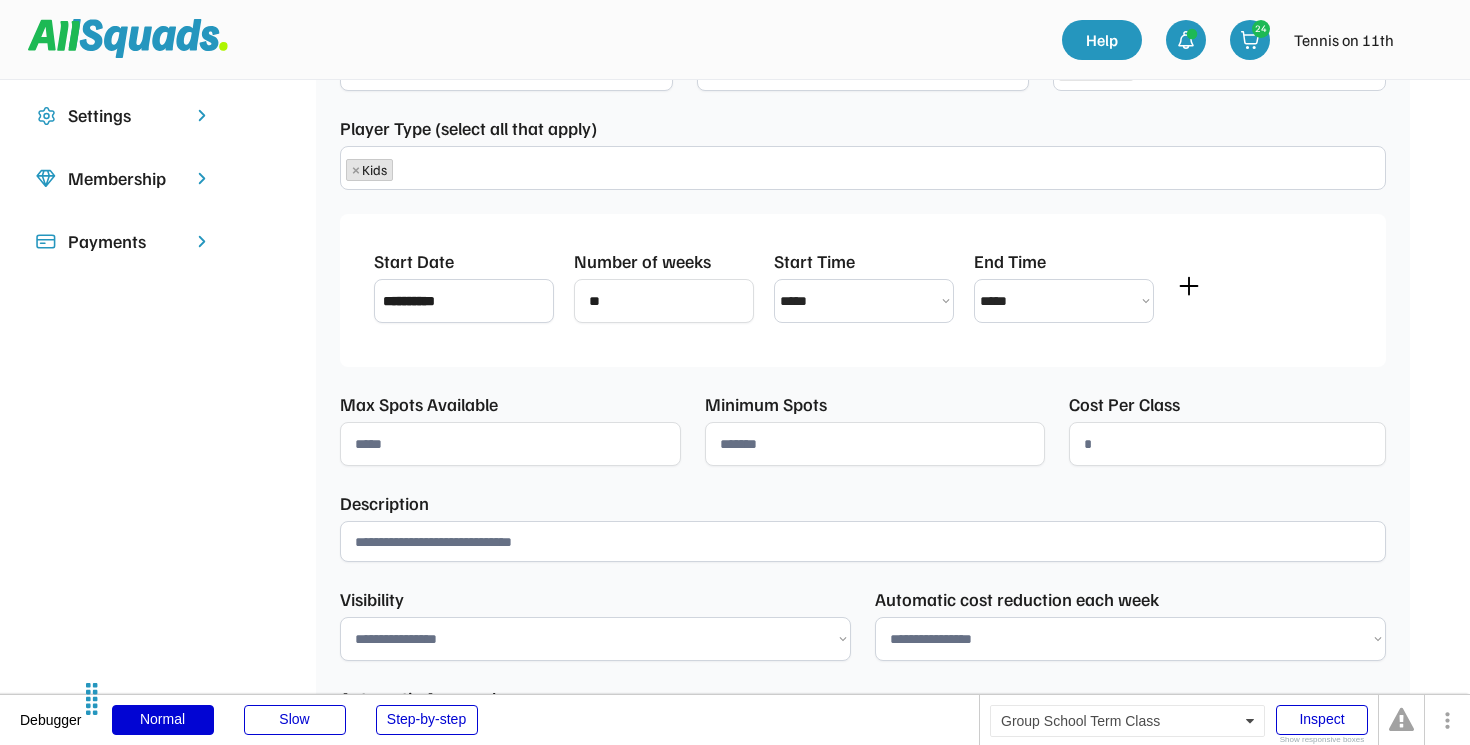 type on "**********" 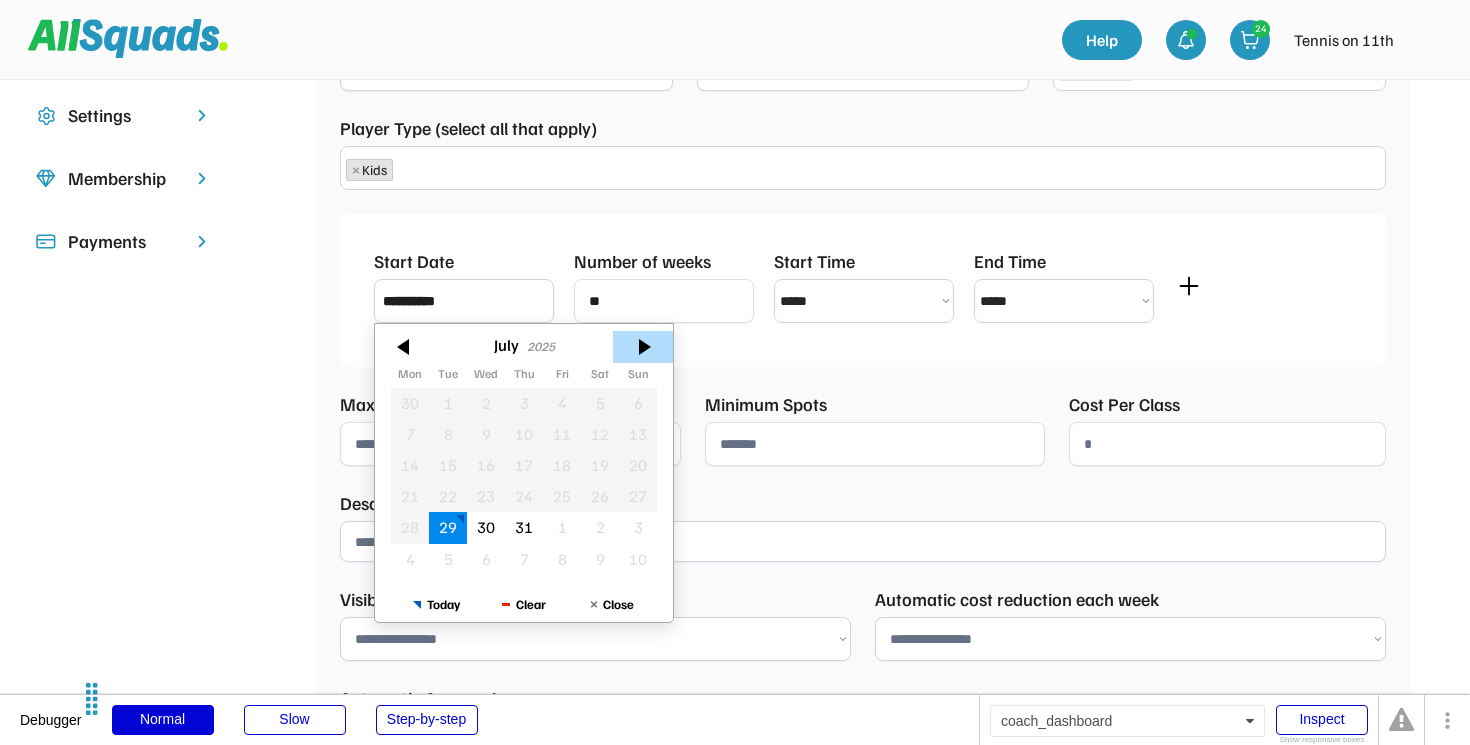 click at bounding box center [643, 347] 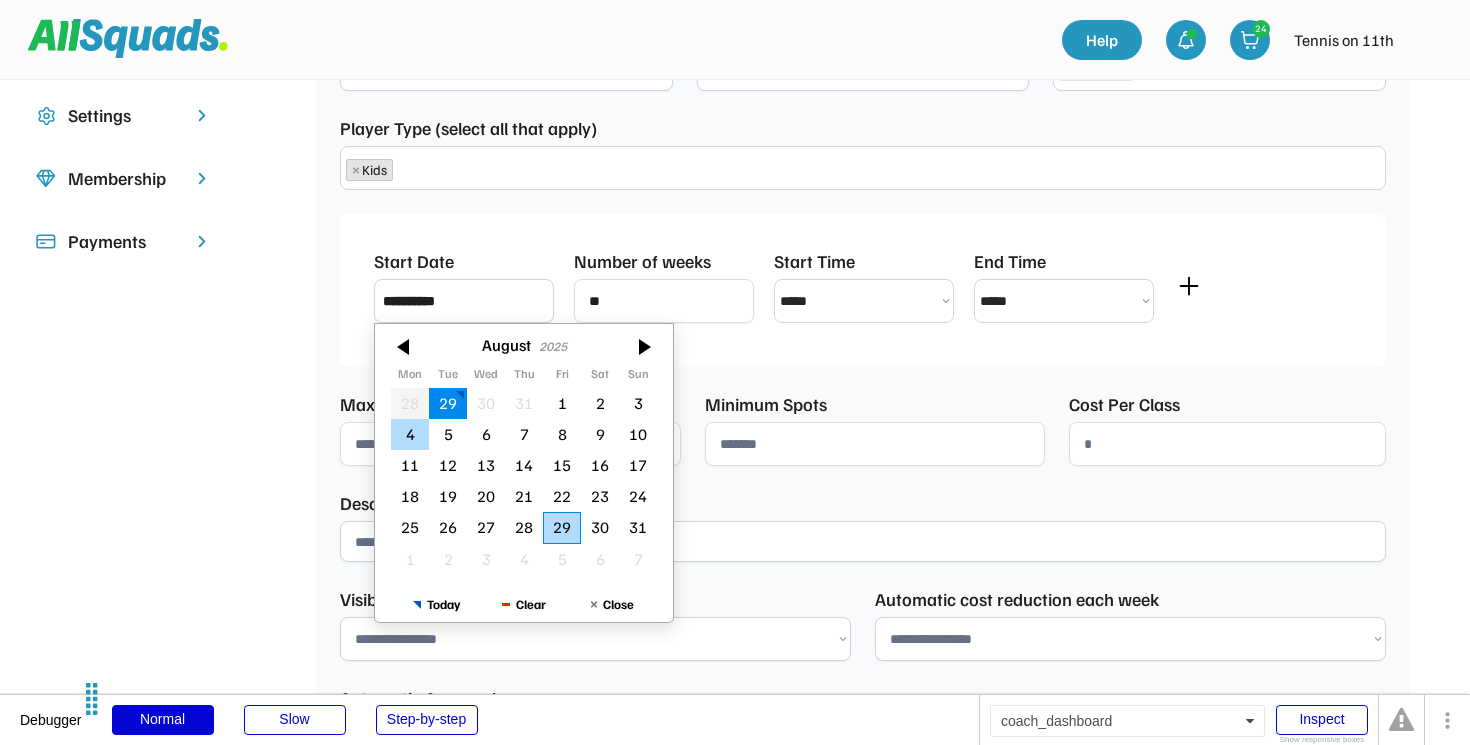 click on "4" at bounding box center [410, 434] 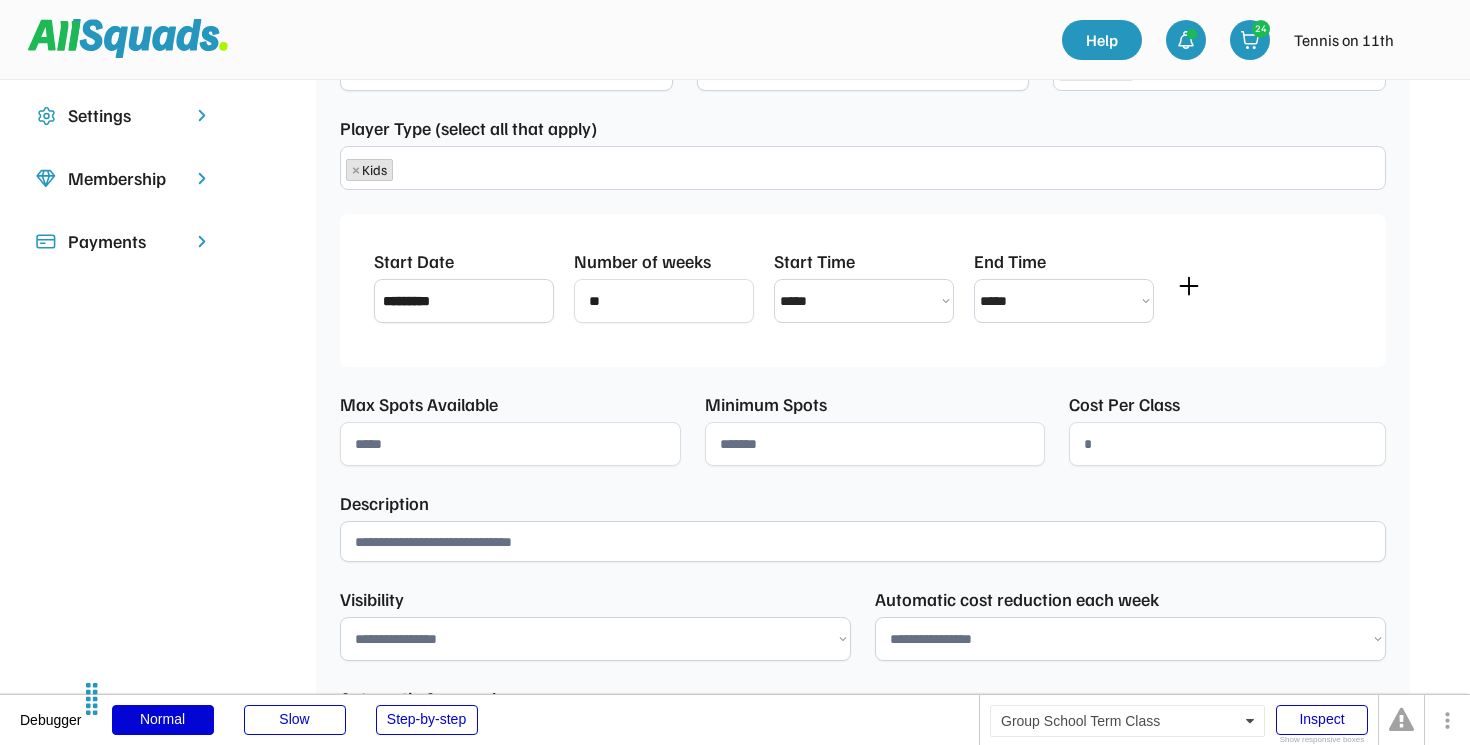click at bounding box center [664, 301] 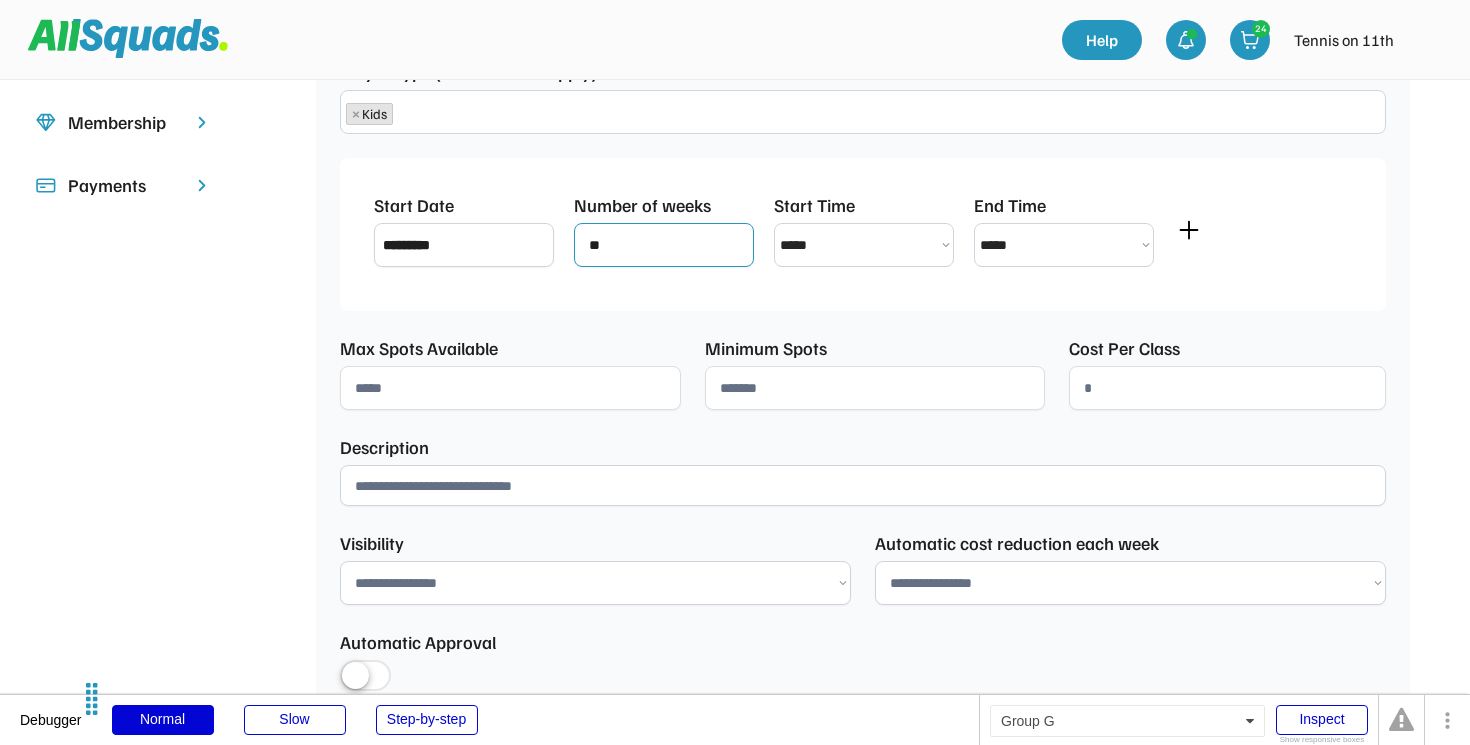 scroll, scrollTop: 509, scrollLeft: 0, axis: vertical 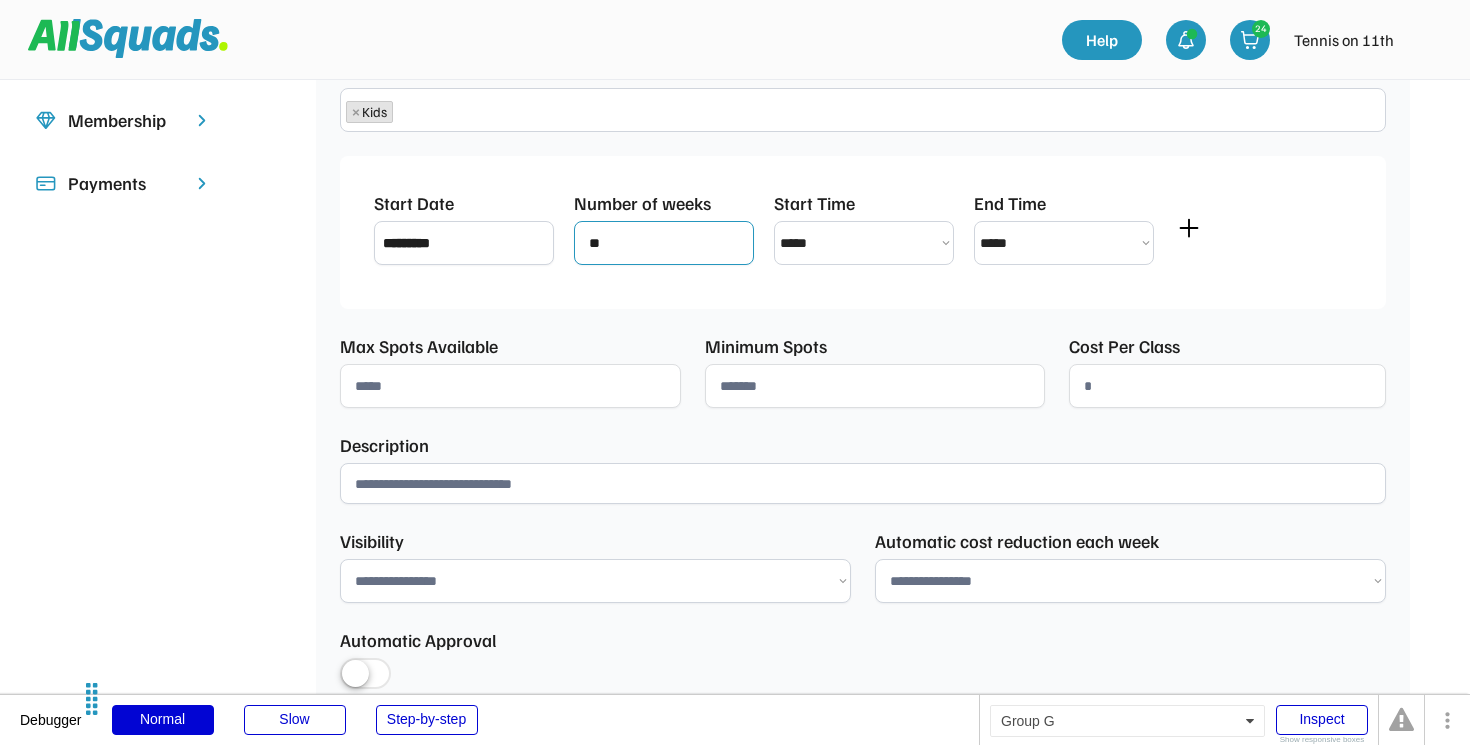 click at bounding box center (510, 386) 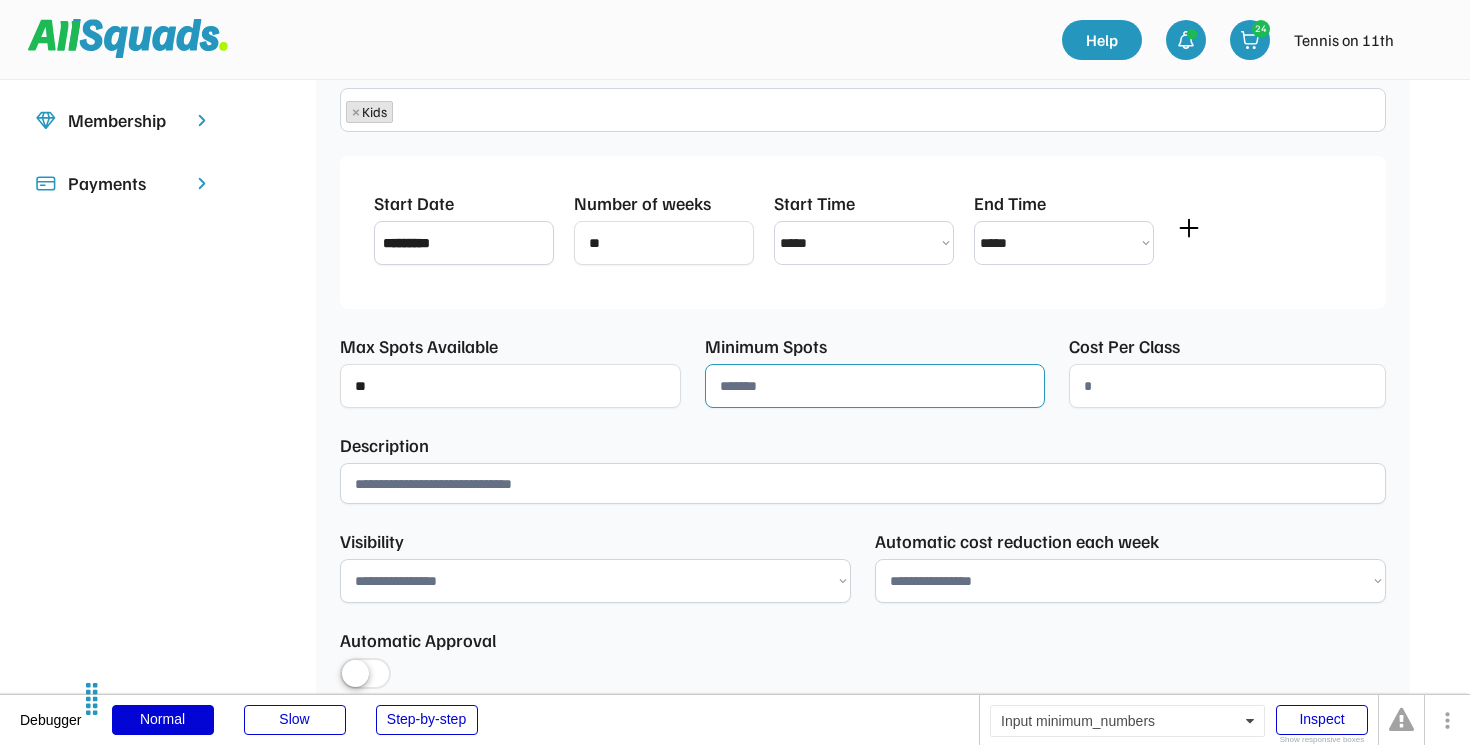 click at bounding box center [875, 386] 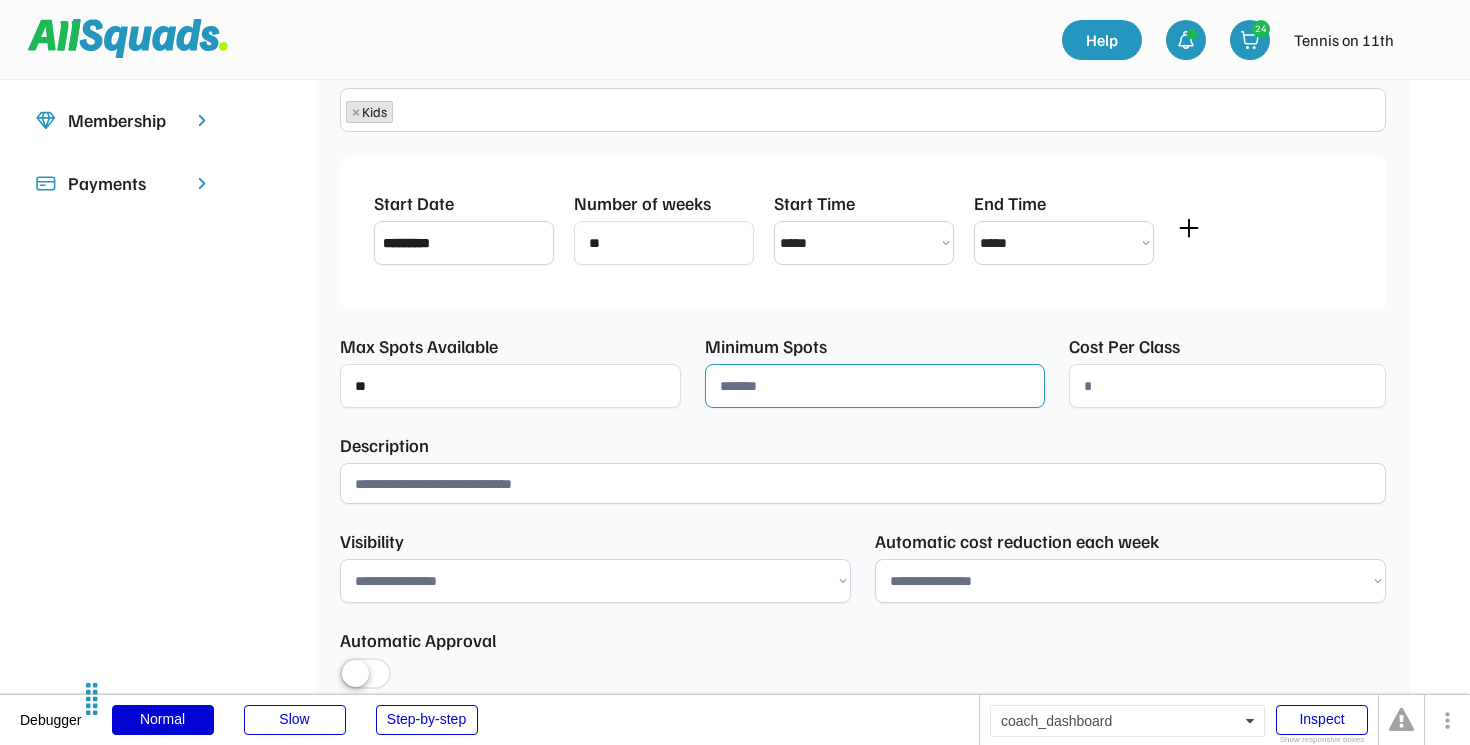 click on "**********" at bounding box center (863, 322) 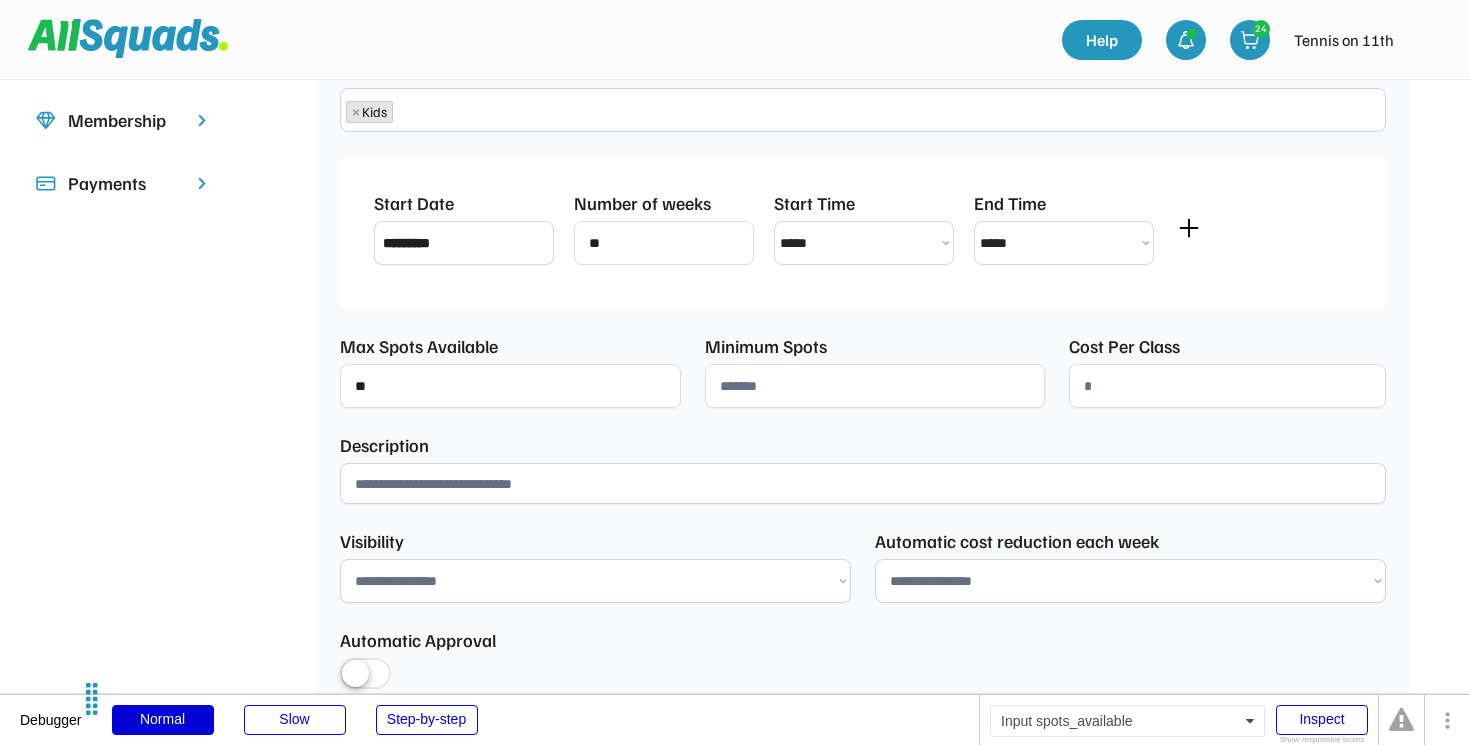 click at bounding box center [510, 386] 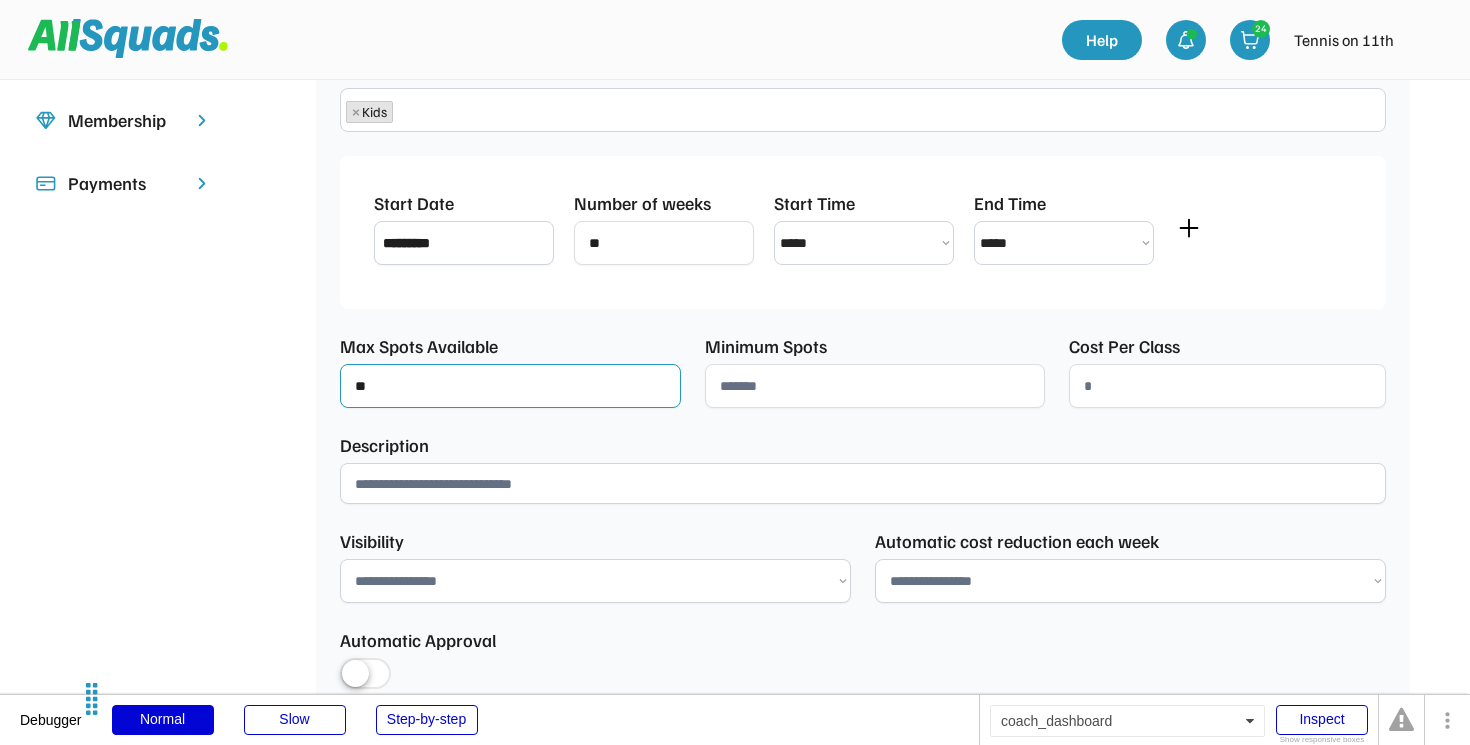 type on "*" 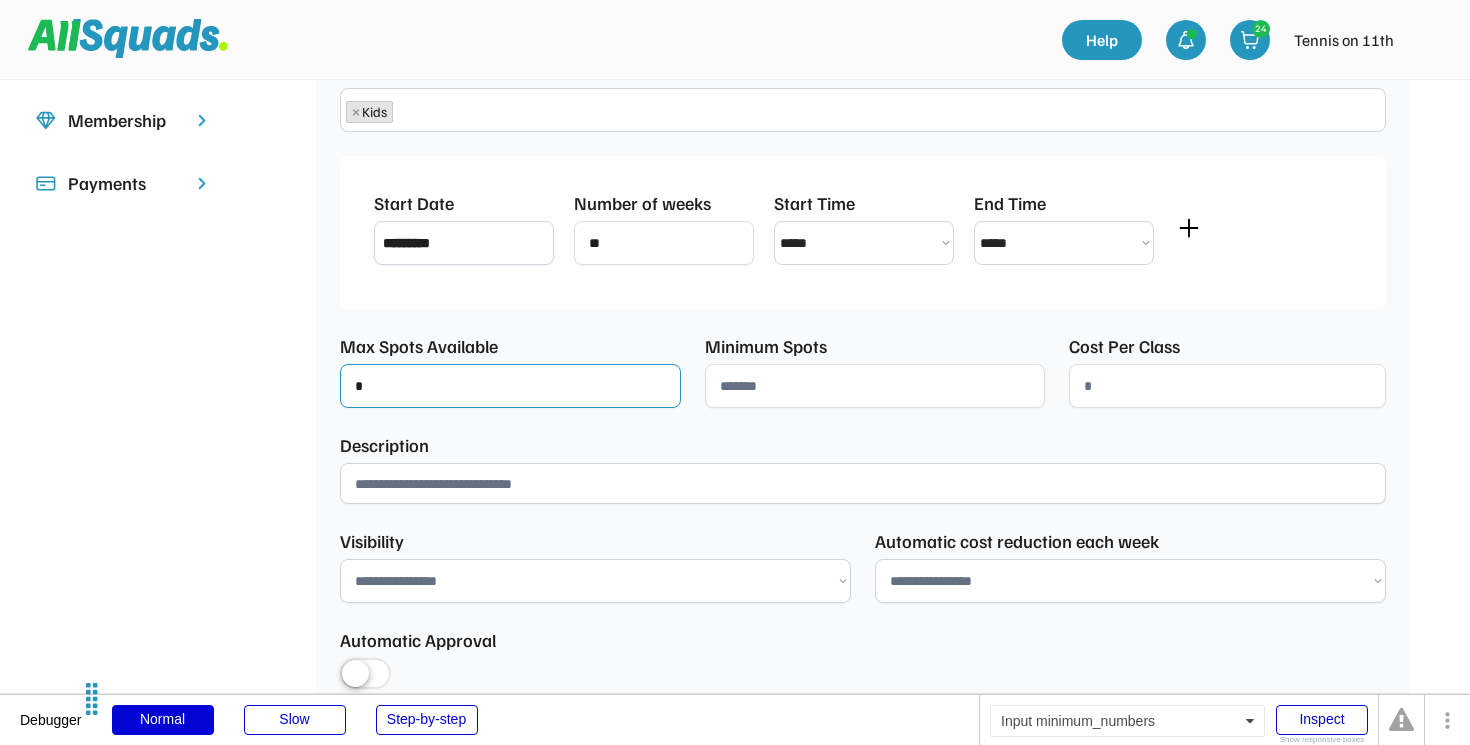 type on "*" 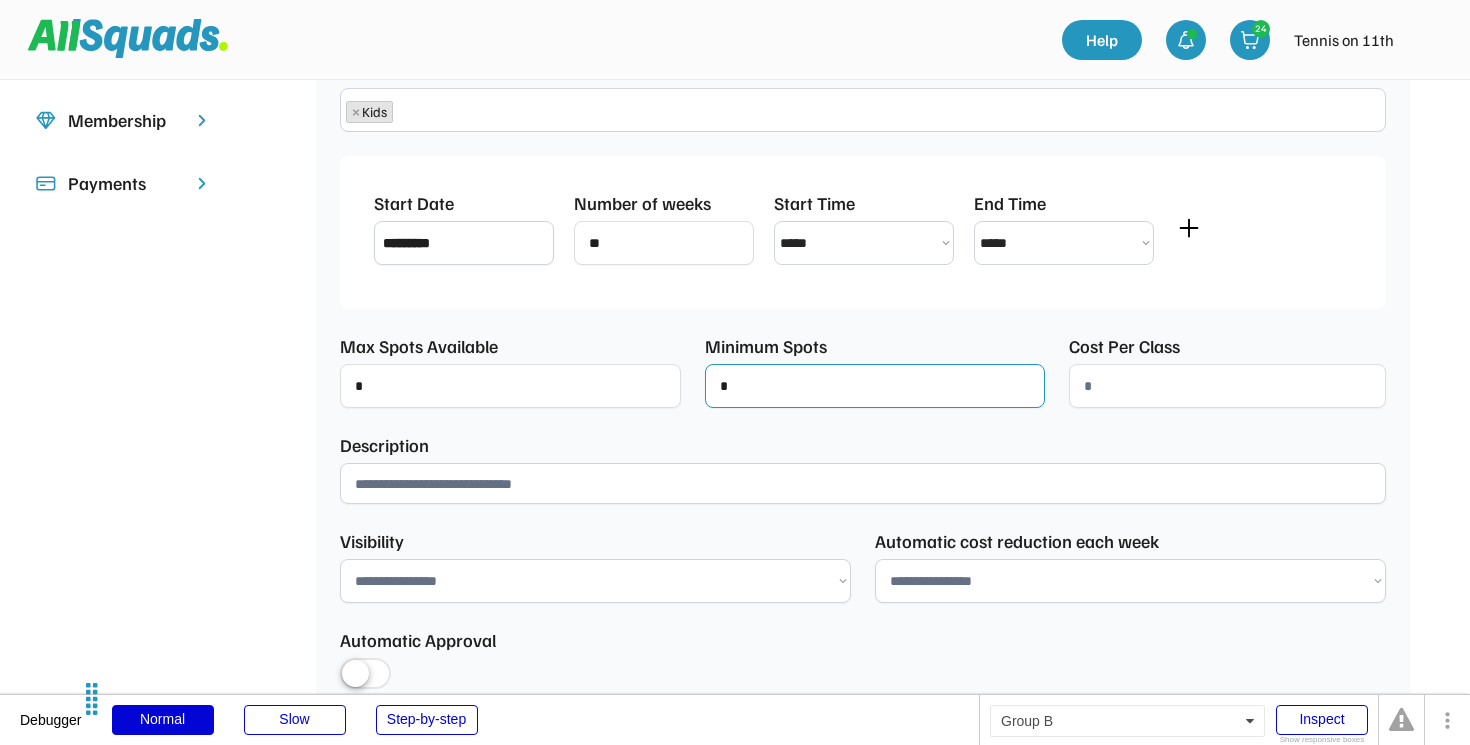 type on "*" 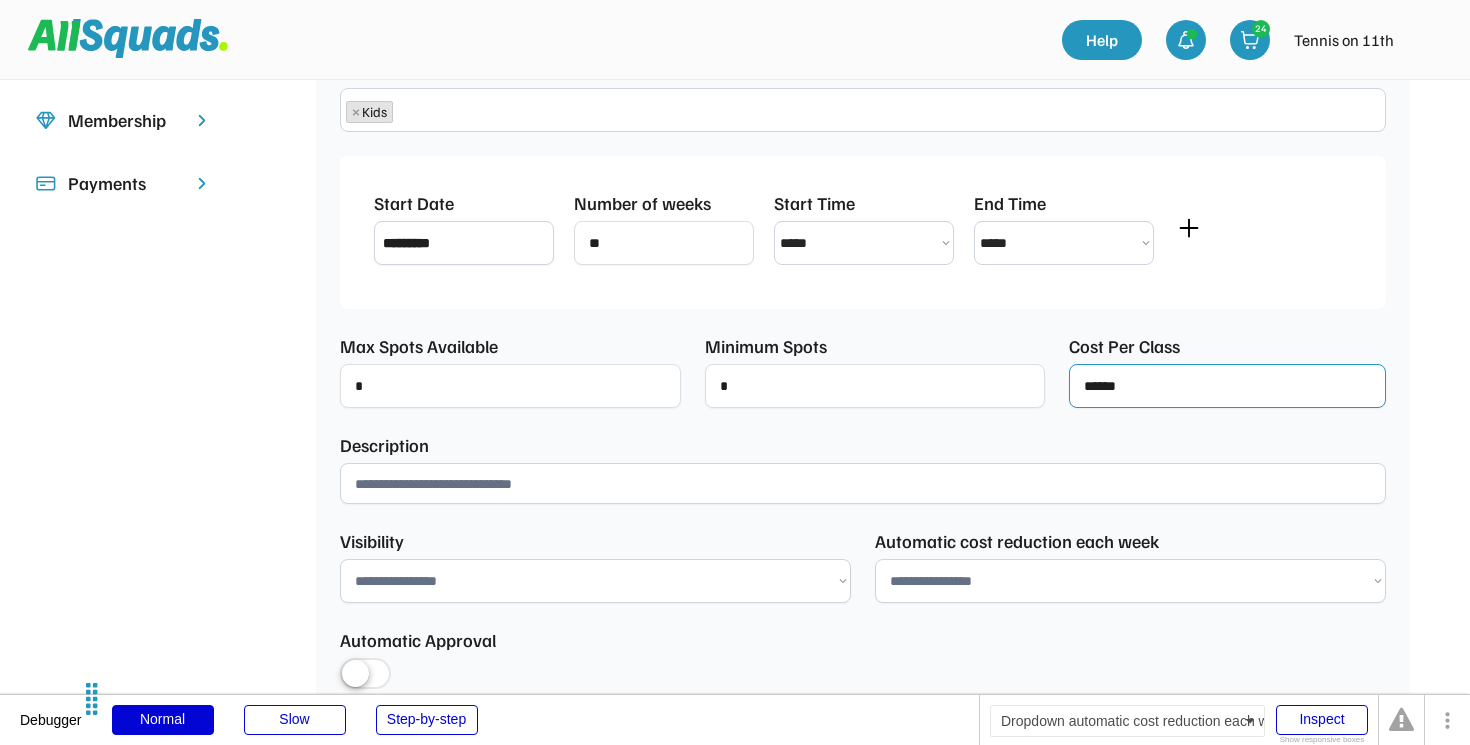 type on "******" 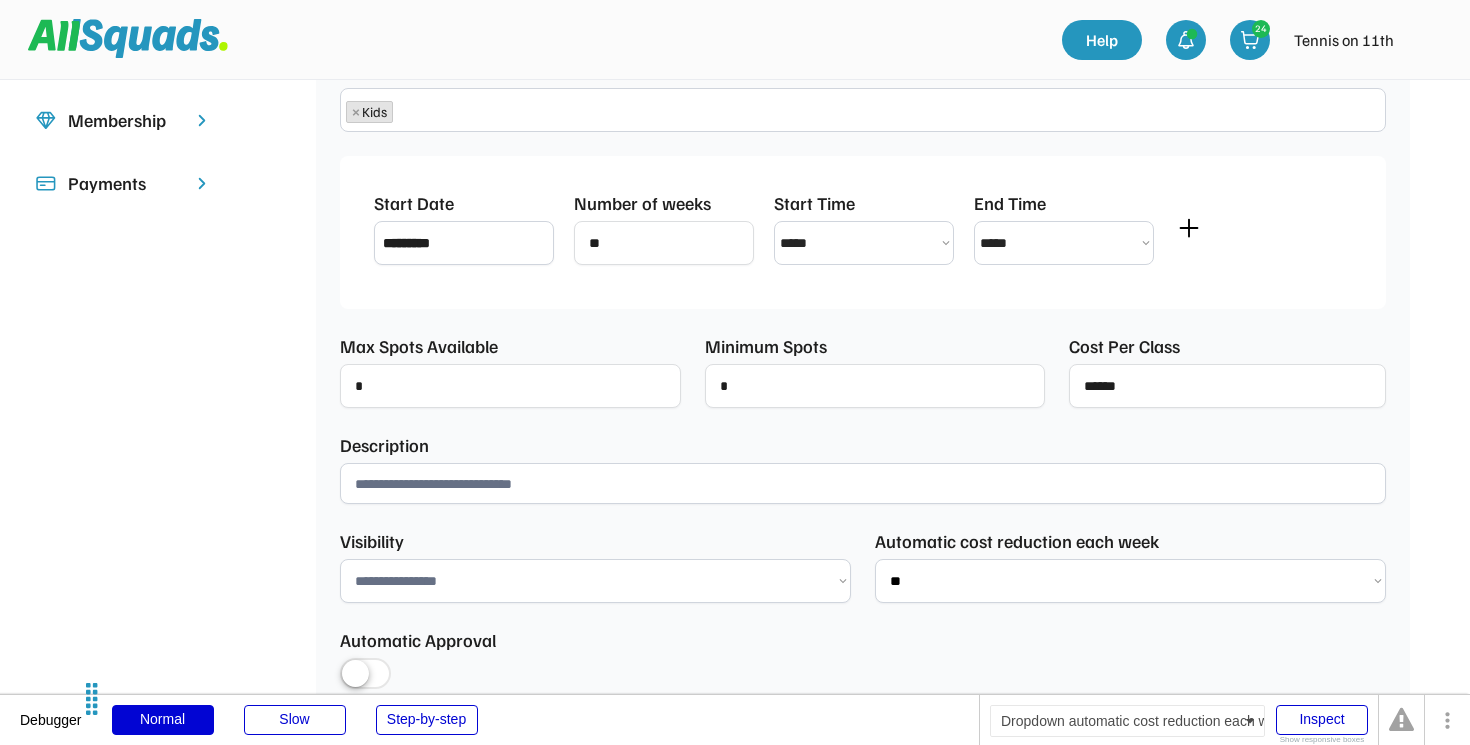click on "**********" at bounding box center [1130, 581] 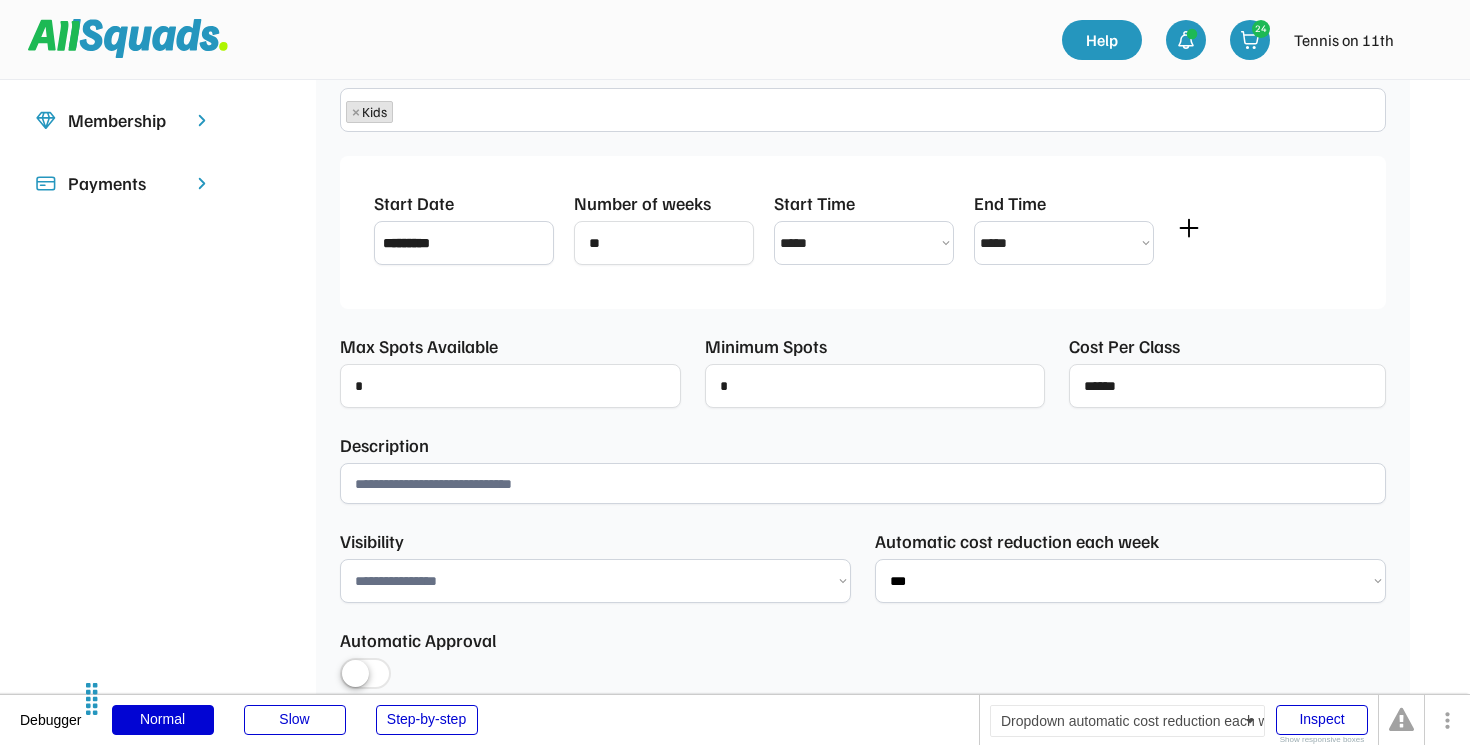 click on "**********" at bounding box center (1130, 581) 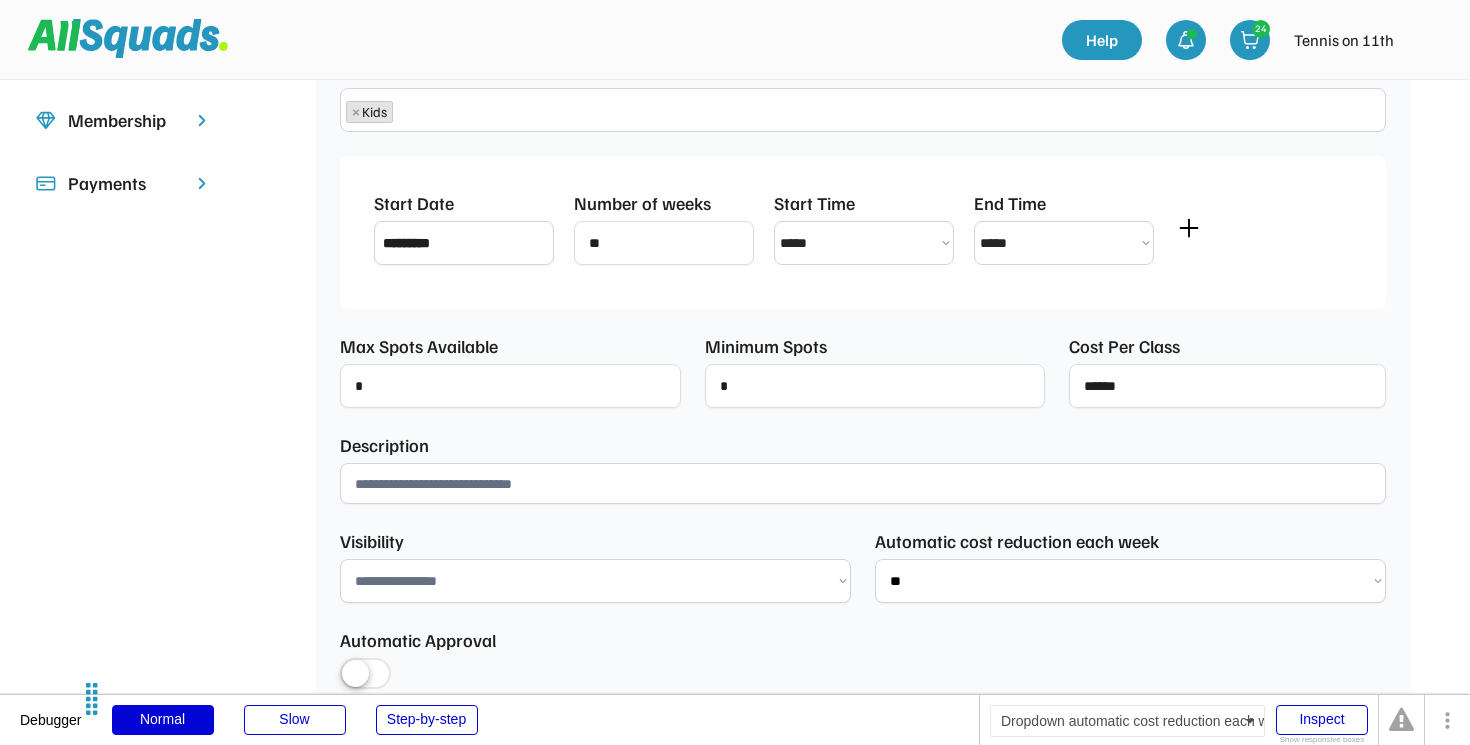 click on "**********" at bounding box center (1130, 581) 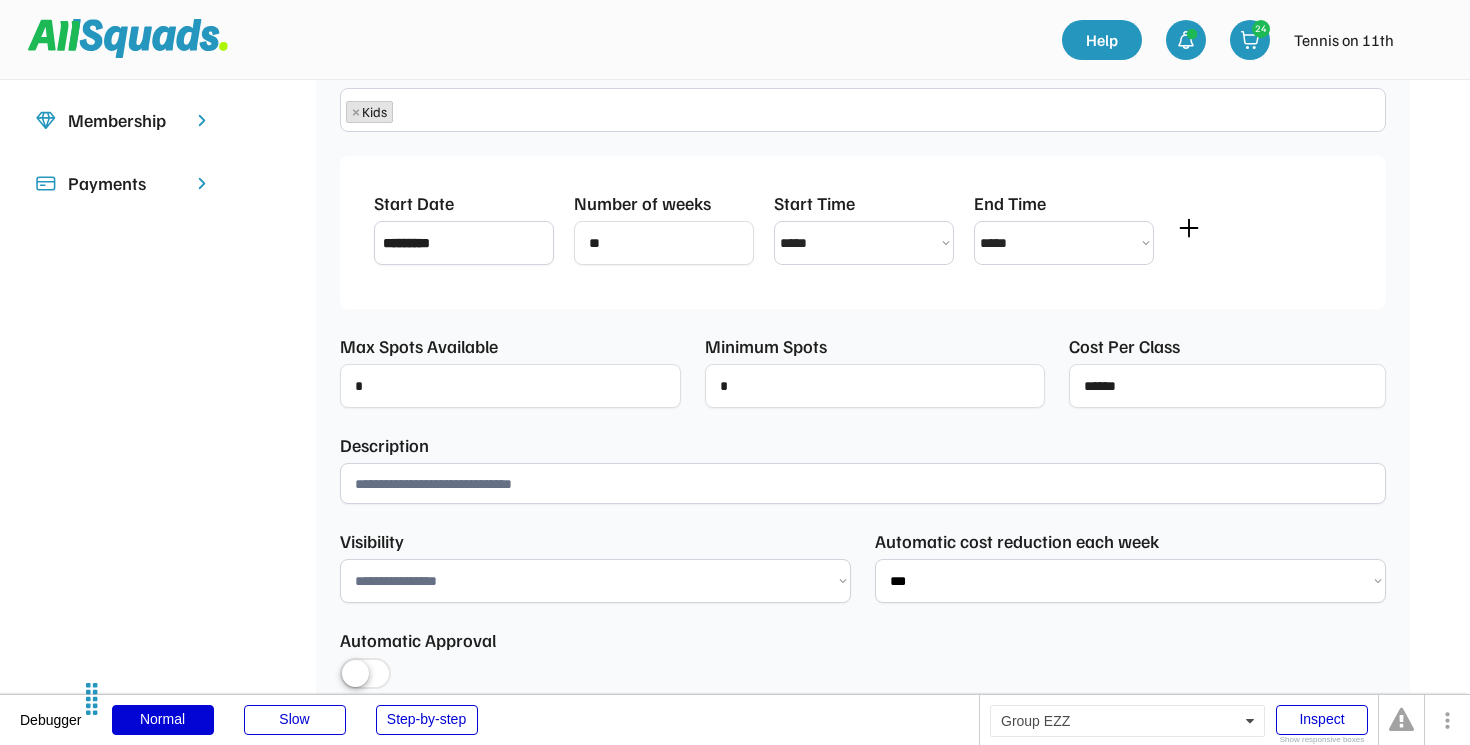 click at bounding box center (863, 483) 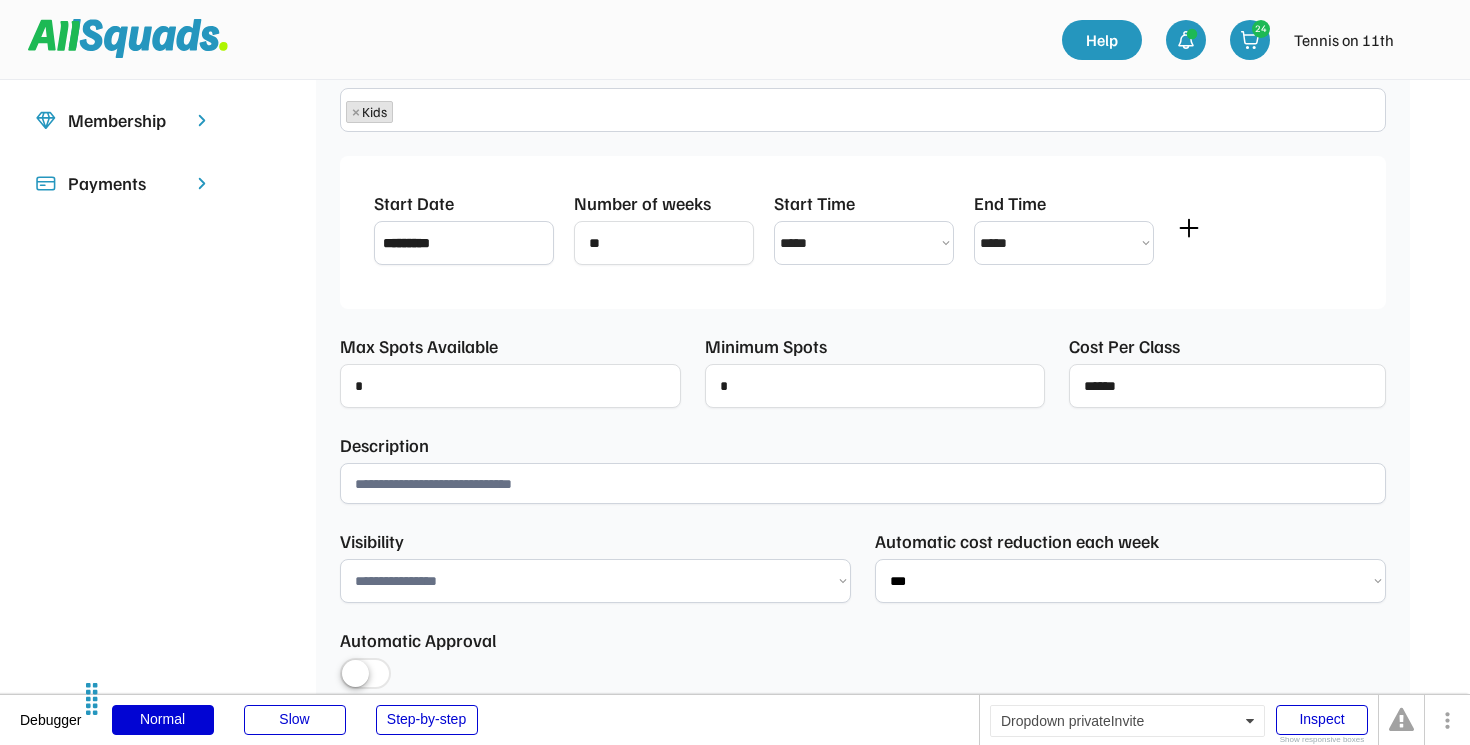 click on "**********" at bounding box center [595, 581] 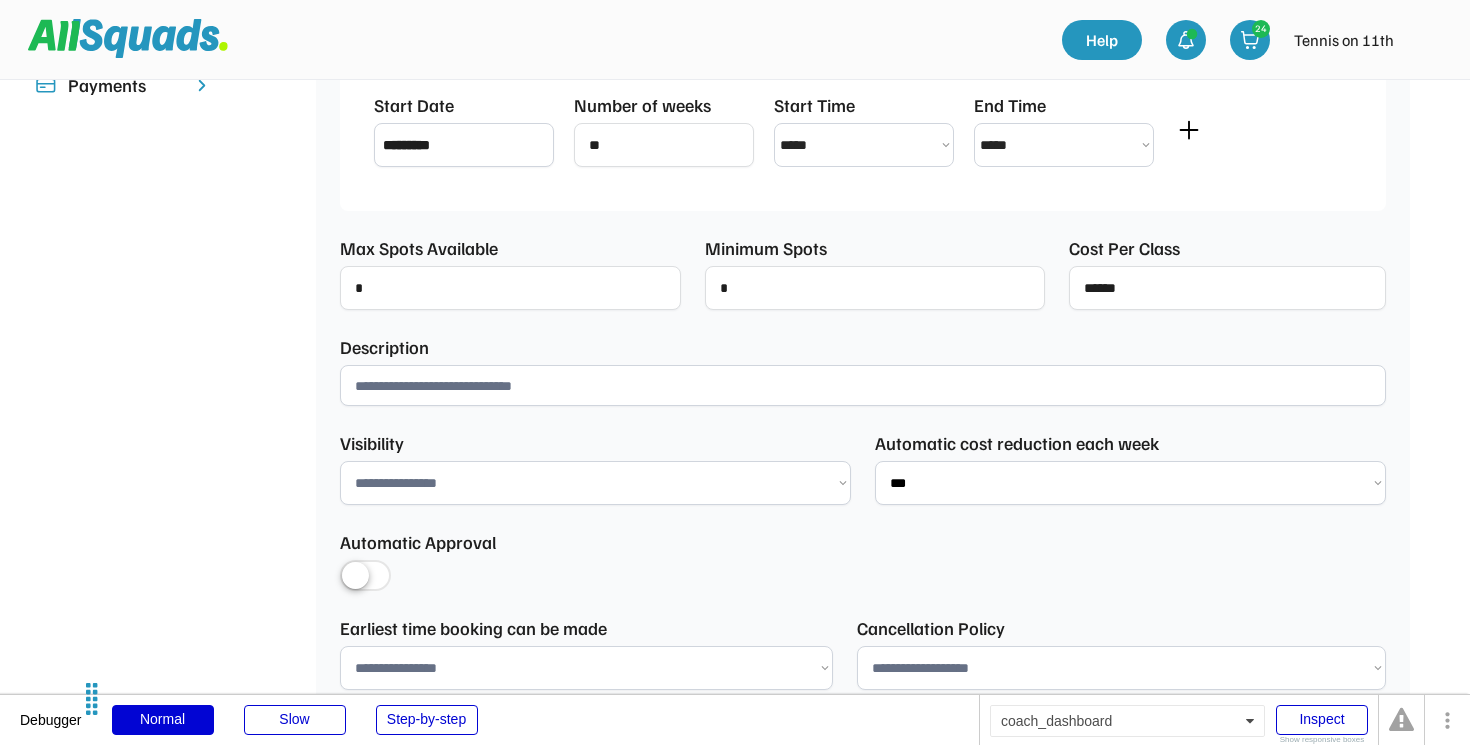 scroll, scrollTop: 612, scrollLeft: 0, axis: vertical 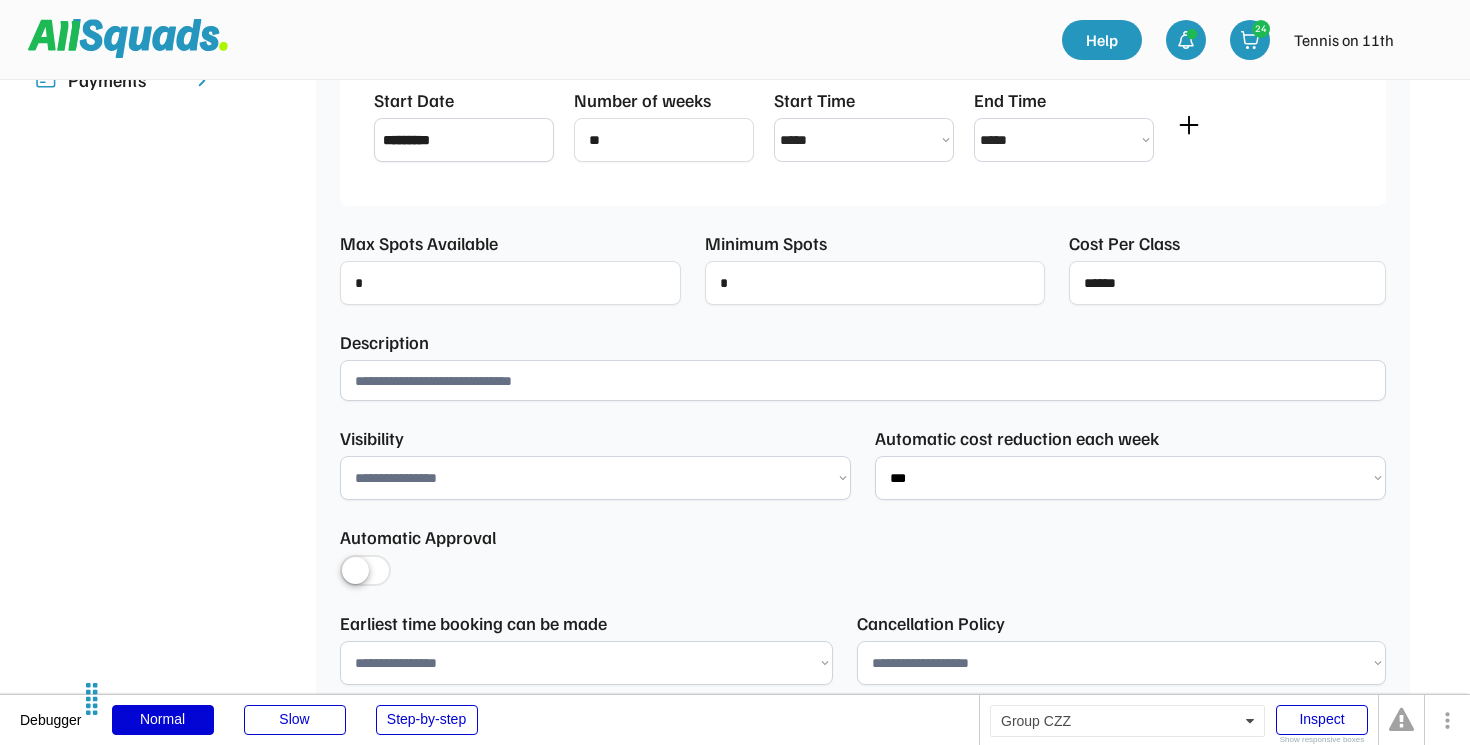 click on "**********" at bounding box center [595, 478] 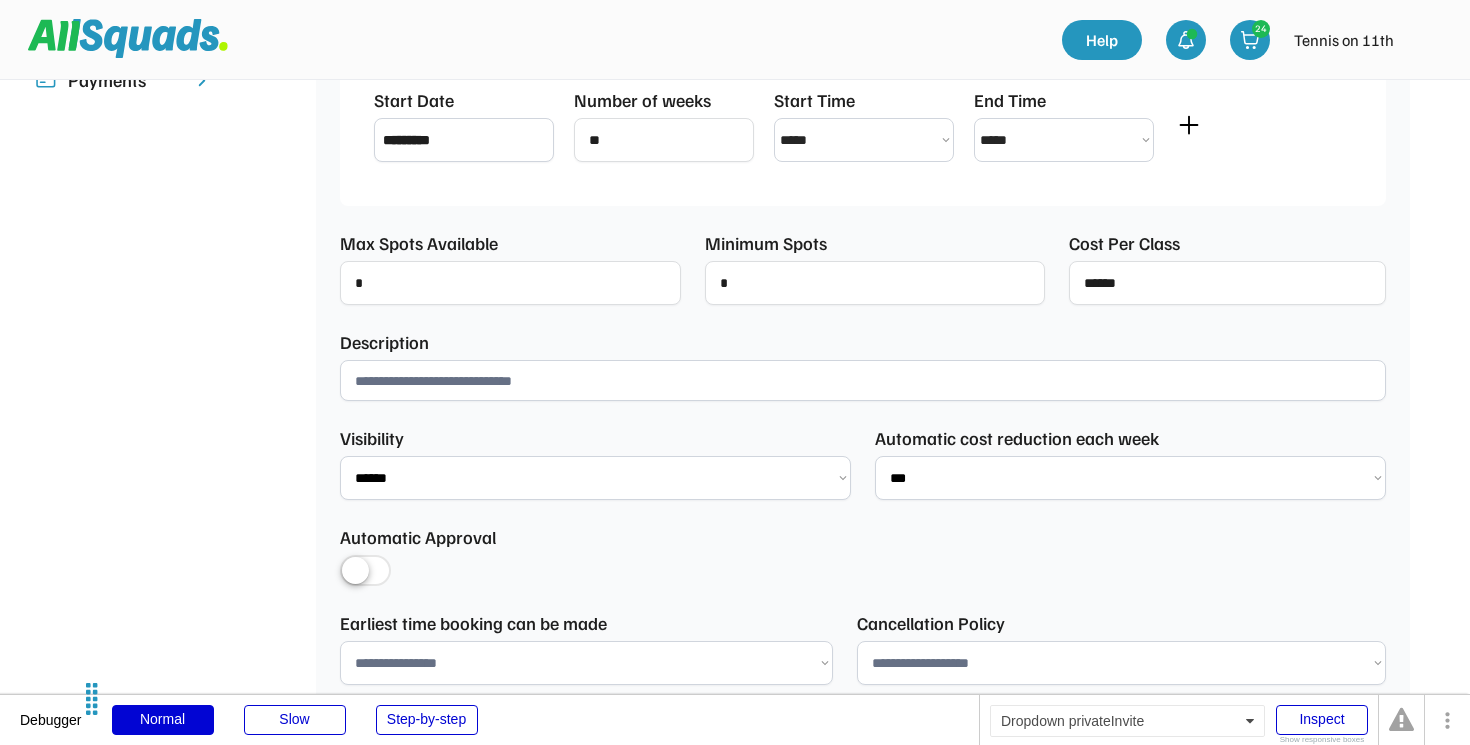 click on "**********" at bounding box center [595, 478] 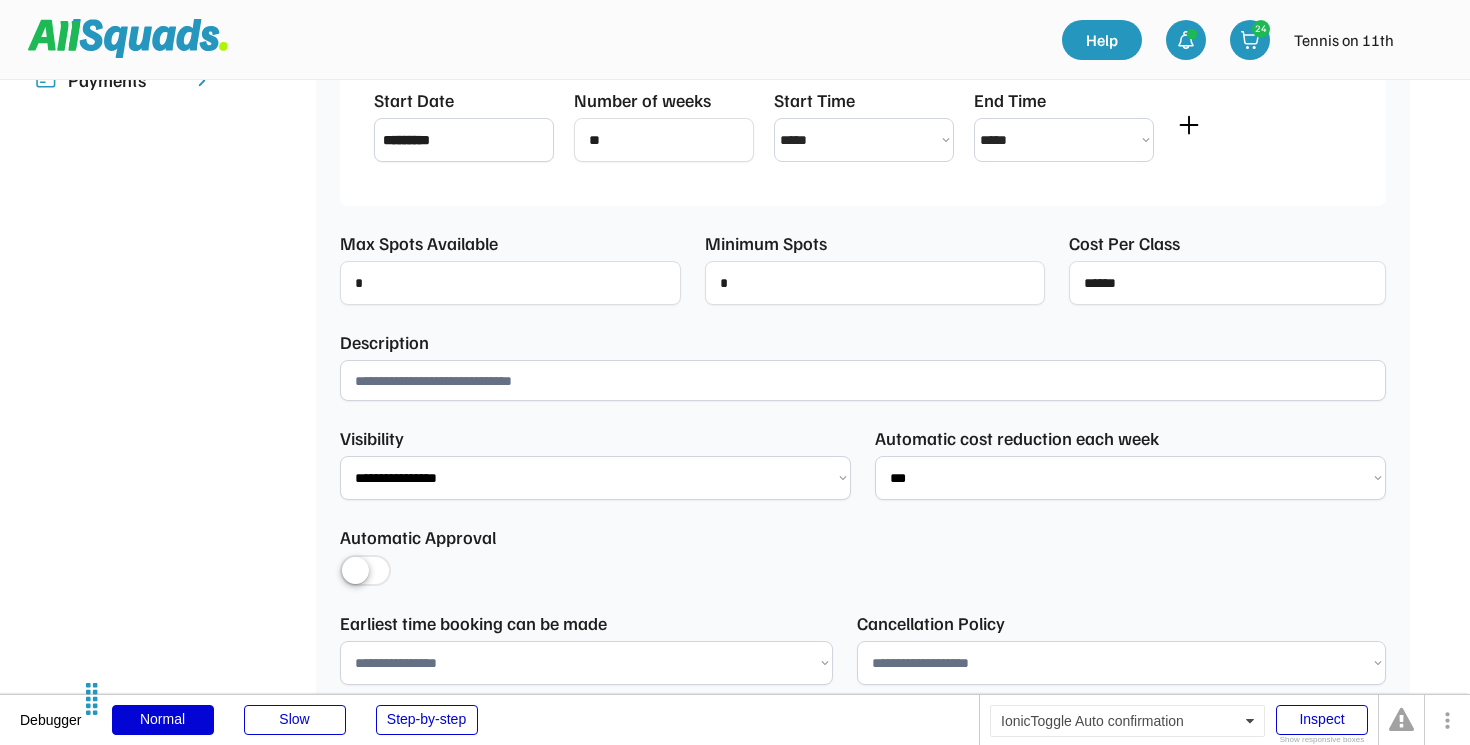 click at bounding box center (365, 572) 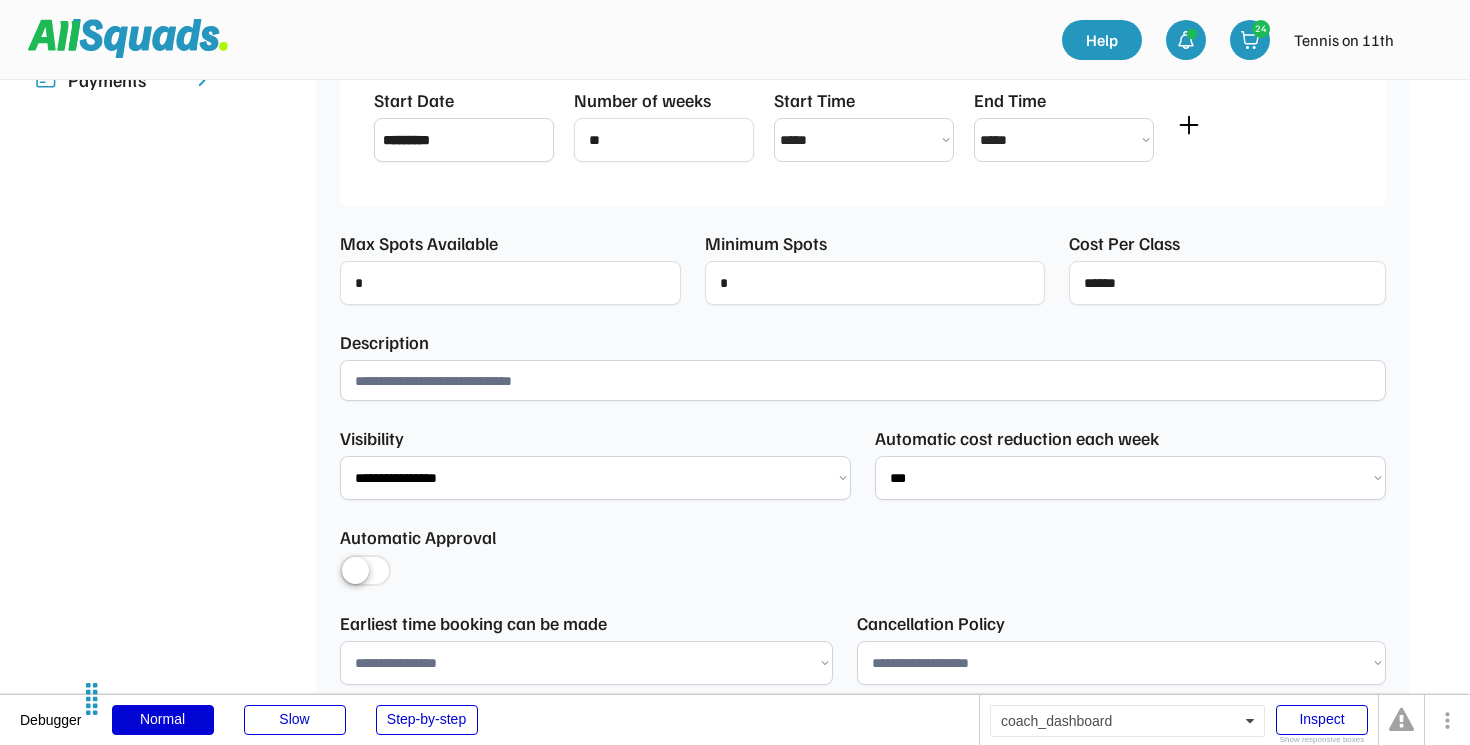 click at bounding box center (365, 572) 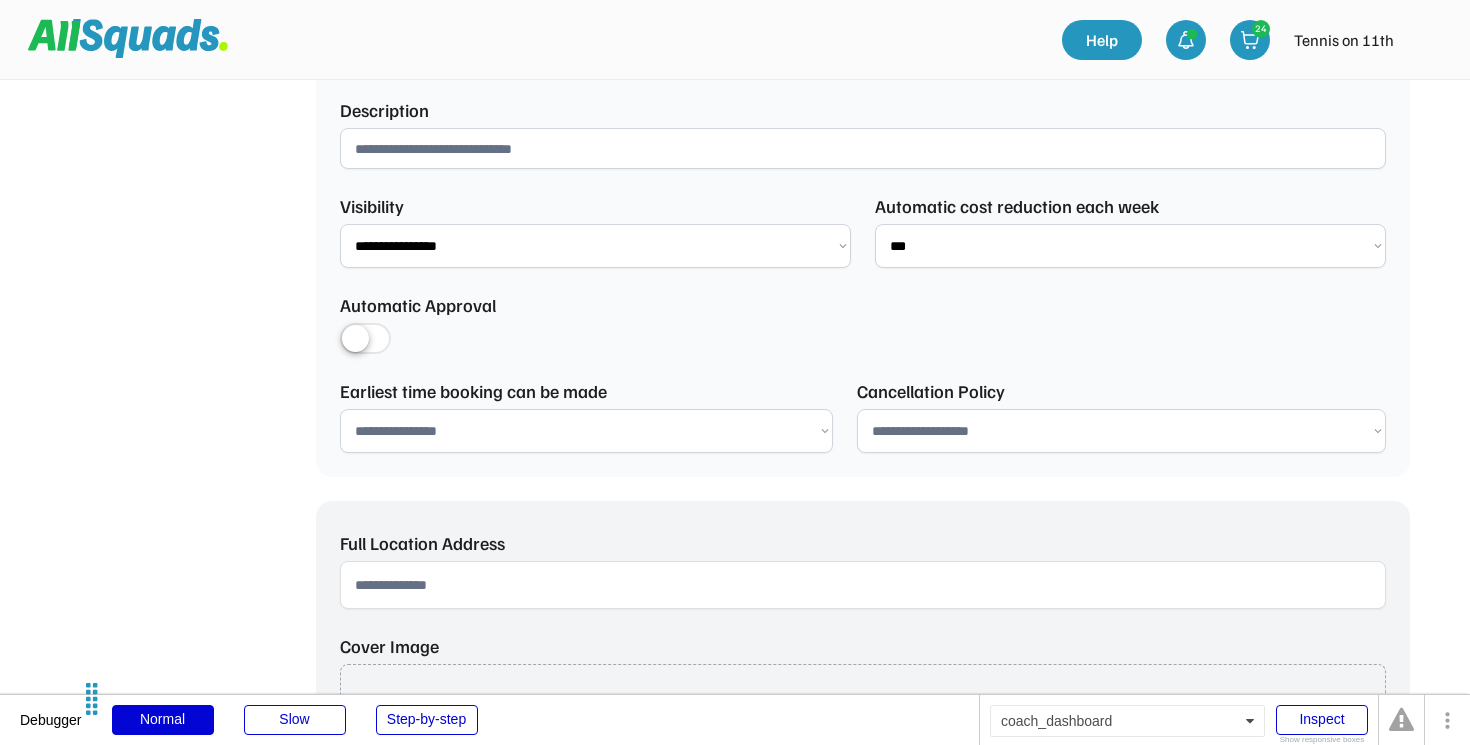 scroll, scrollTop: 849, scrollLeft: 0, axis: vertical 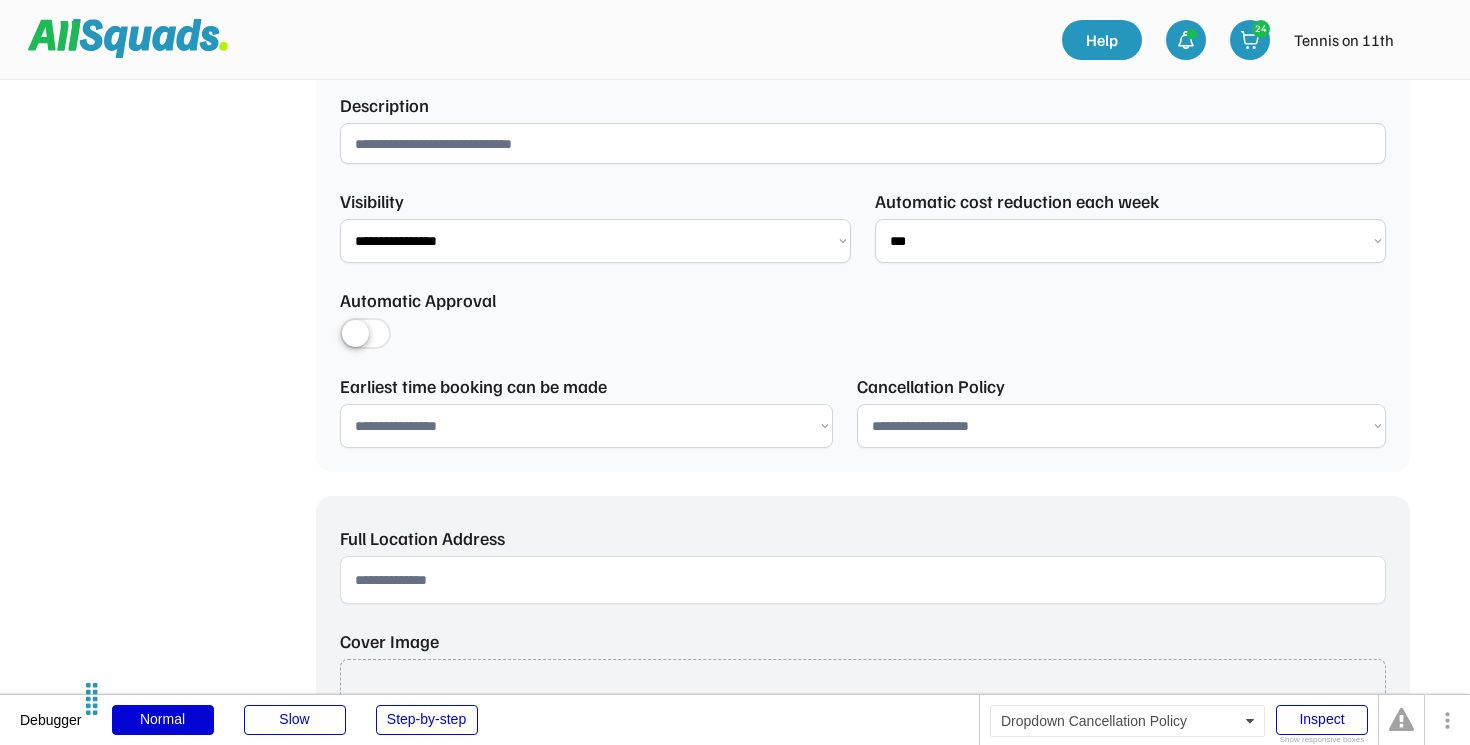 click on "**********" at bounding box center [1121, 426] 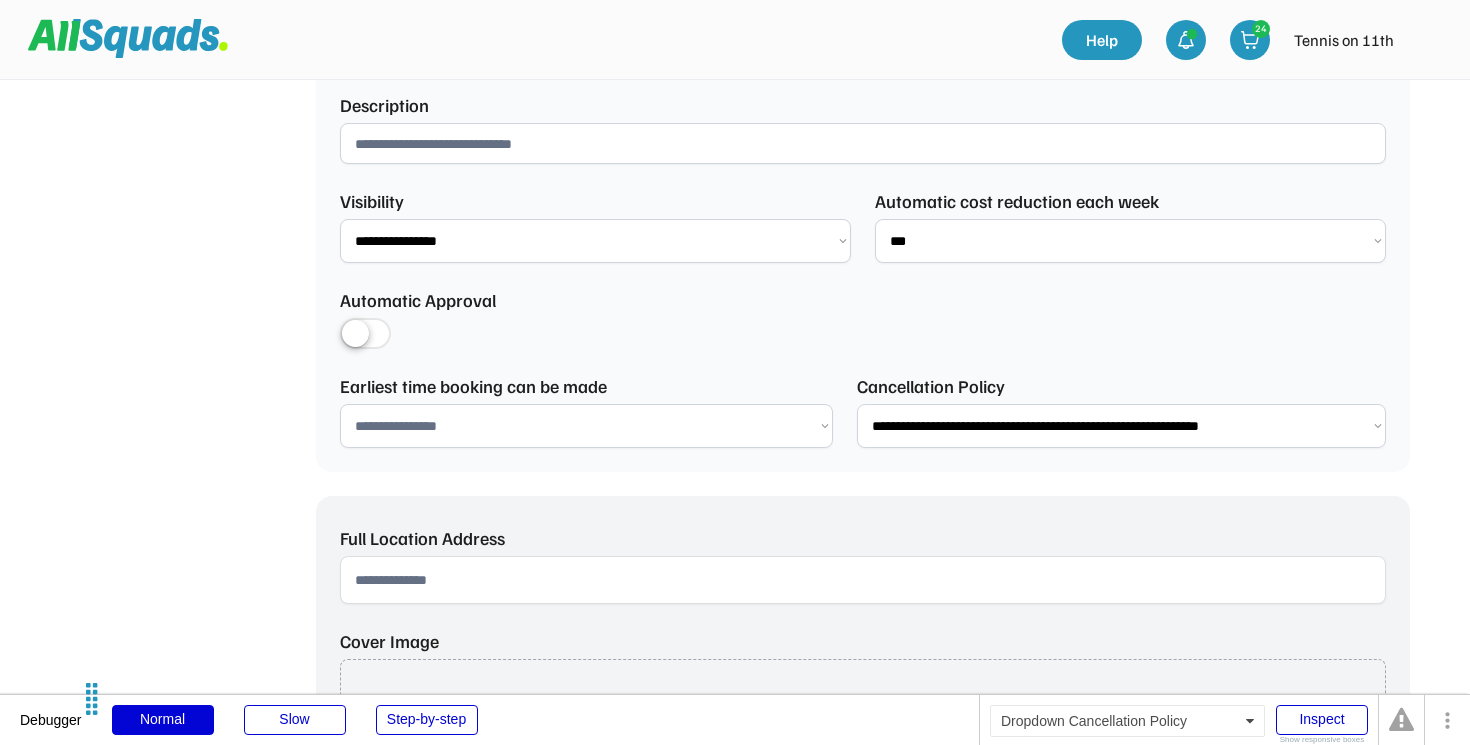 click on "**********" at bounding box center (1121, 426) 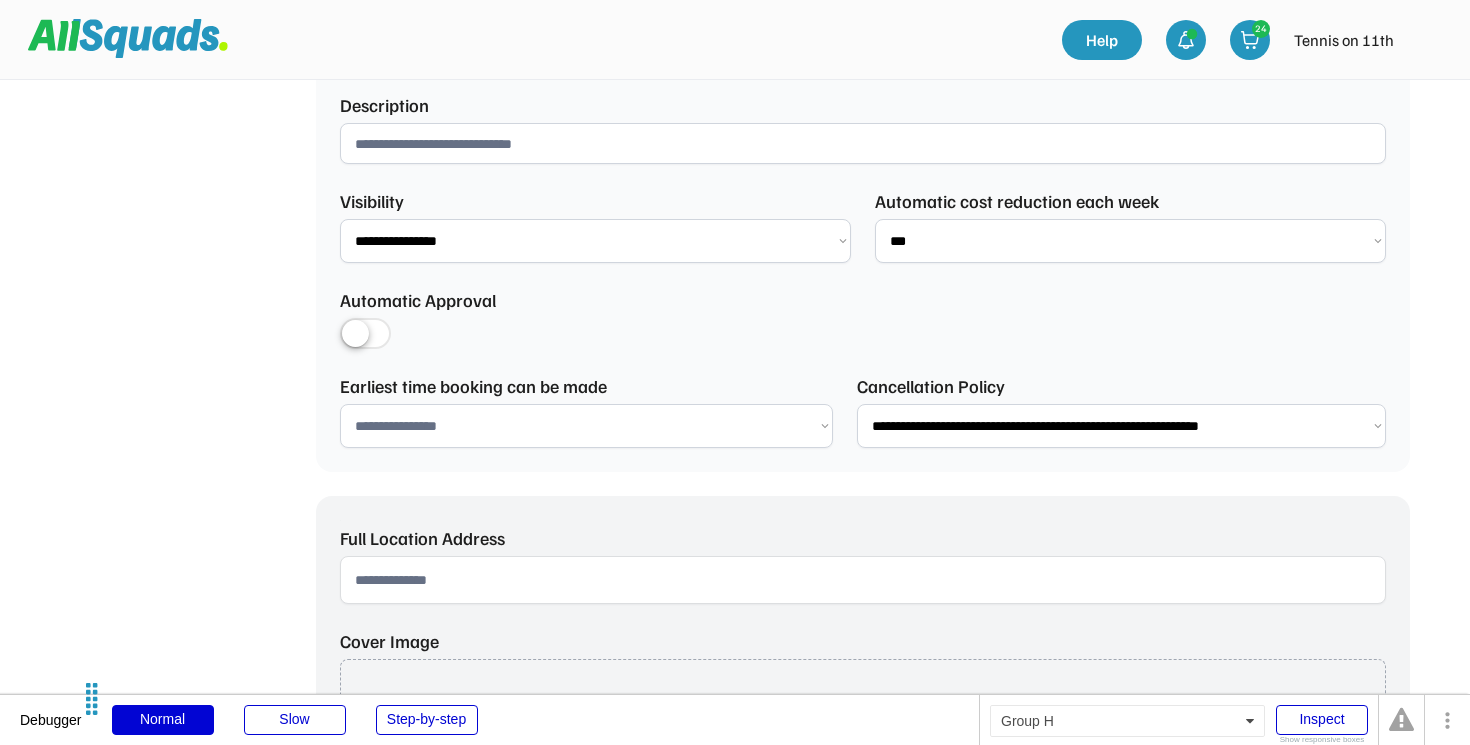 click on "**********" at bounding box center [1121, 426] 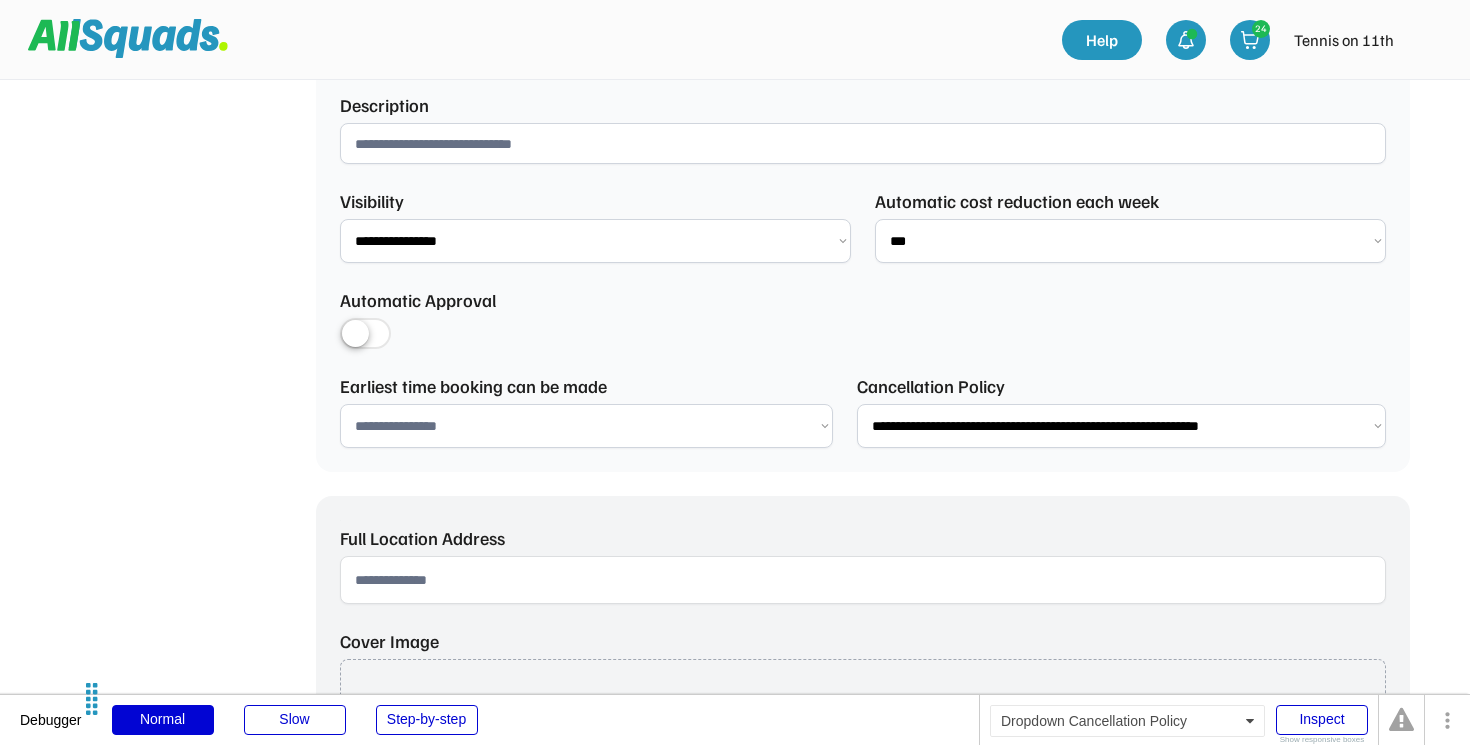 click on "**********" at bounding box center (1121, 426) 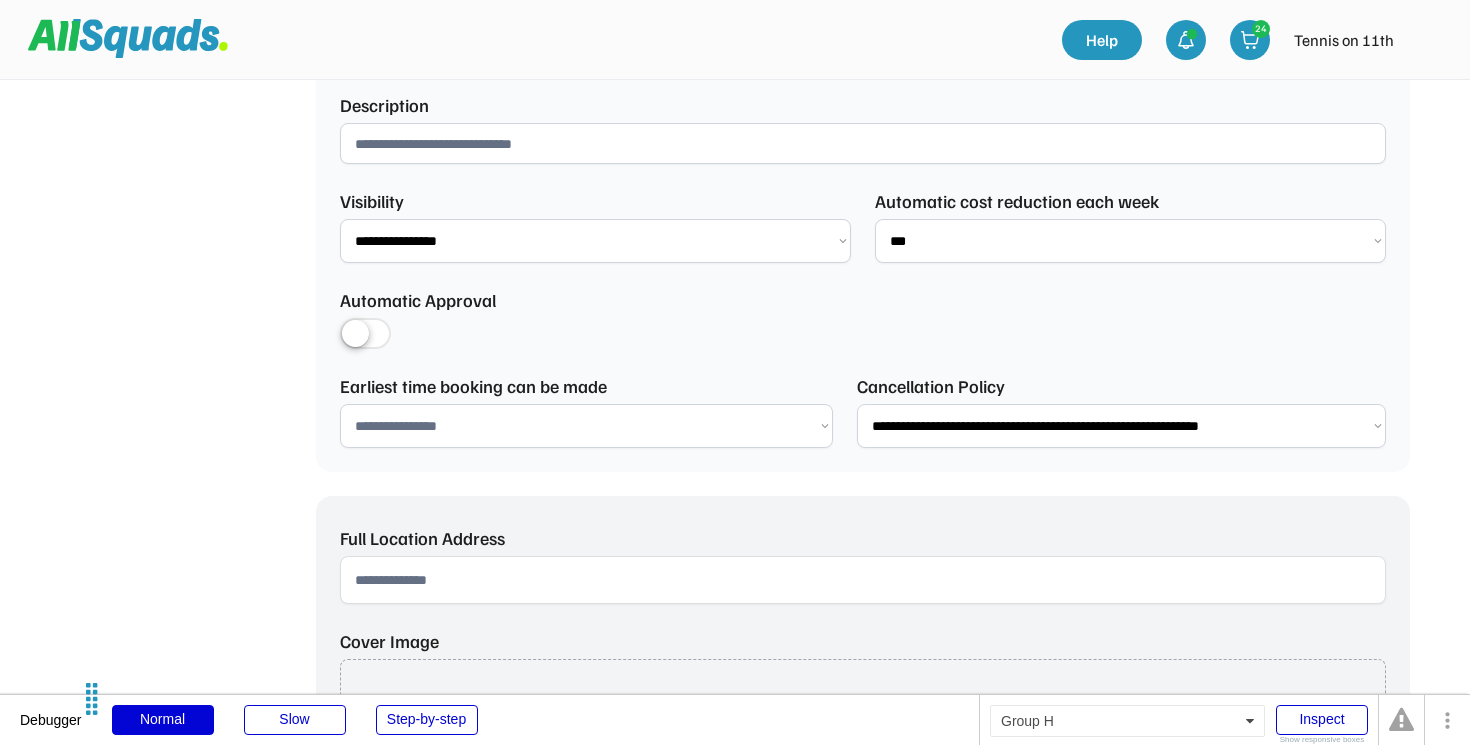 click on "**********" at bounding box center (1121, 426) 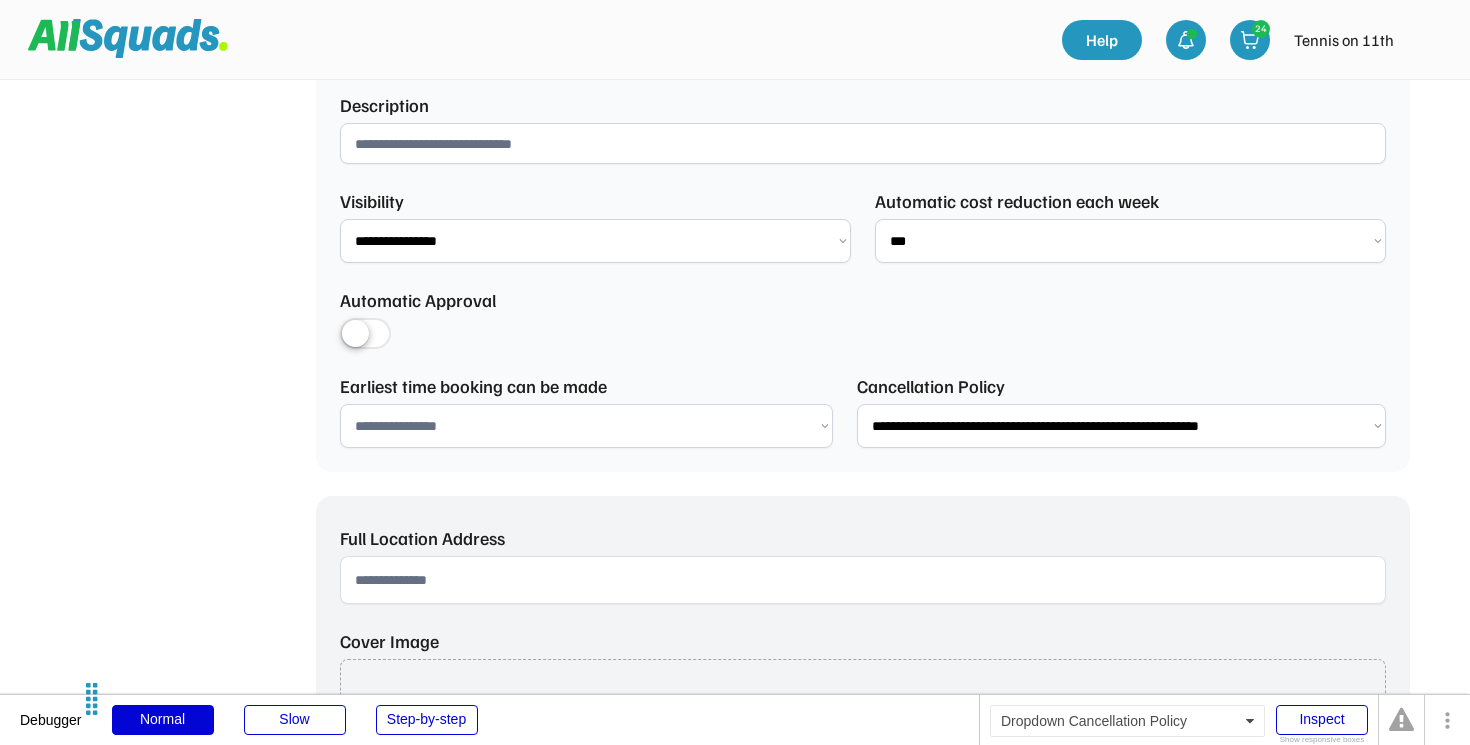 select on "**********" 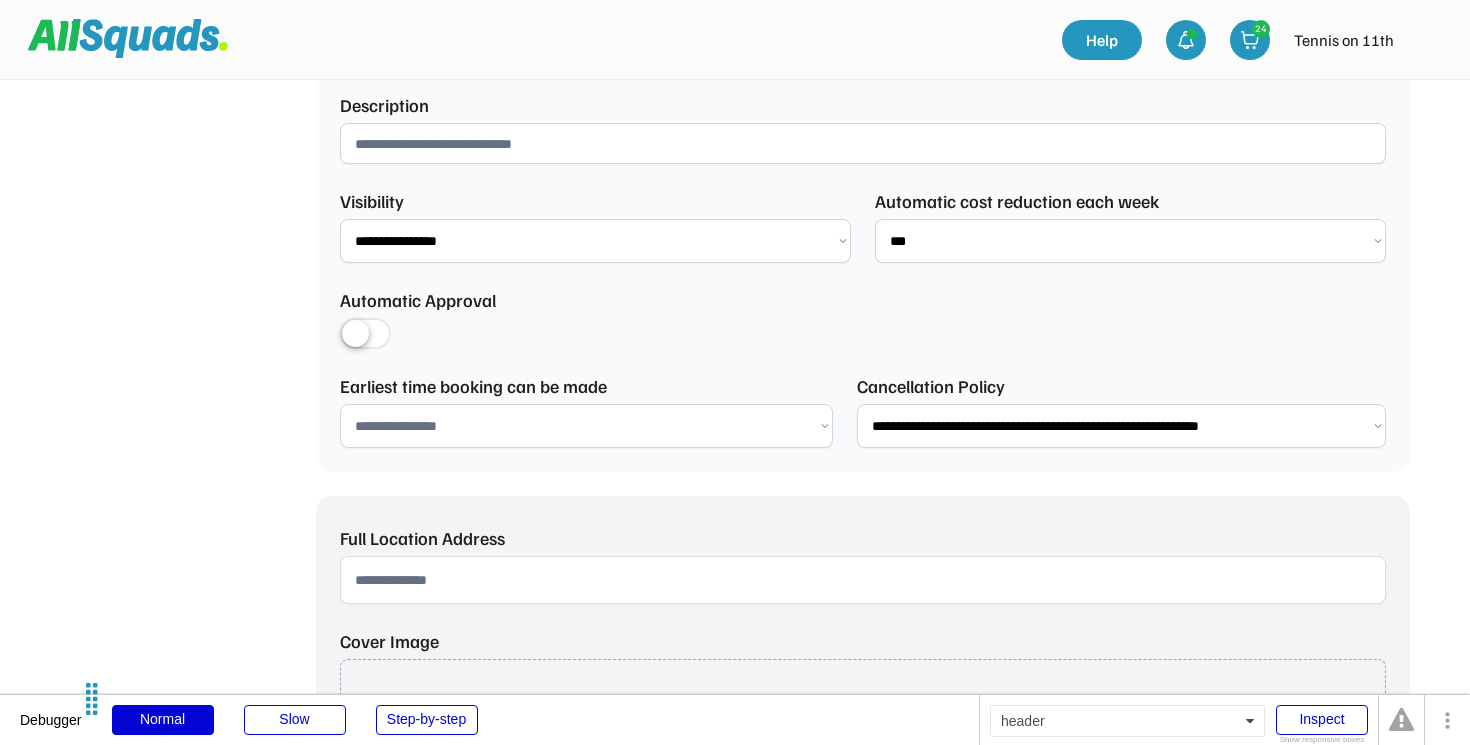 click on "**********" at bounding box center [586, 426] 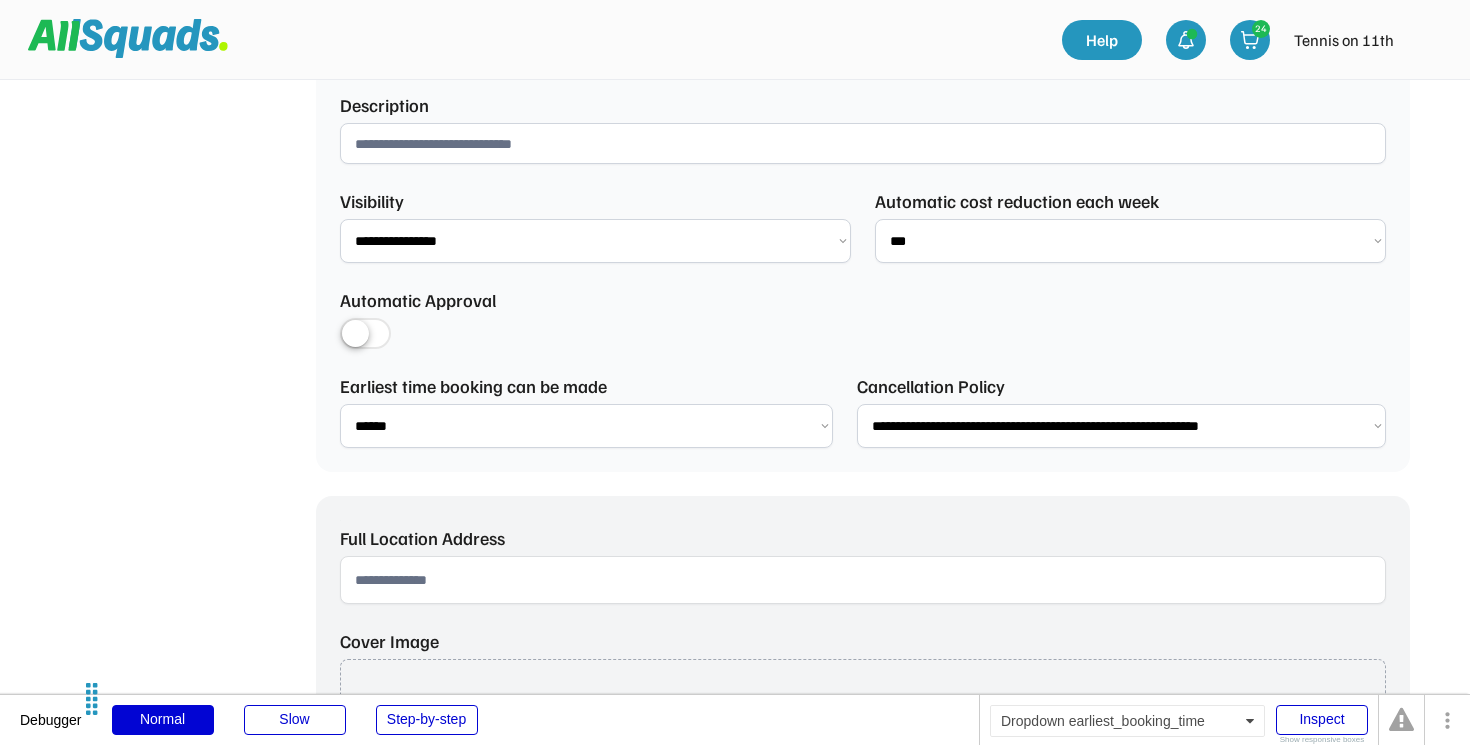 click on "**********" at bounding box center [586, 426] 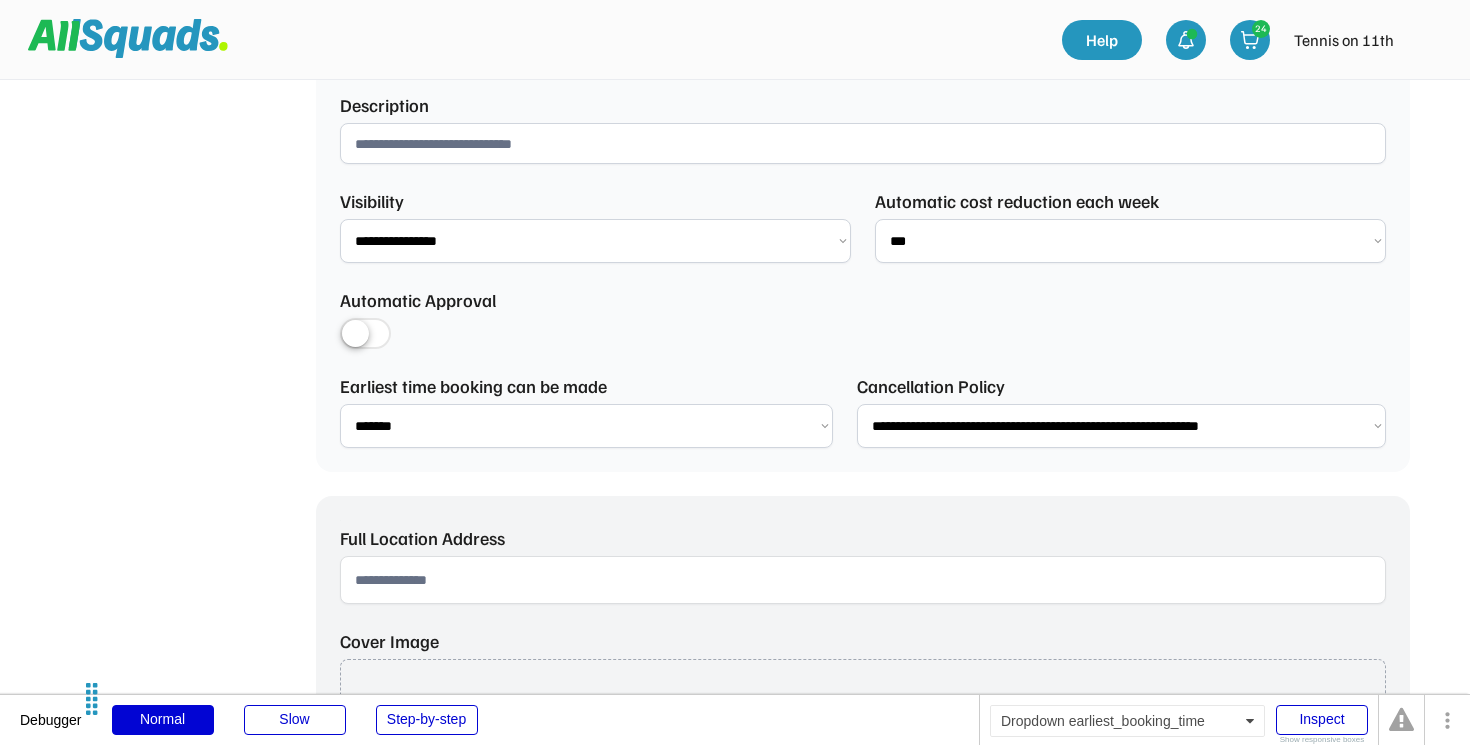 click on "**********" at bounding box center (586, 426) 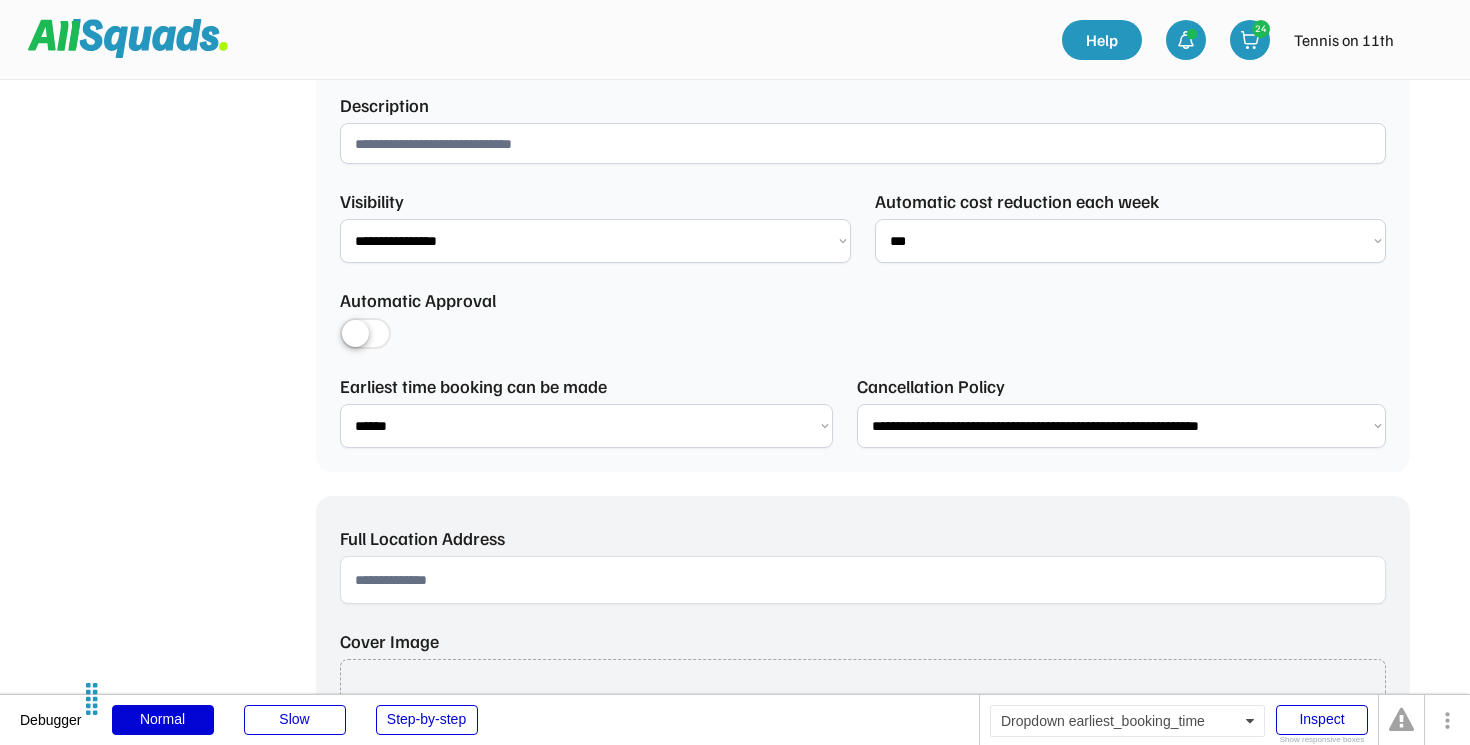 click on "**********" at bounding box center [586, 426] 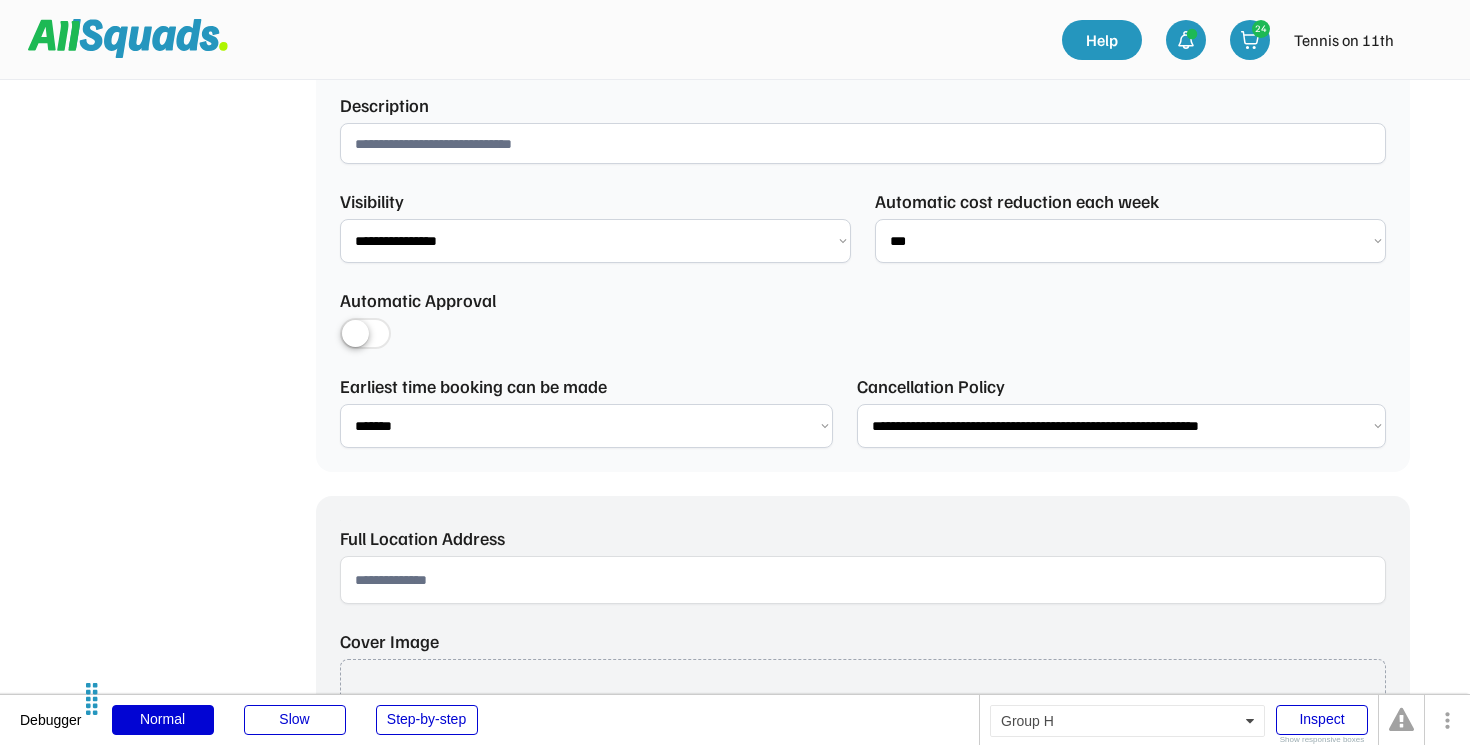 click on "**********" at bounding box center [586, 426] 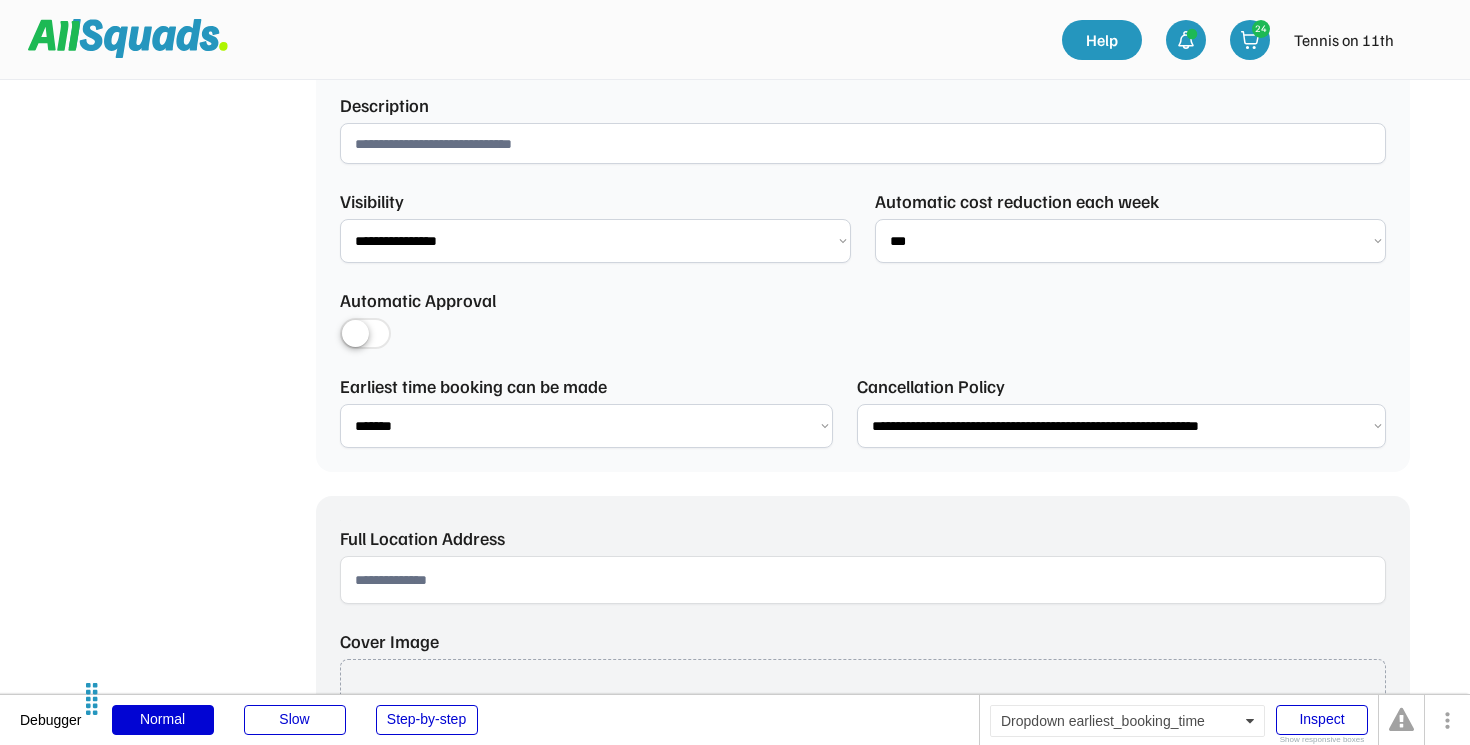 select on "********" 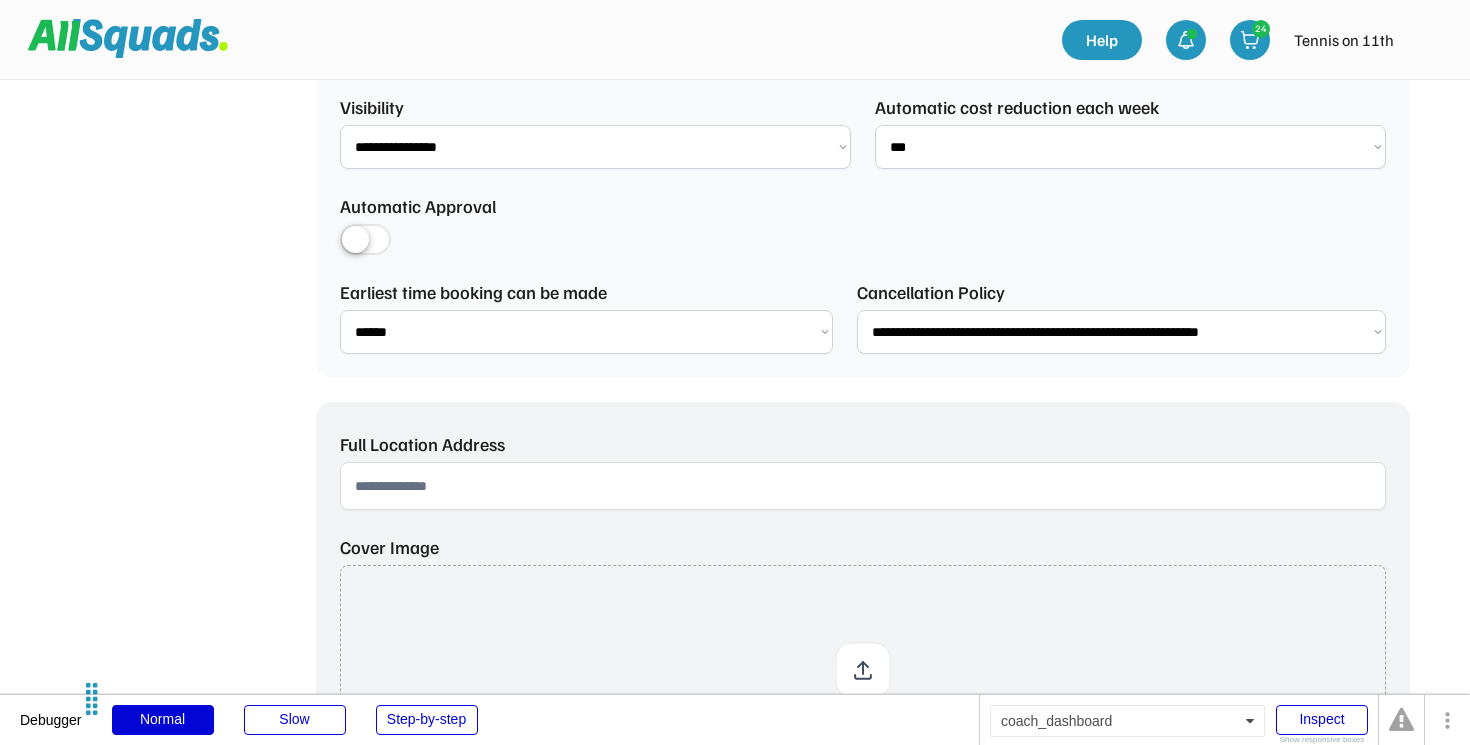 scroll, scrollTop: 947, scrollLeft: 0, axis: vertical 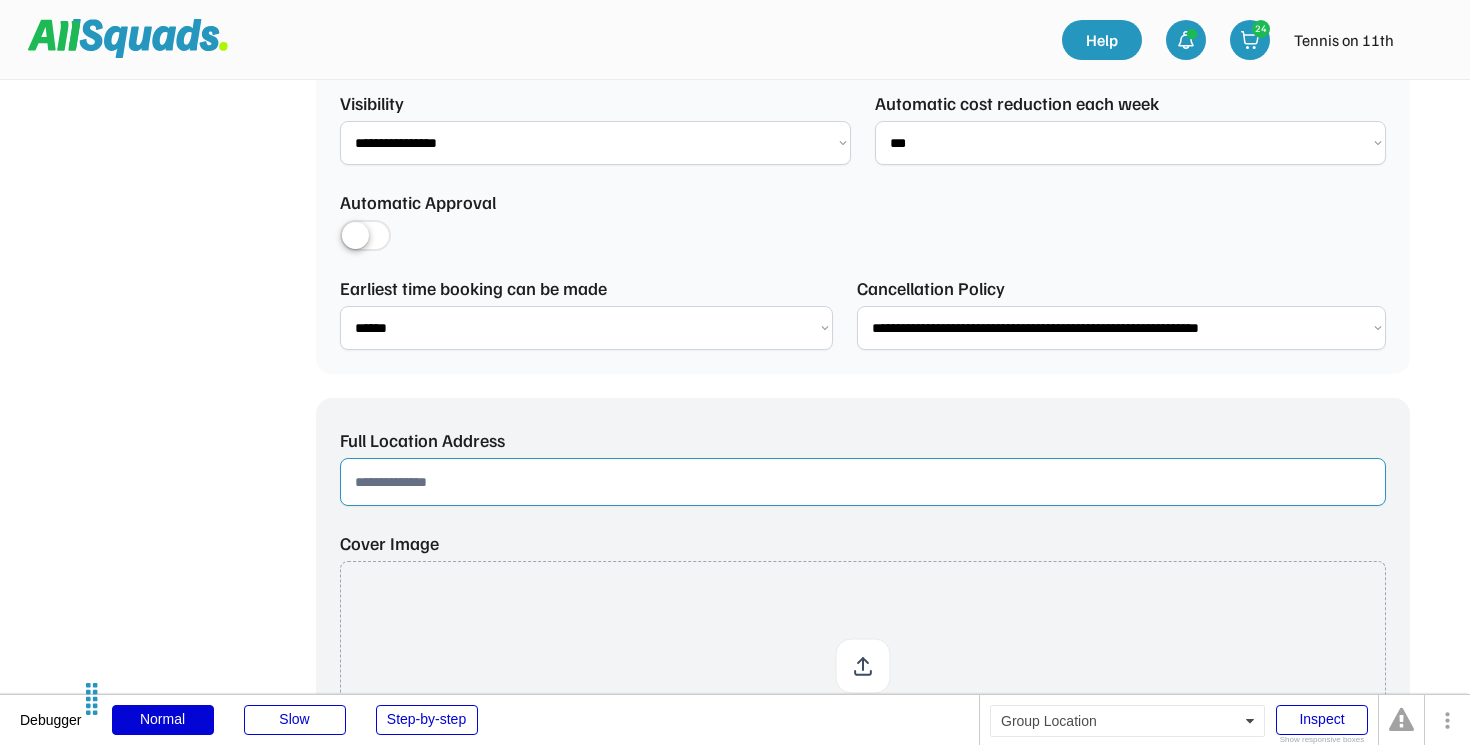 click at bounding box center [863, 482] 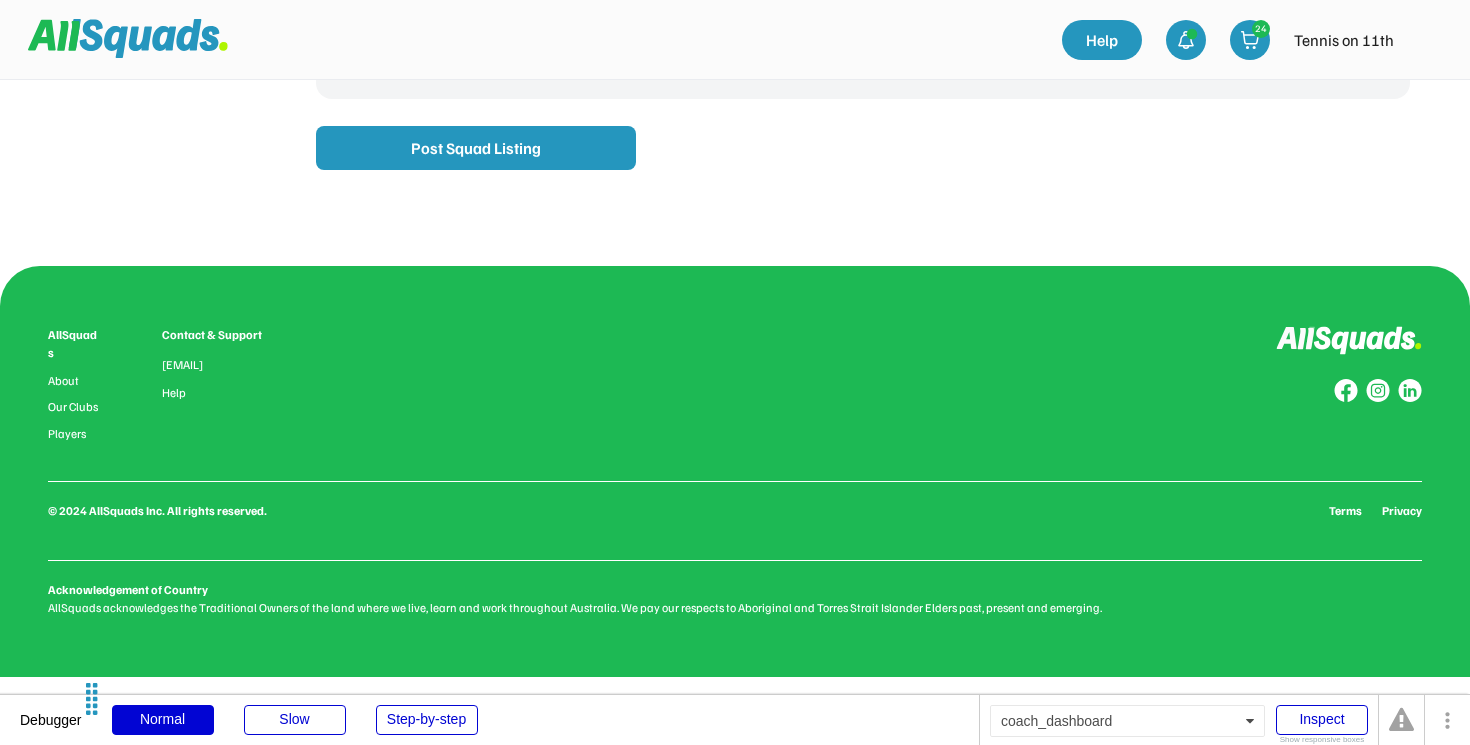 scroll, scrollTop: 1684, scrollLeft: 0, axis: vertical 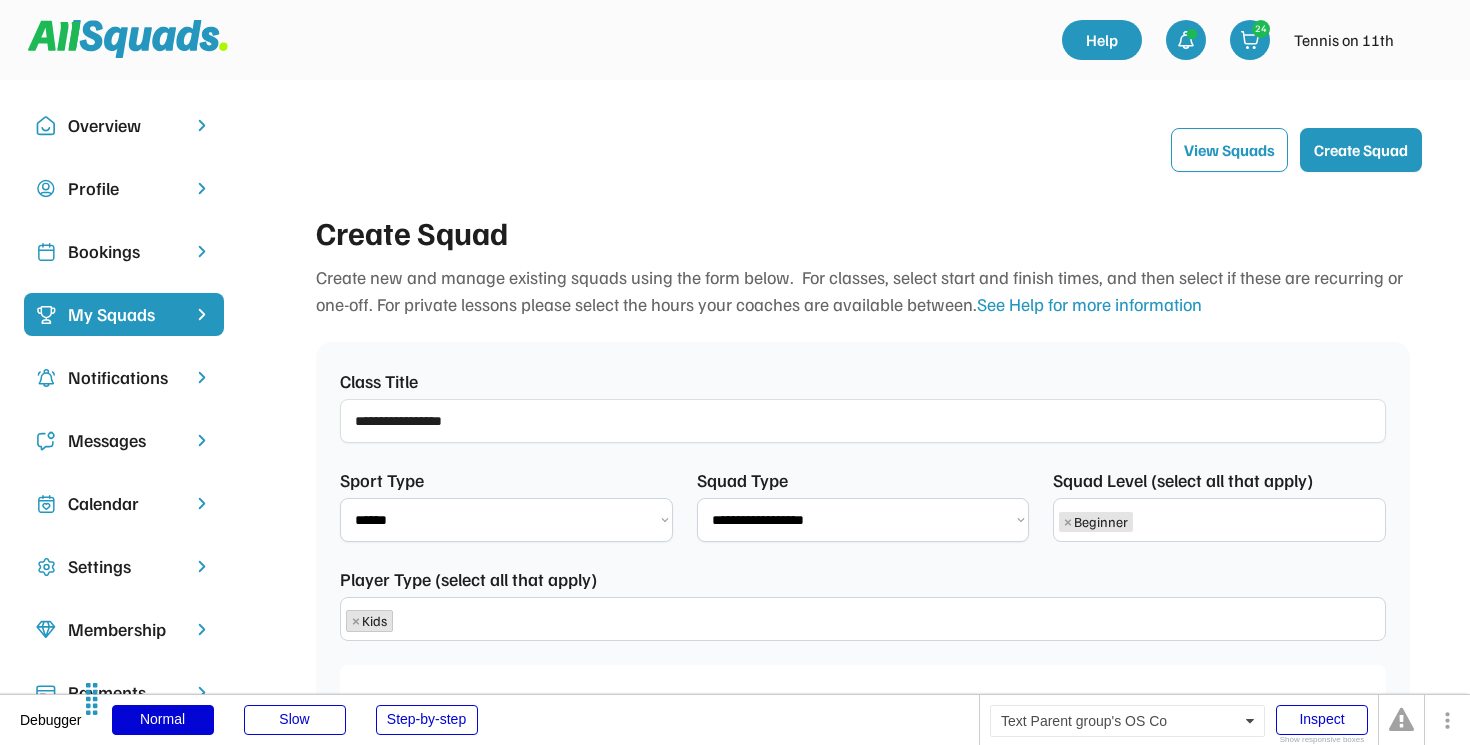click on "My Squads" at bounding box center (124, 314) 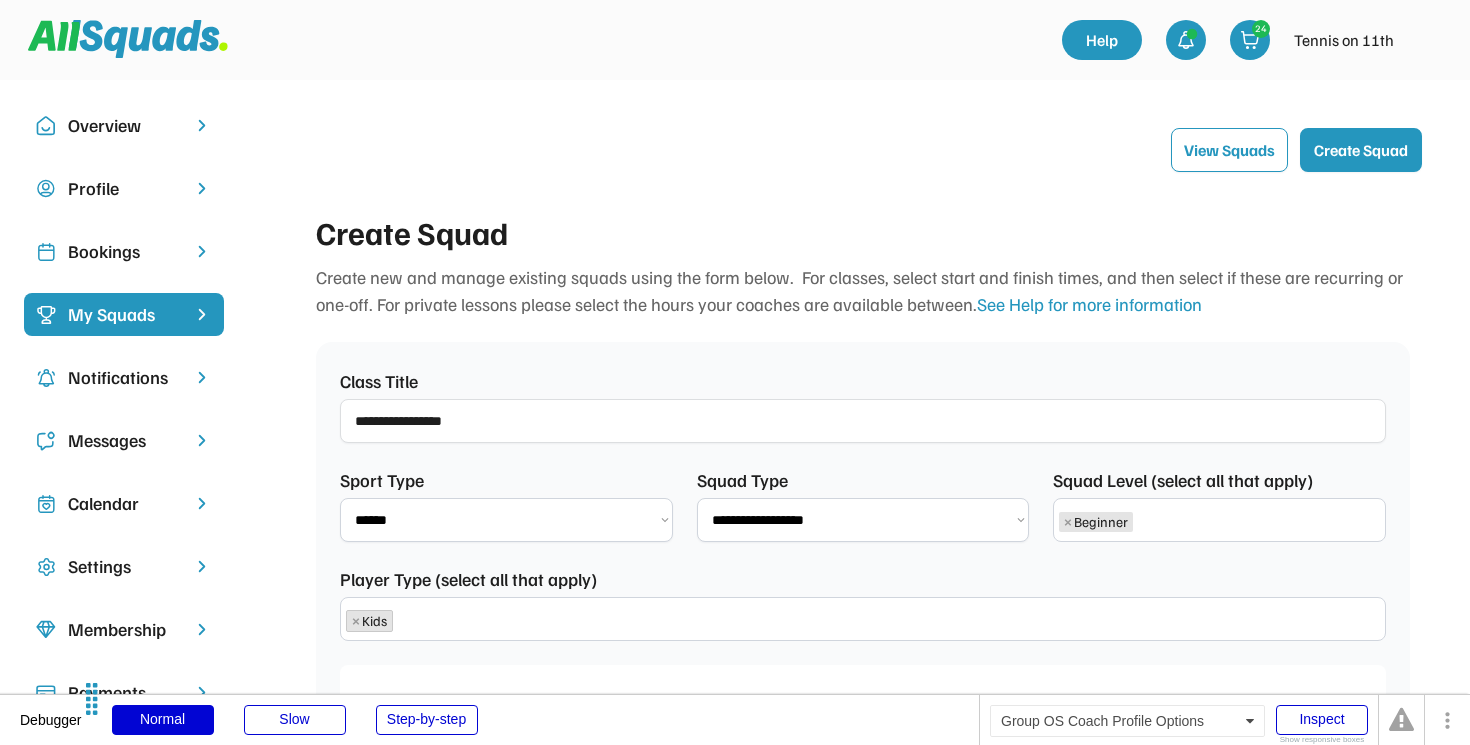 click on "Bookings" at bounding box center [124, 251] 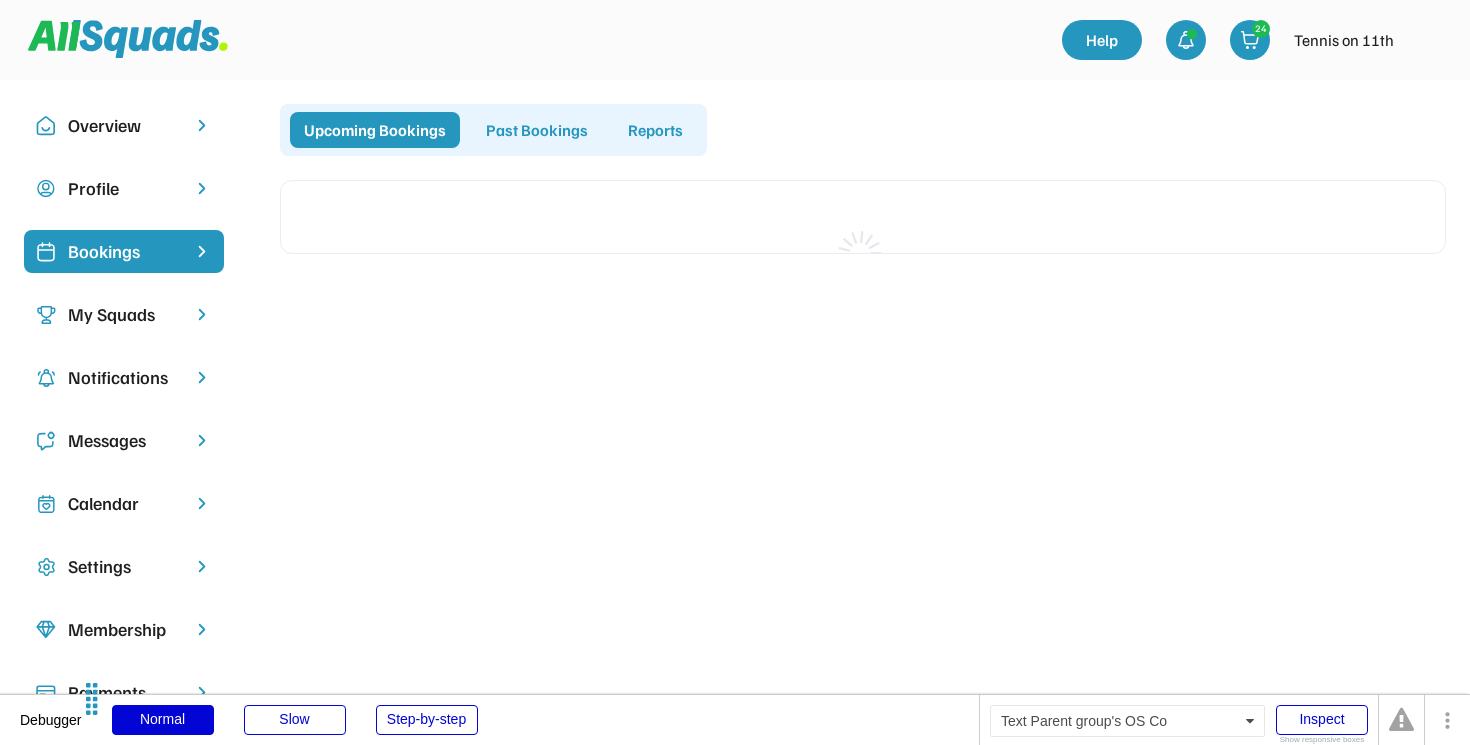 click on "My Squads" at bounding box center (124, 314) 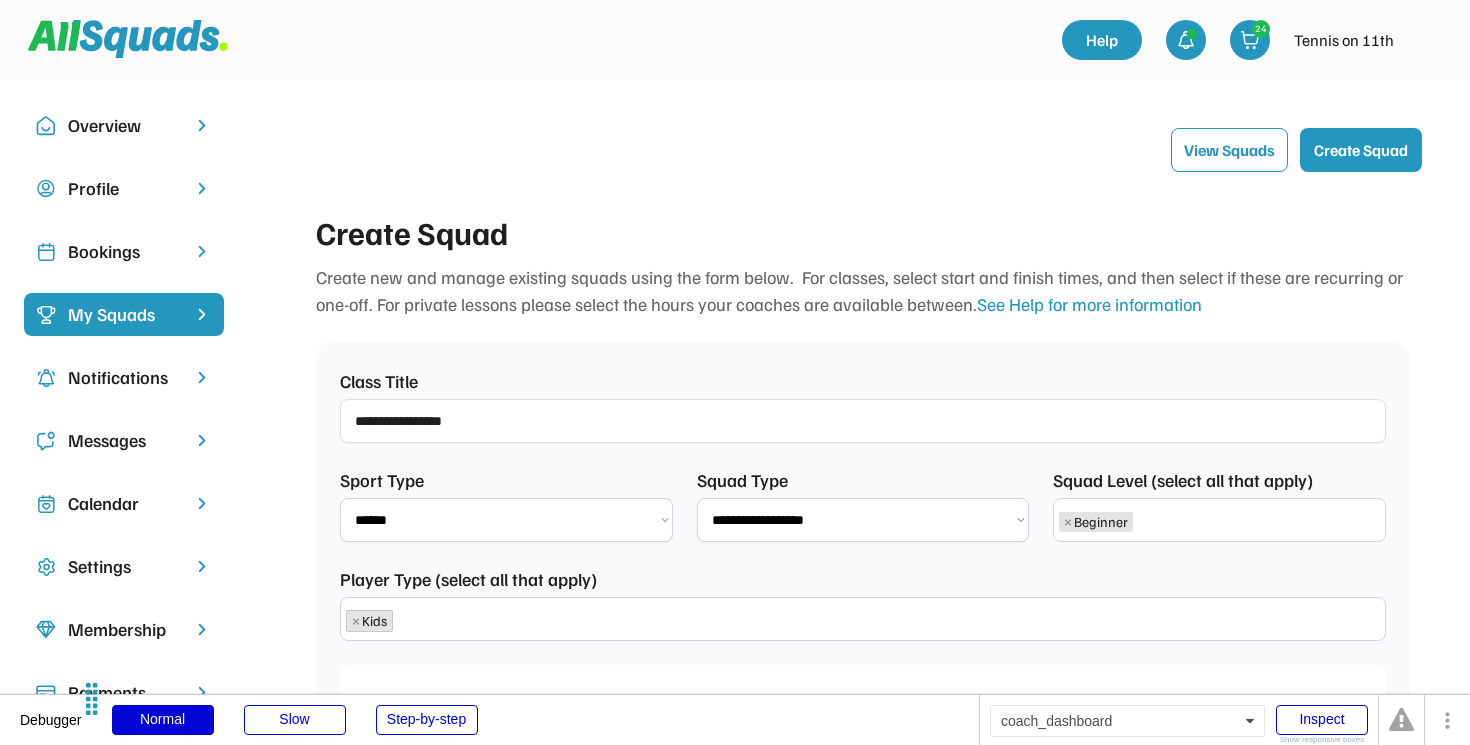 scroll, scrollTop: 17, scrollLeft: 0, axis: vertical 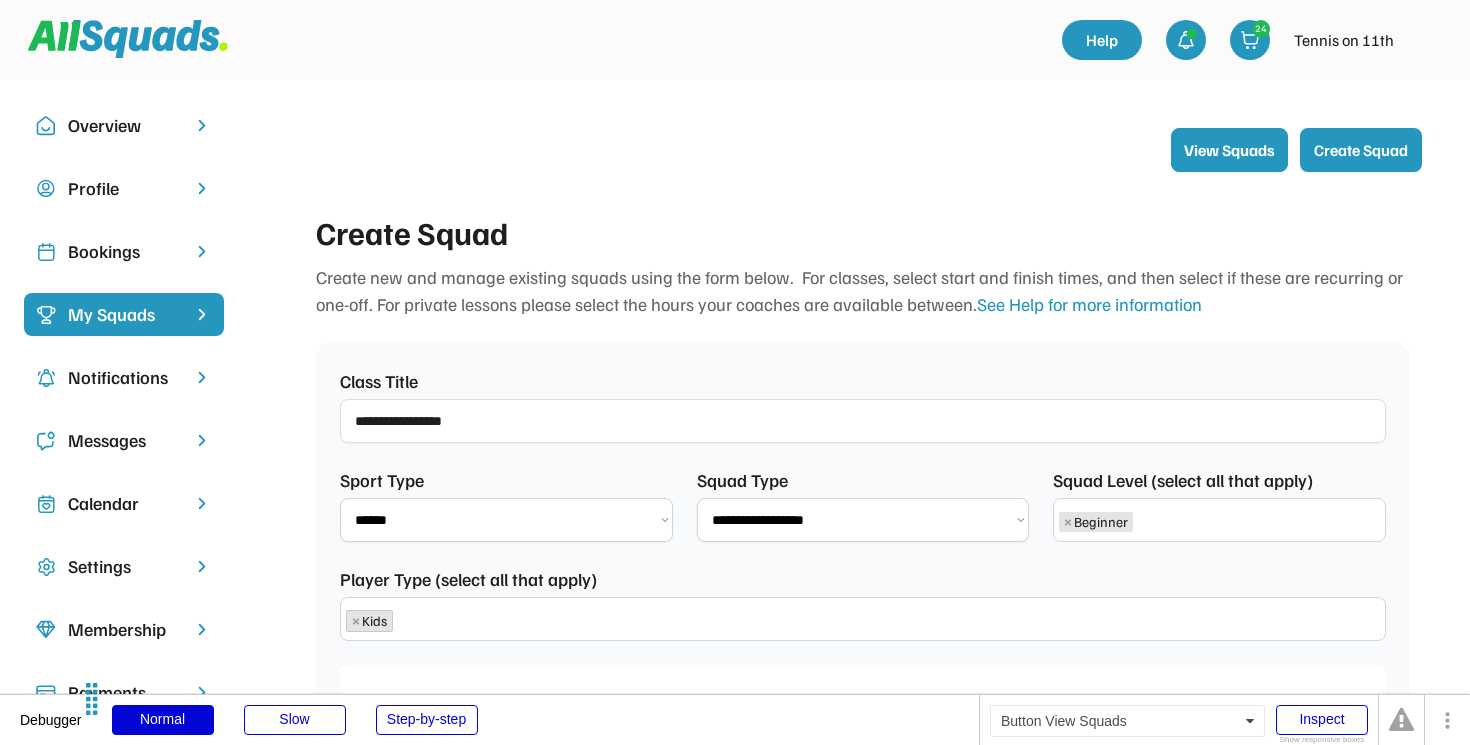 click on "View Squads" at bounding box center (1229, 150) 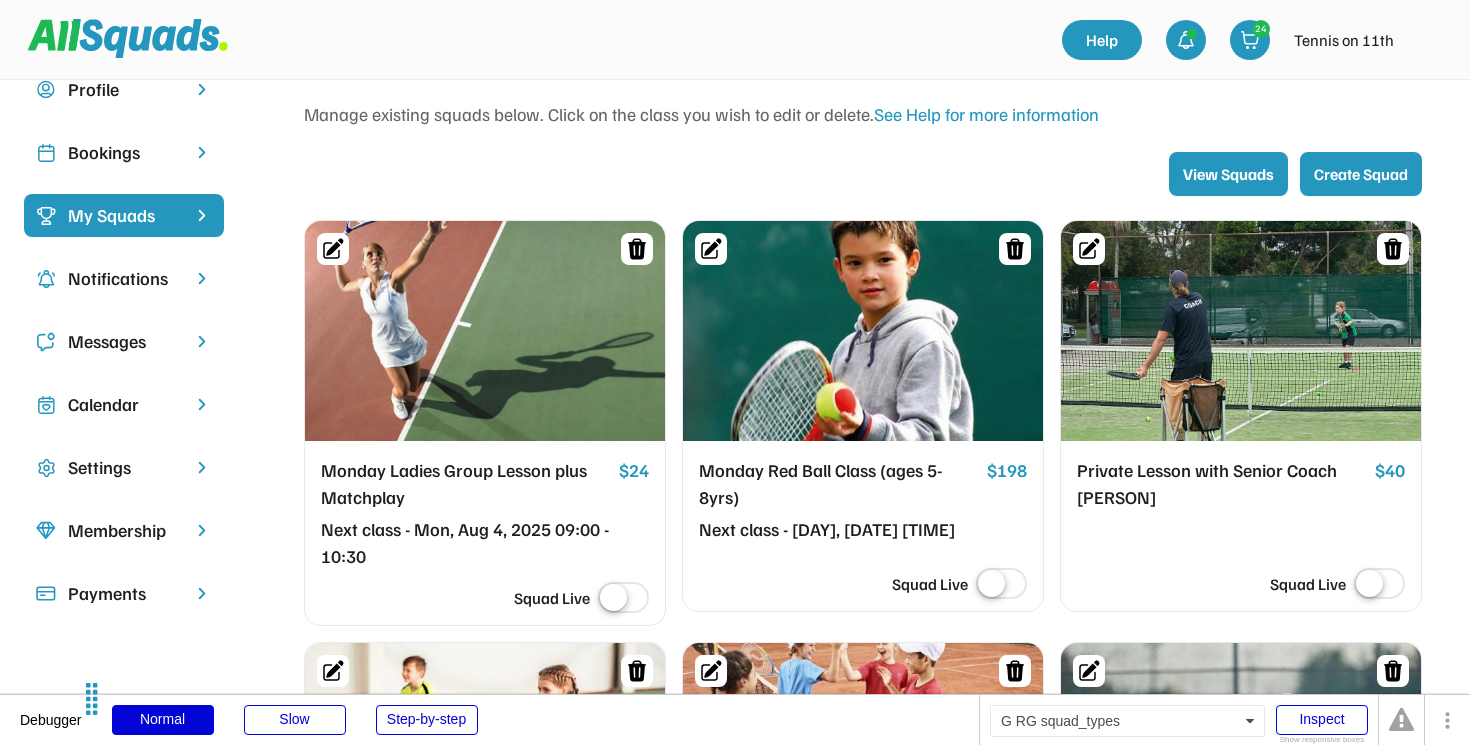 scroll, scrollTop: 131, scrollLeft: 0, axis: vertical 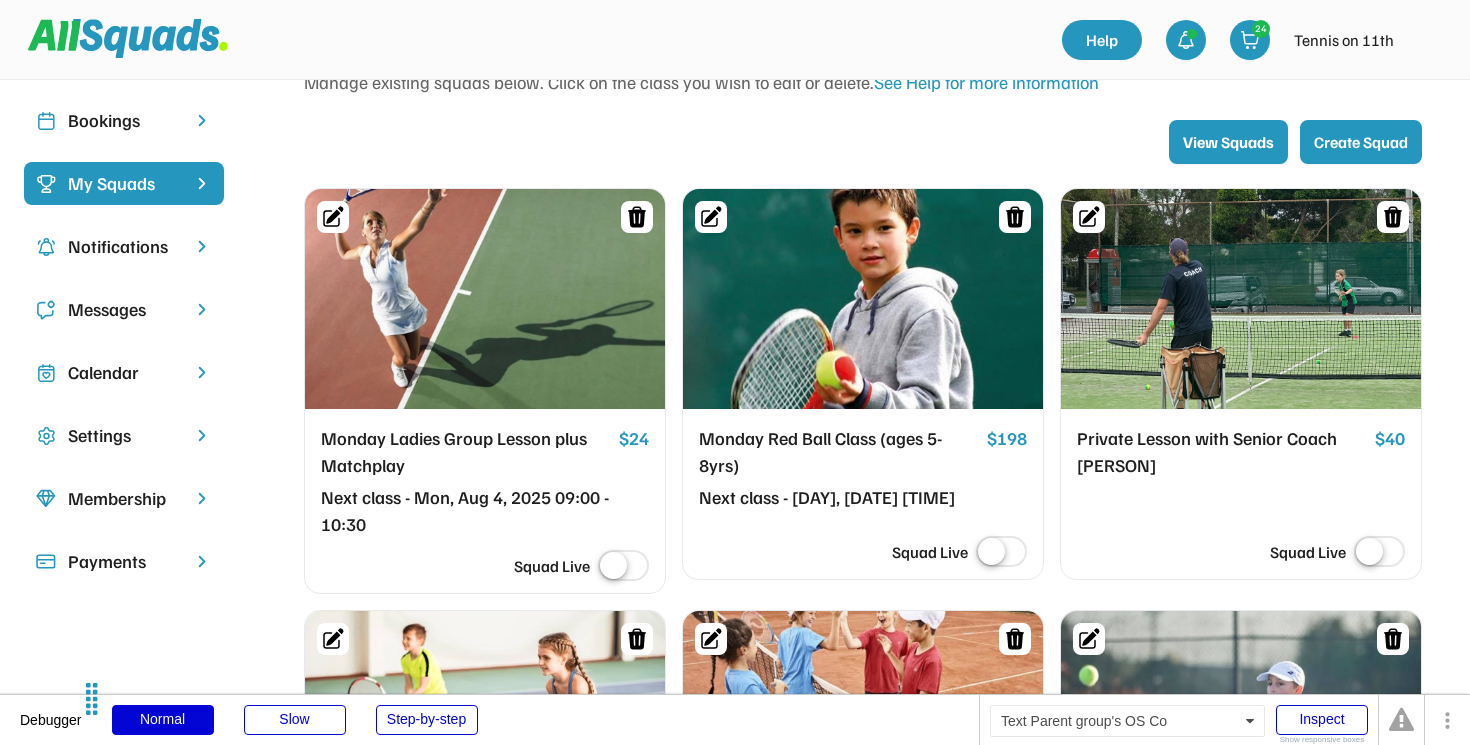 click on "Bookings" at bounding box center [124, 120] 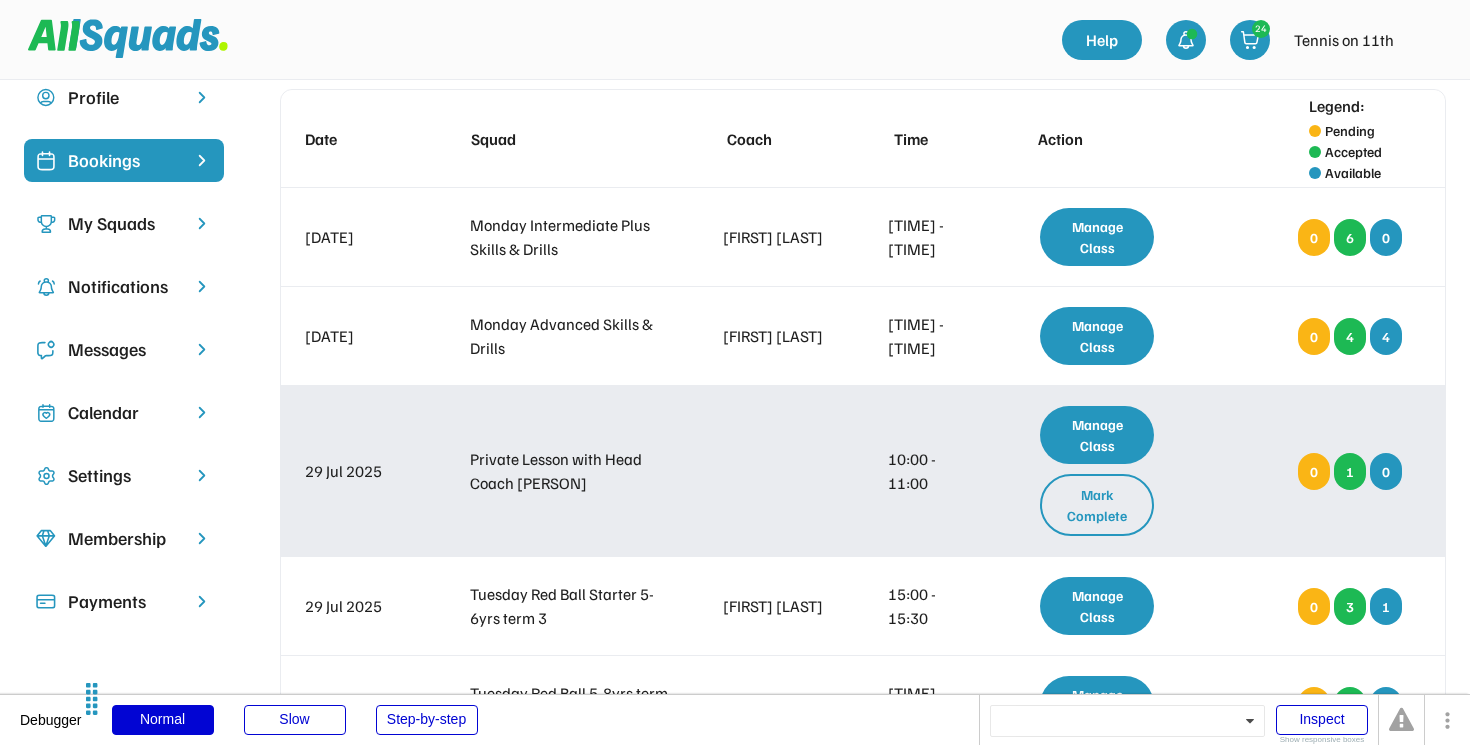 scroll, scrollTop: 306, scrollLeft: 0, axis: vertical 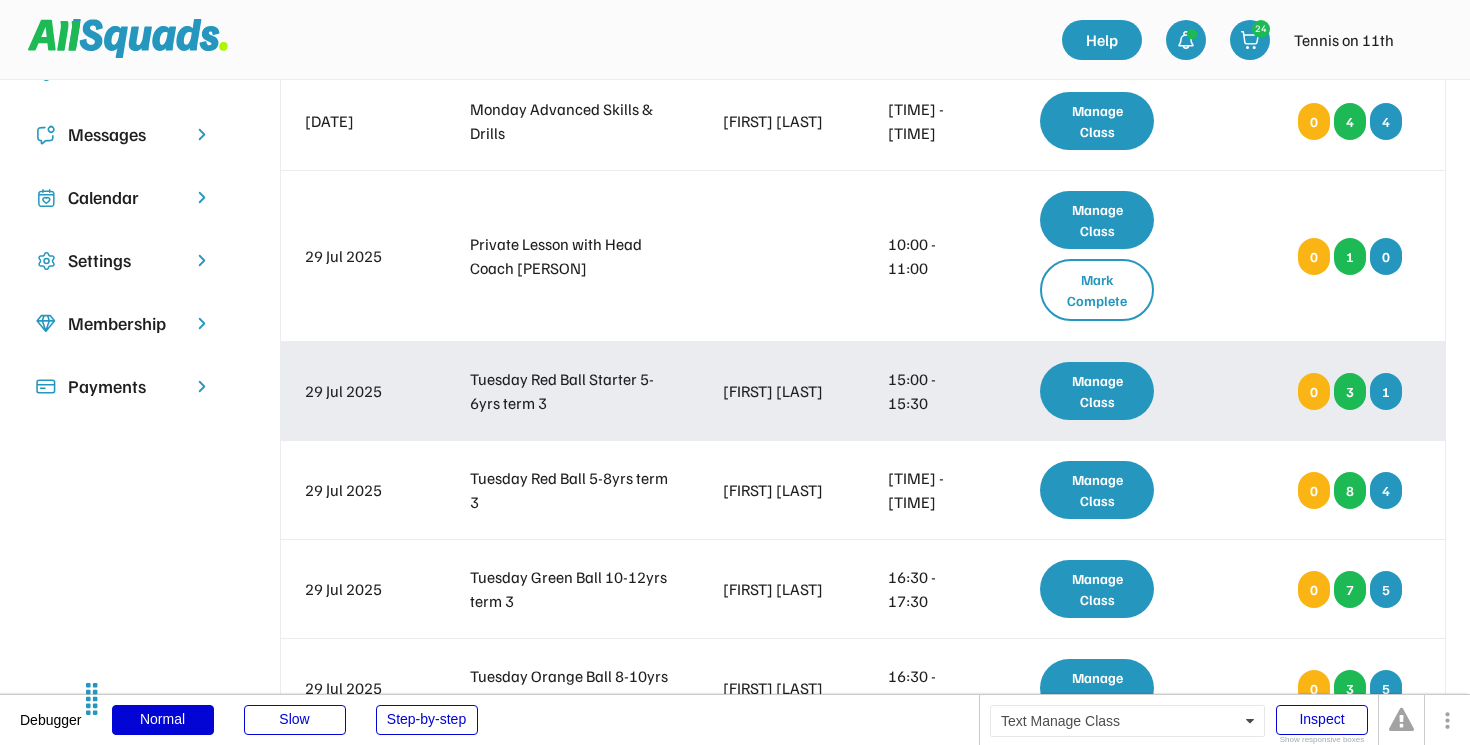 click on "Manage Class" at bounding box center (1097, 391) 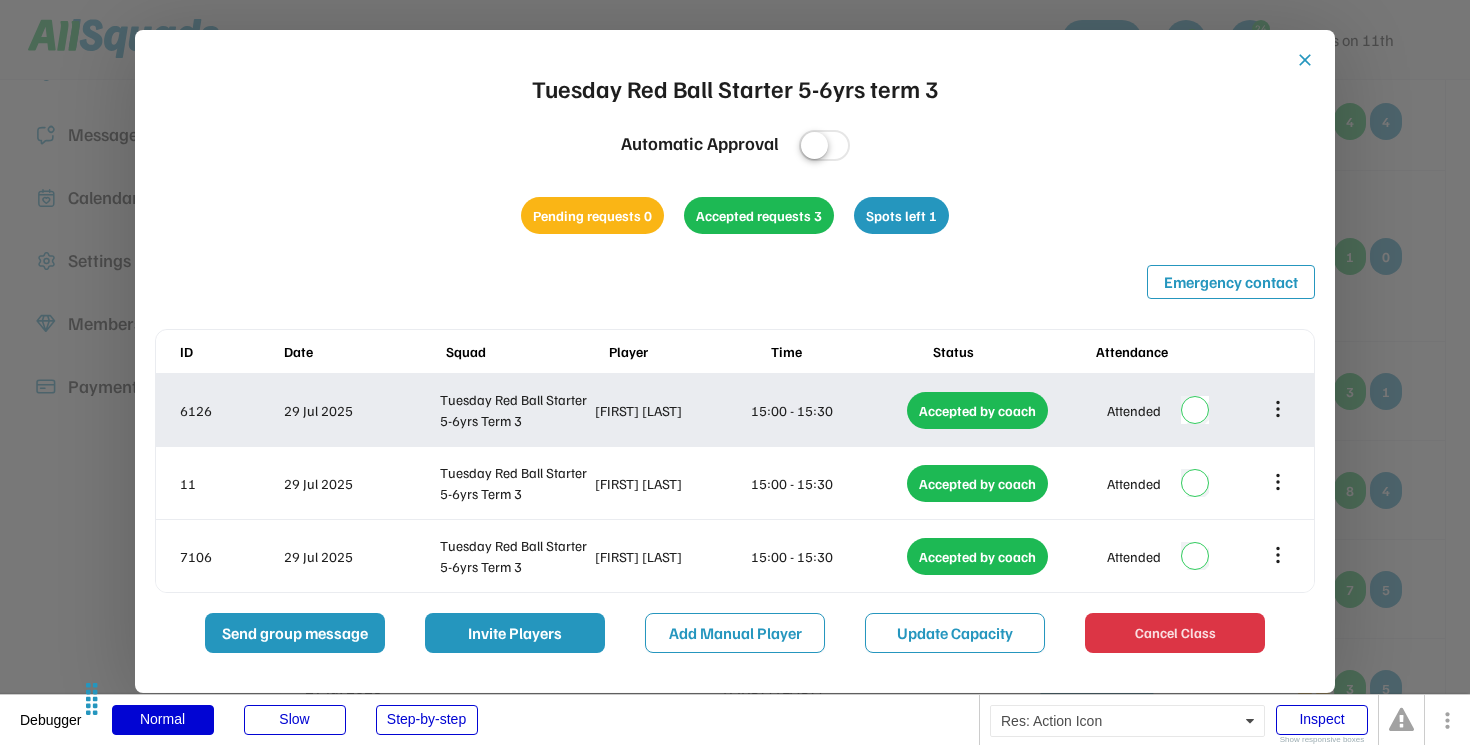 click 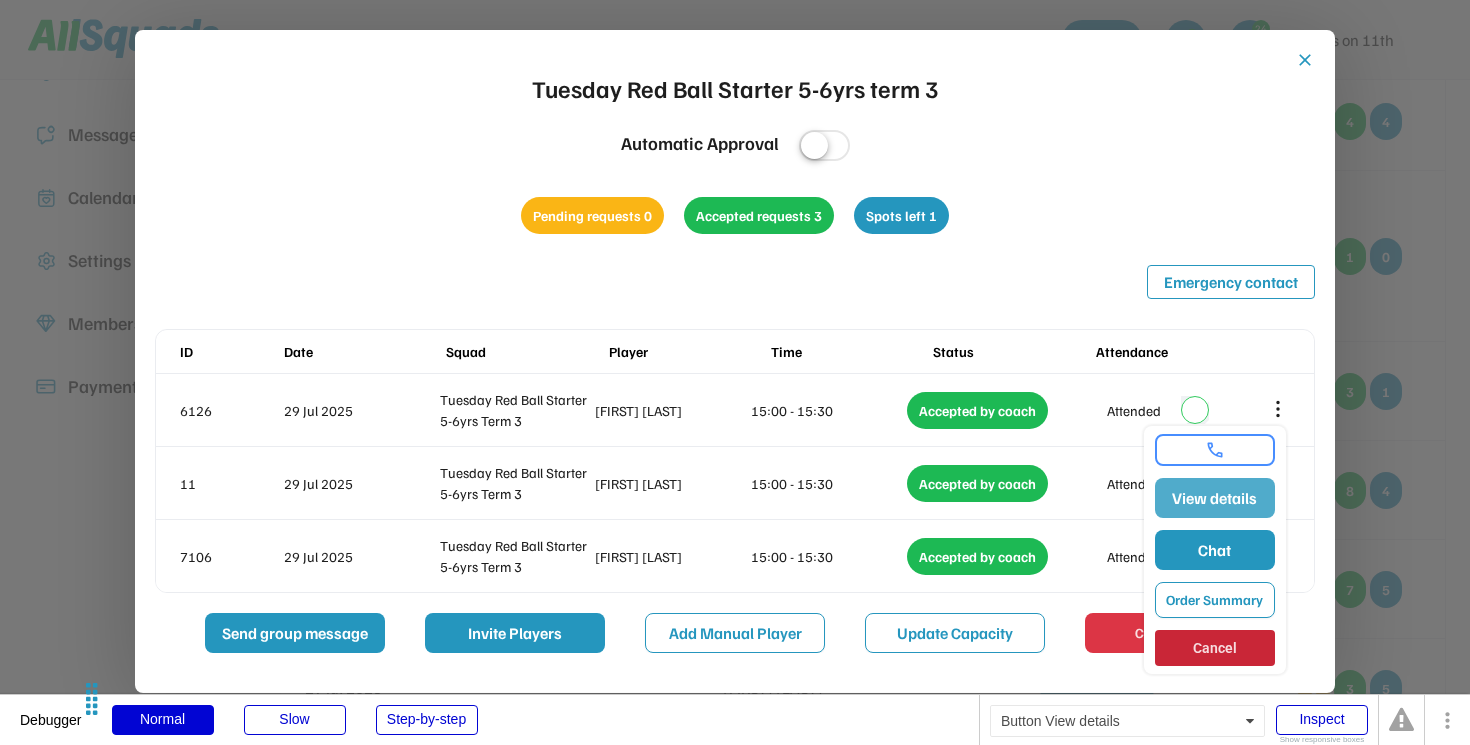click on "View details" at bounding box center [1215, 498] 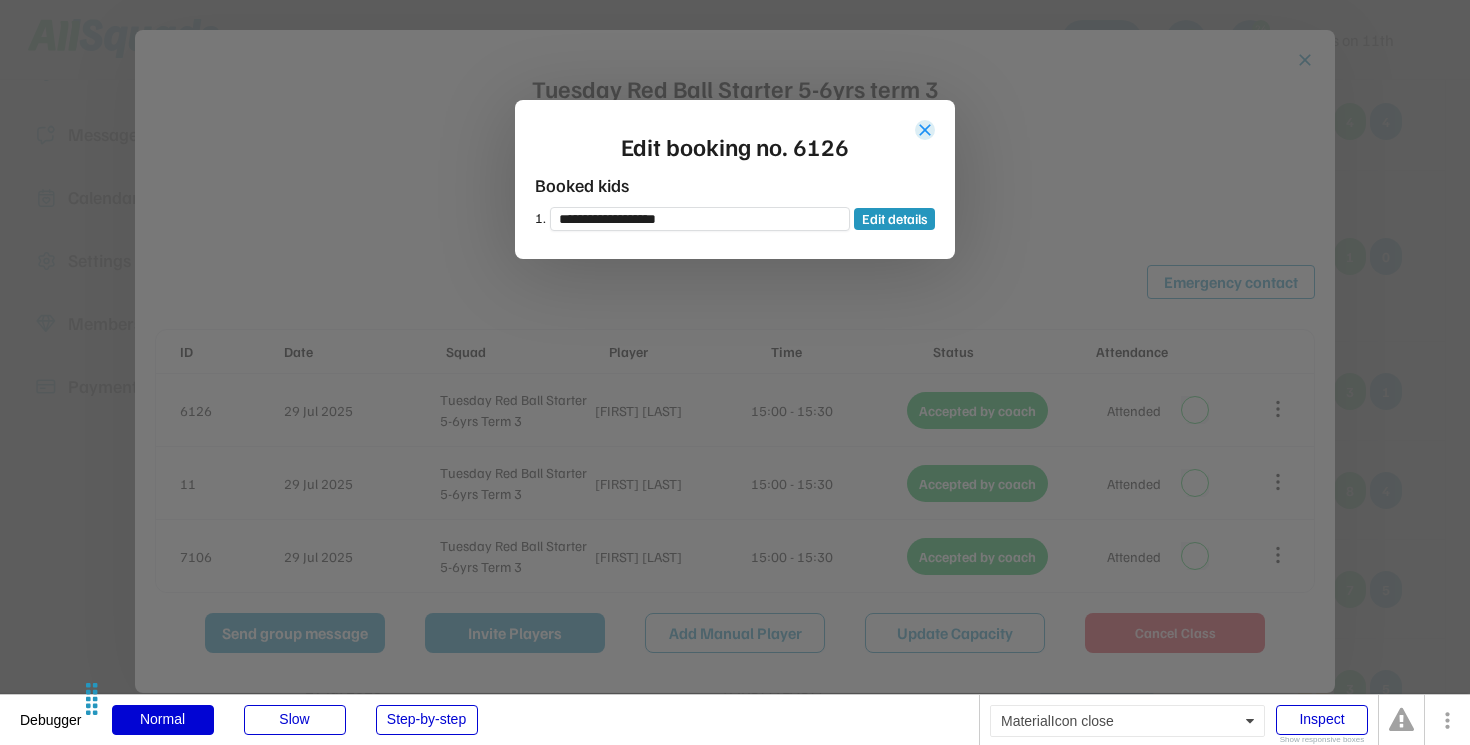 click on "close" at bounding box center [925, 130] 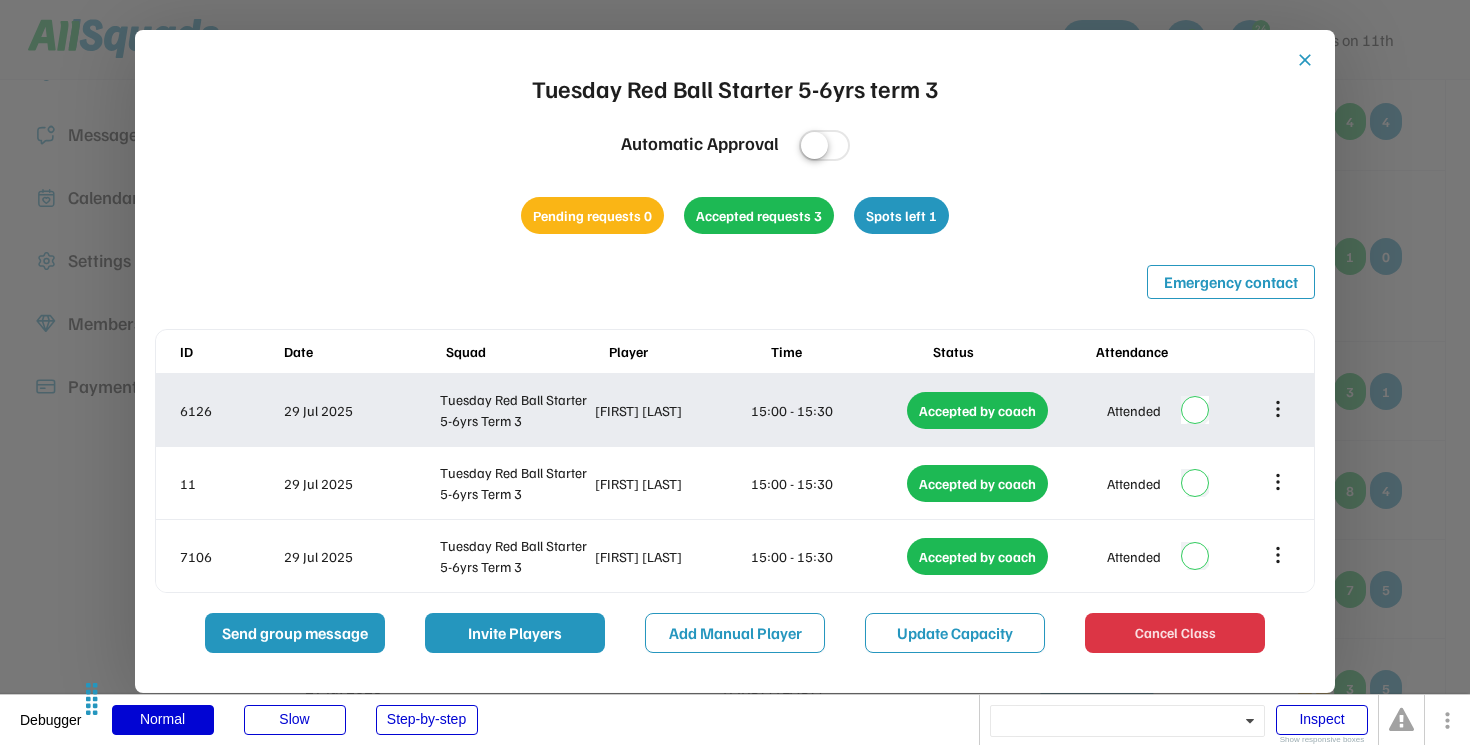 click on "[DATE] [DAY] [TIME] [PERSON] [TIME] Accepted by coach Attended" at bounding box center [735, 410] 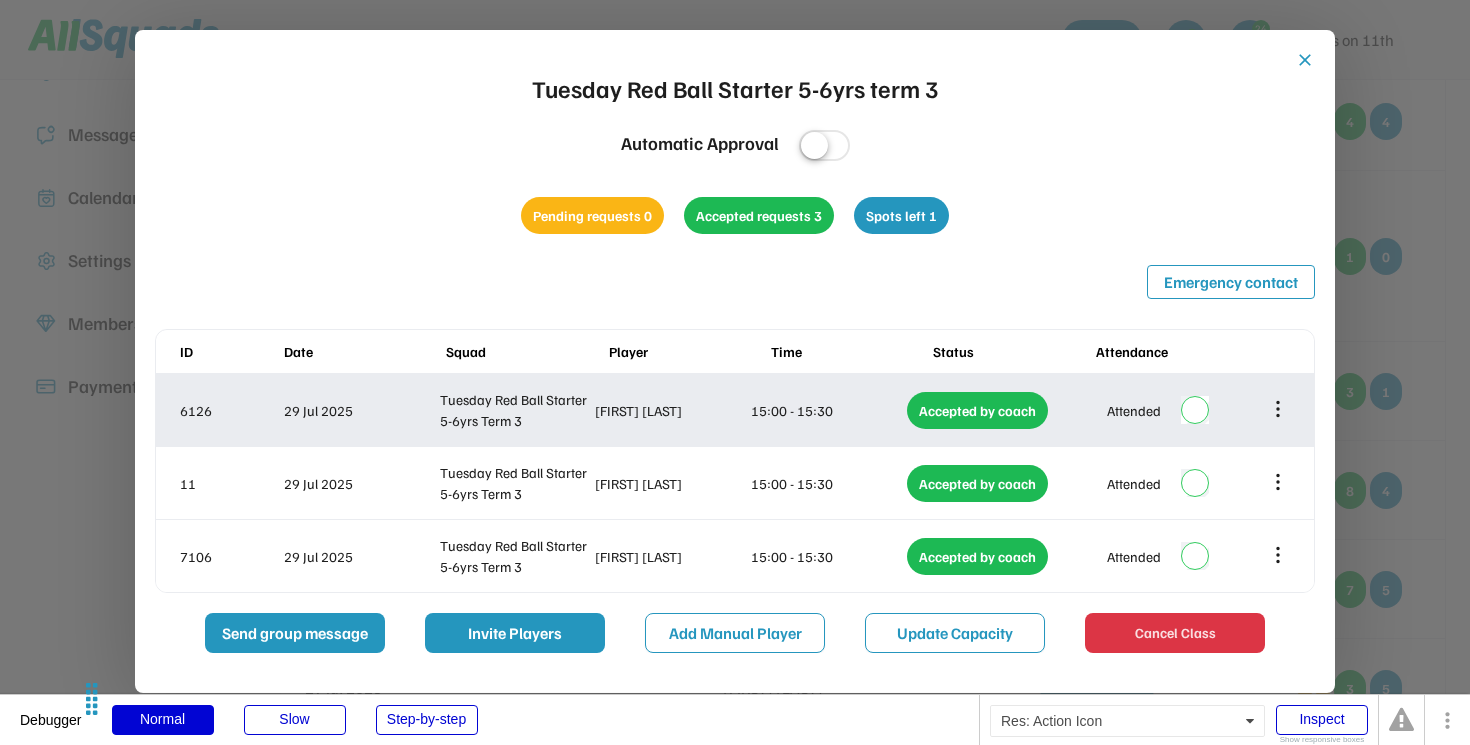 click 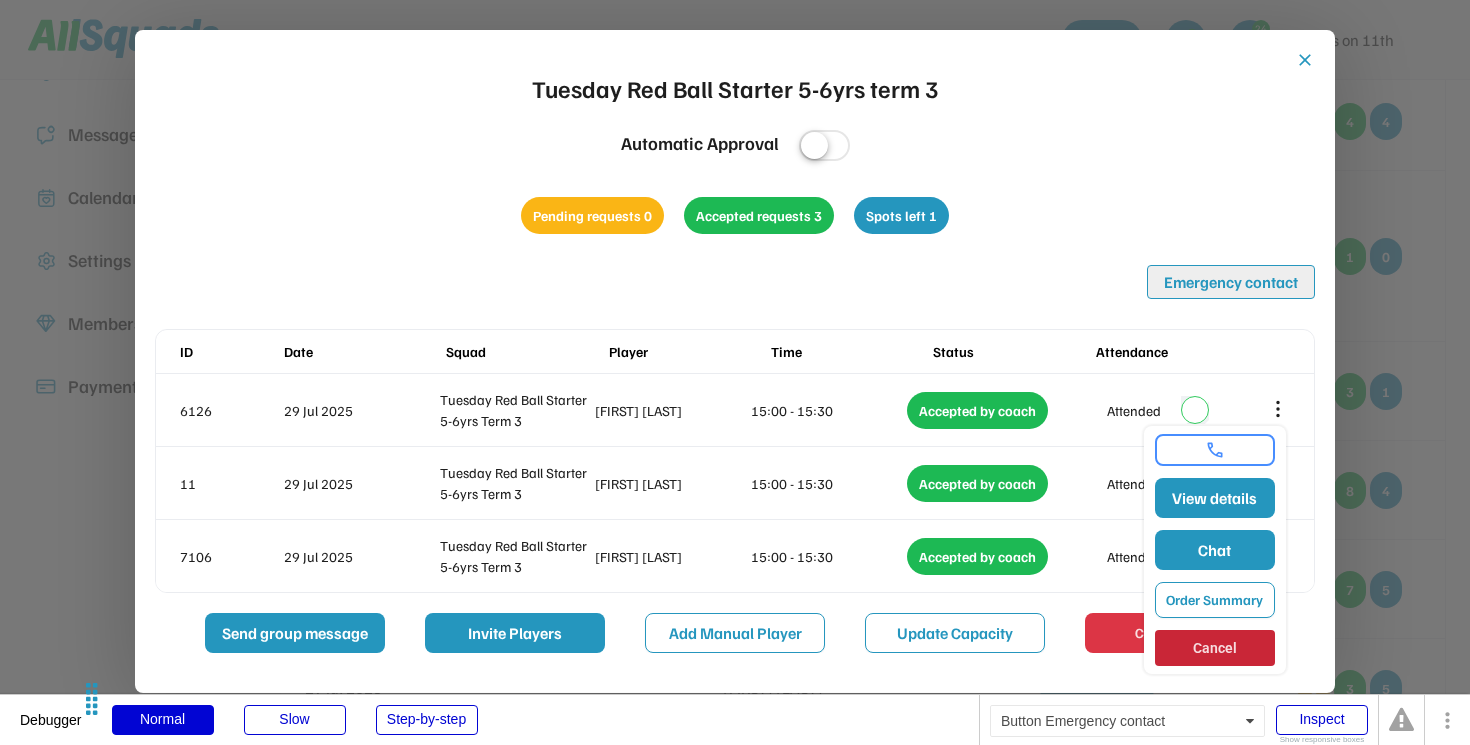 click on "Emergency contact" at bounding box center [1231, 282] 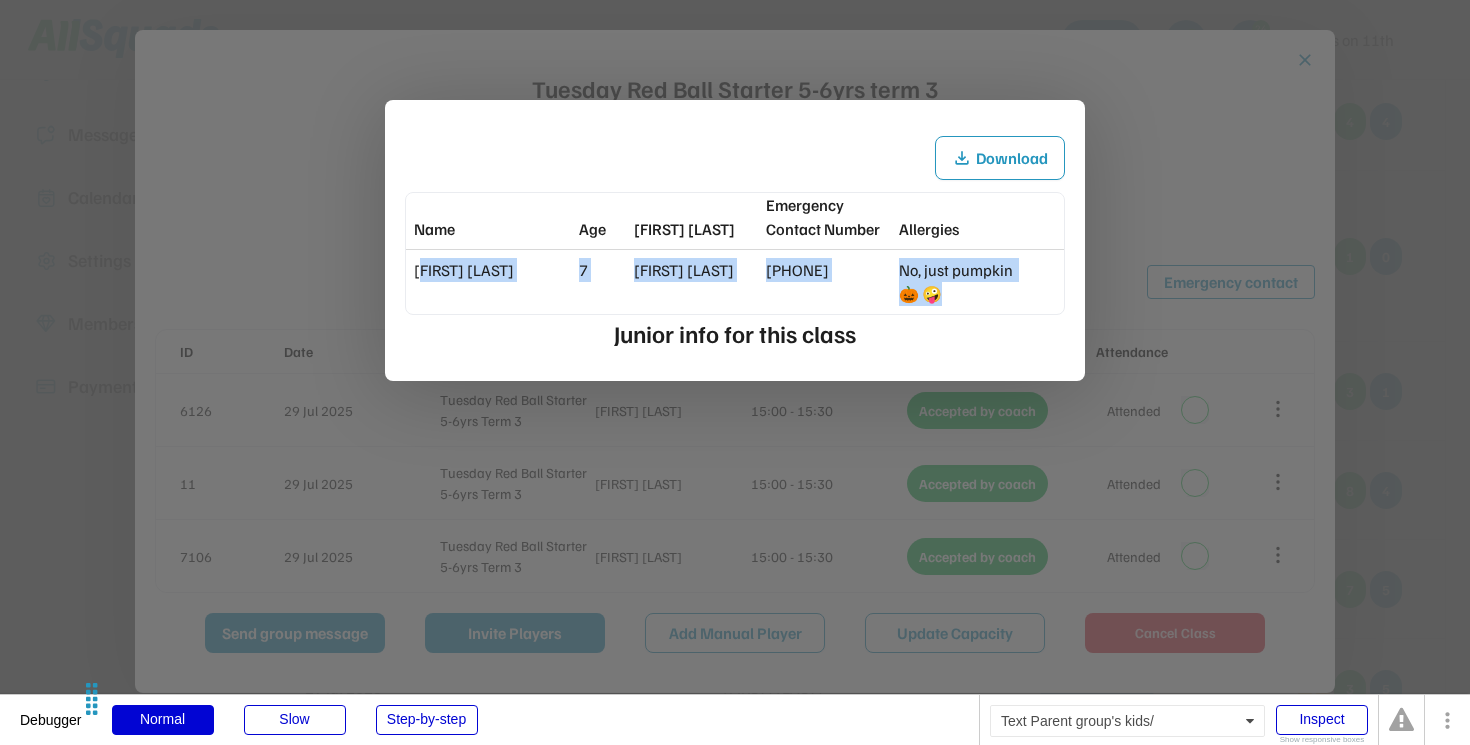 drag, startPoint x: 422, startPoint y: 273, endPoint x: 1018, endPoint y: 292, distance: 596.3028 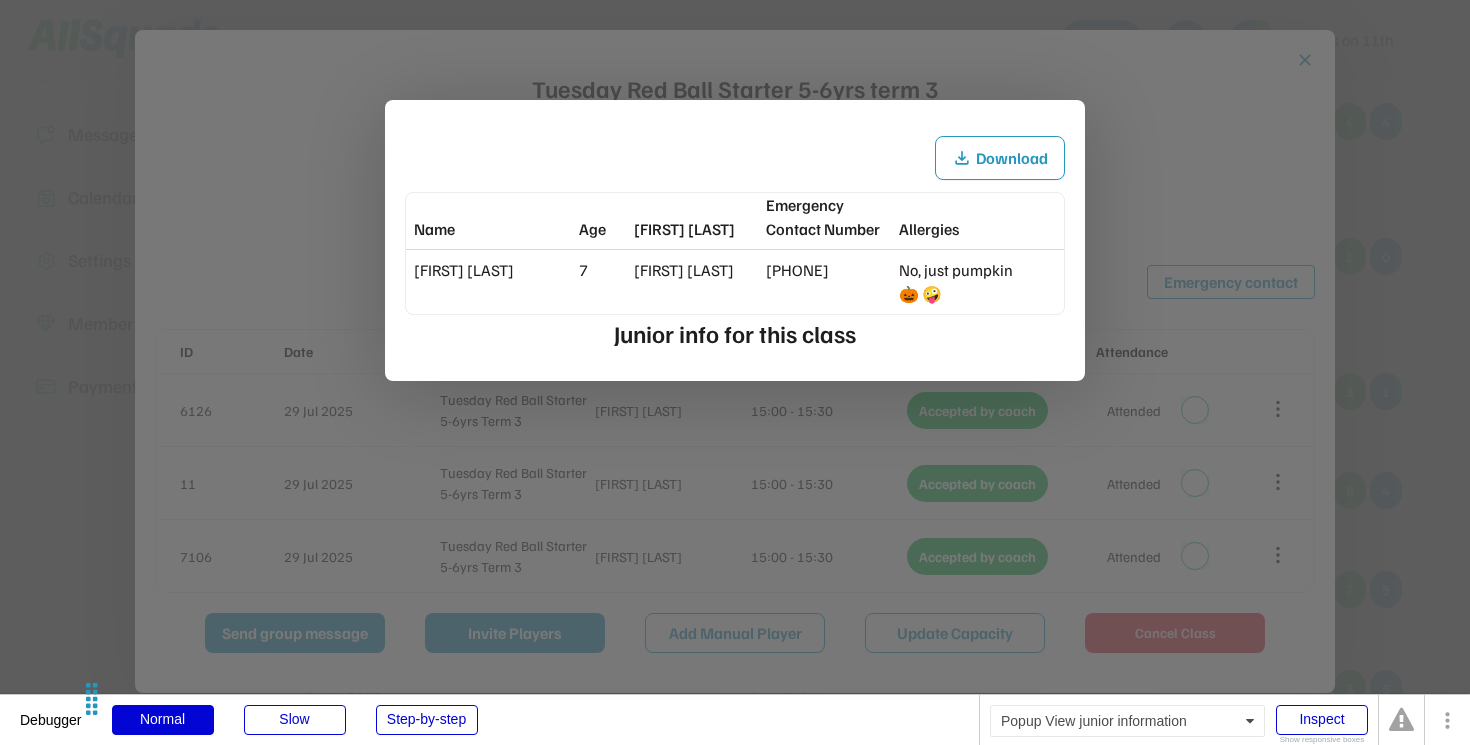 click at bounding box center (735, 372) 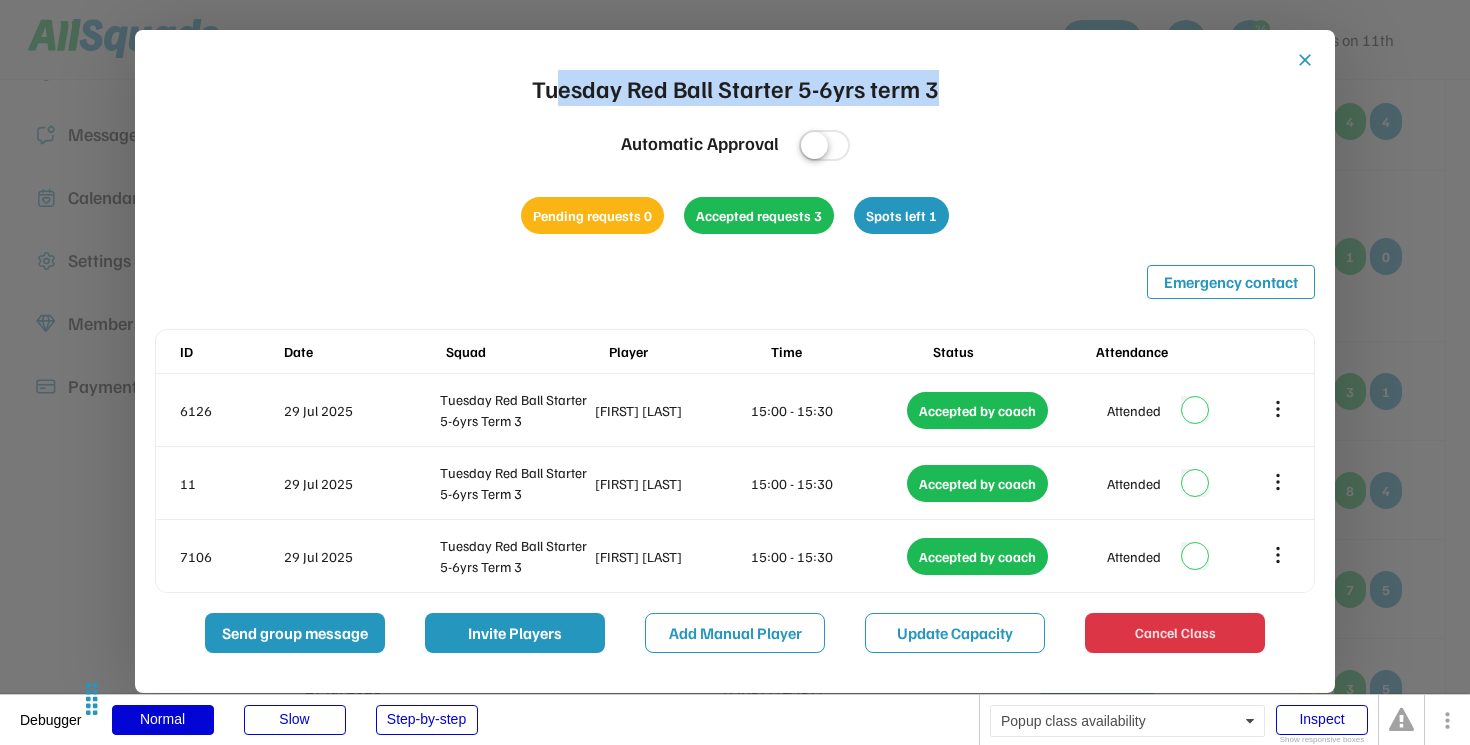 drag, startPoint x: 561, startPoint y: 88, endPoint x: 960, endPoint y: 103, distance: 399.28186 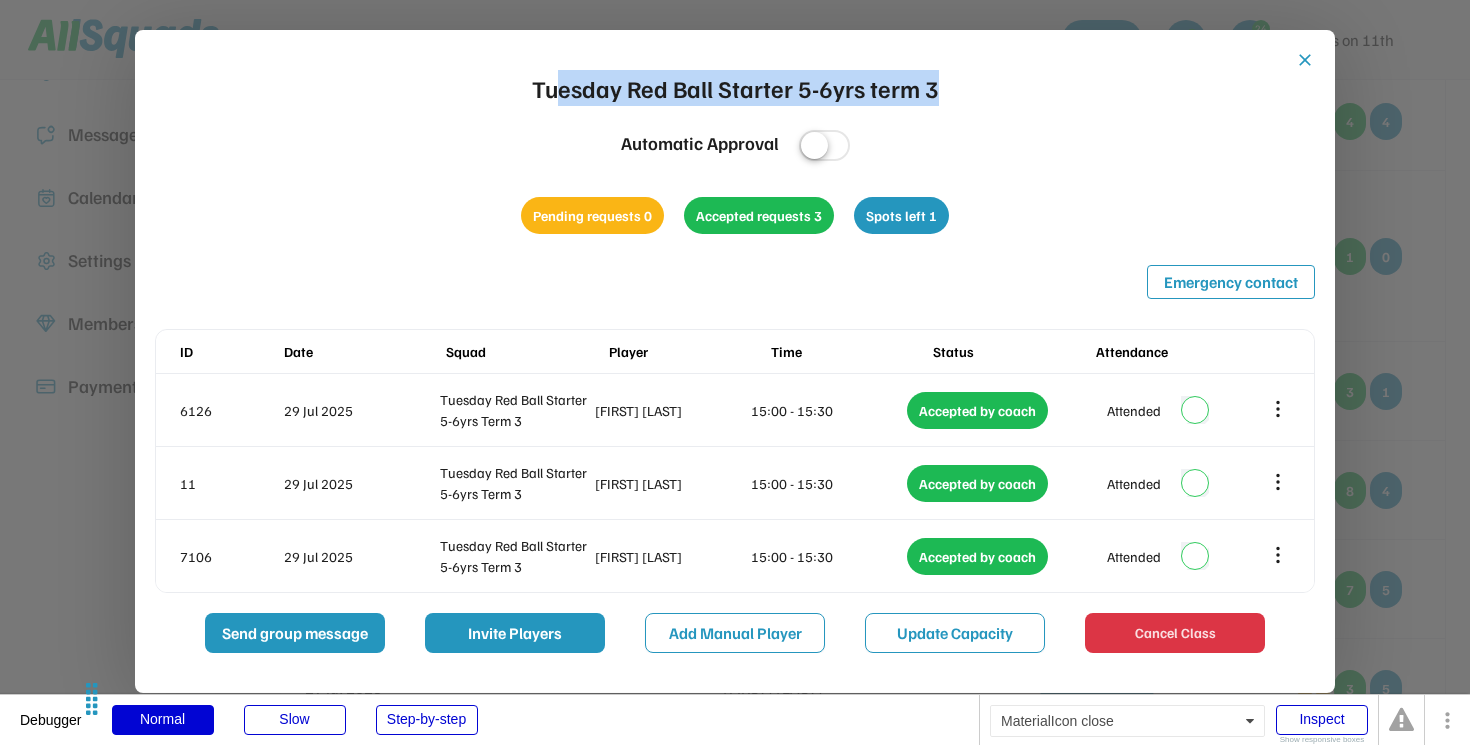 click on "close" at bounding box center (1305, 60) 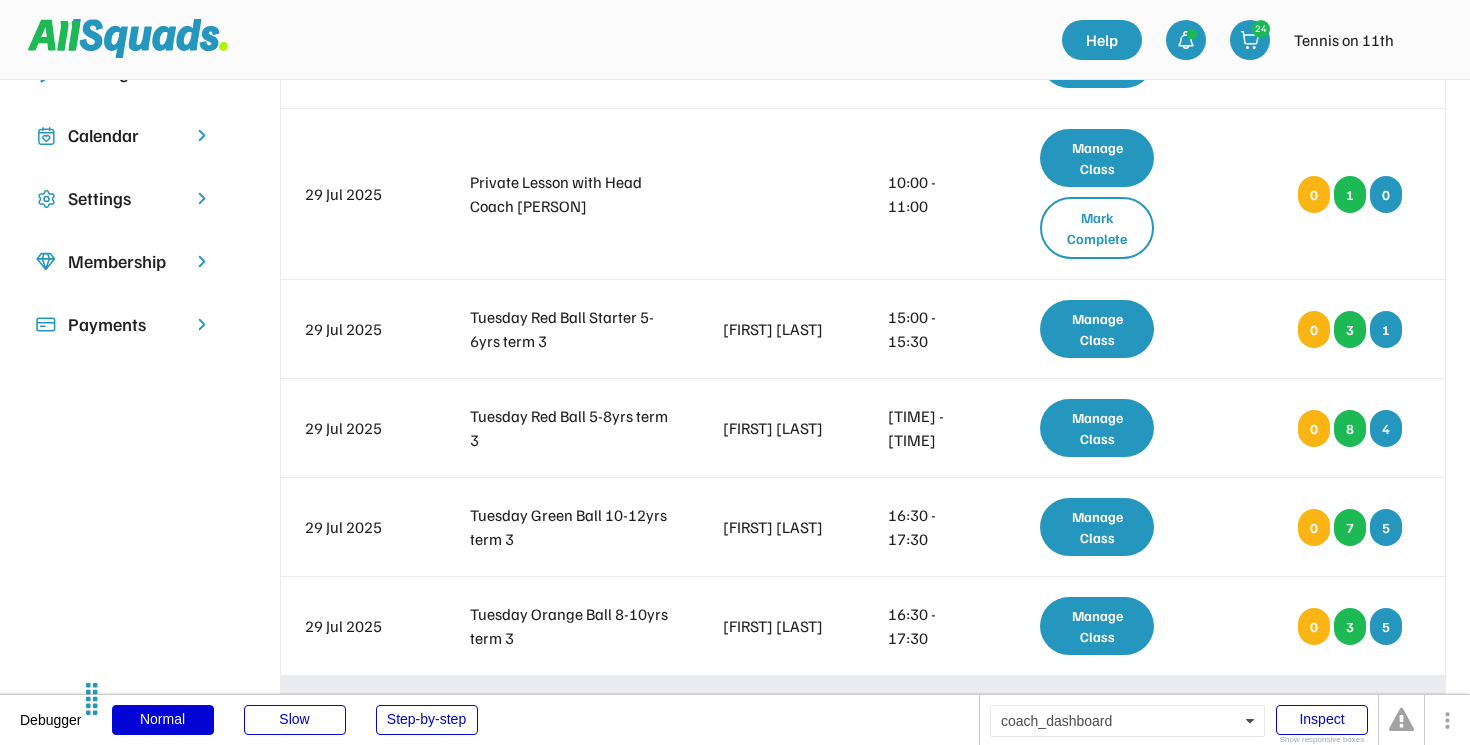 scroll, scrollTop: 298, scrollLeft: 0, axis: vertical 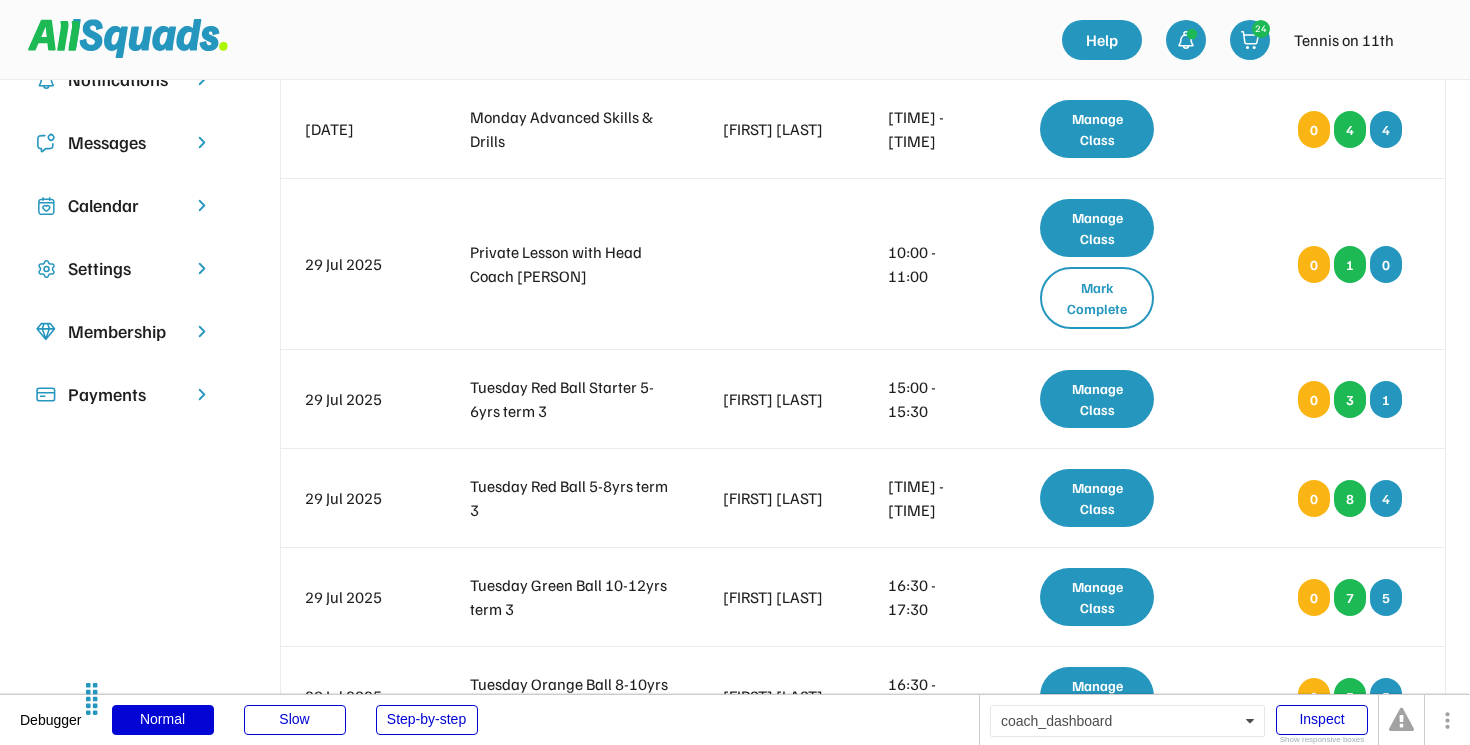 click on "Calendar" at bounding box center (124, 205) 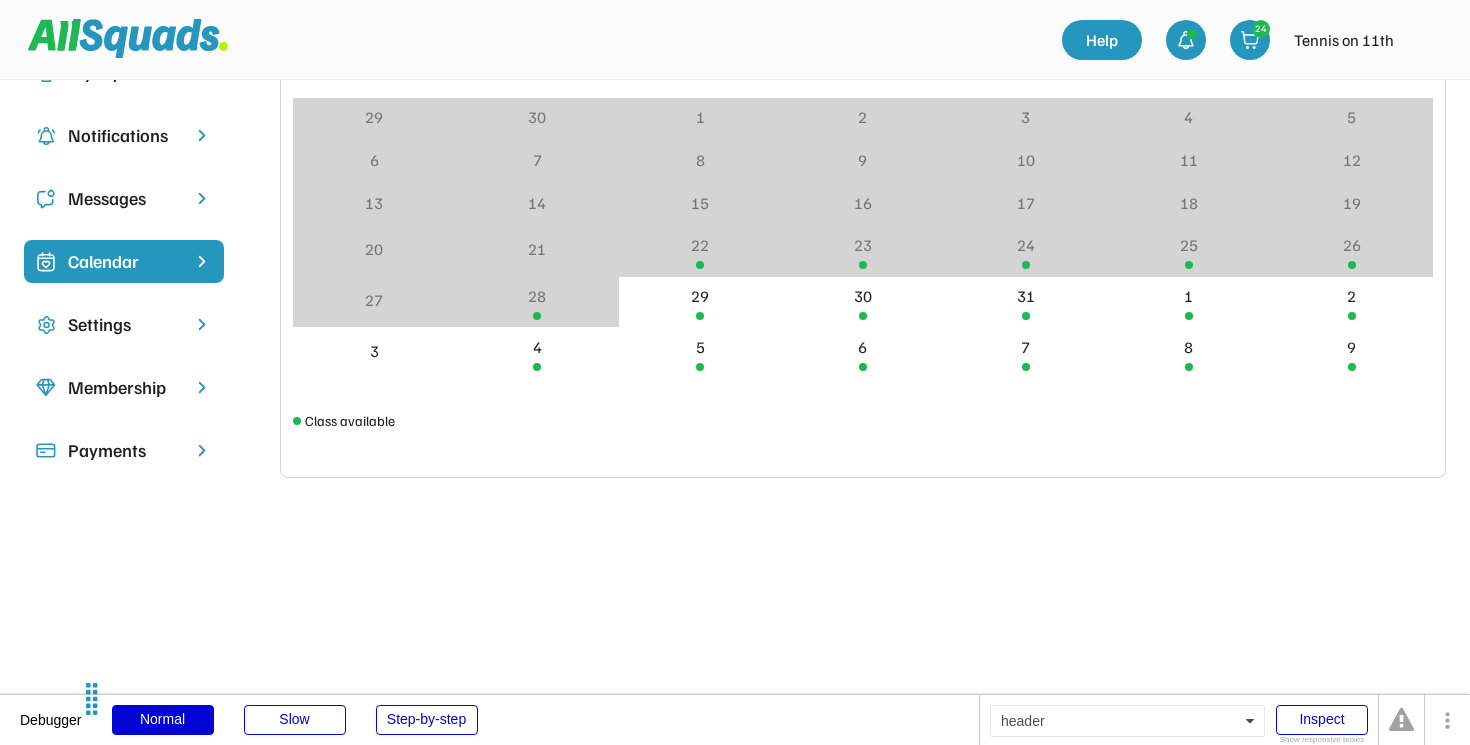 scroll, scrollTop: 207, scrollLeft: 0, axis: vertical 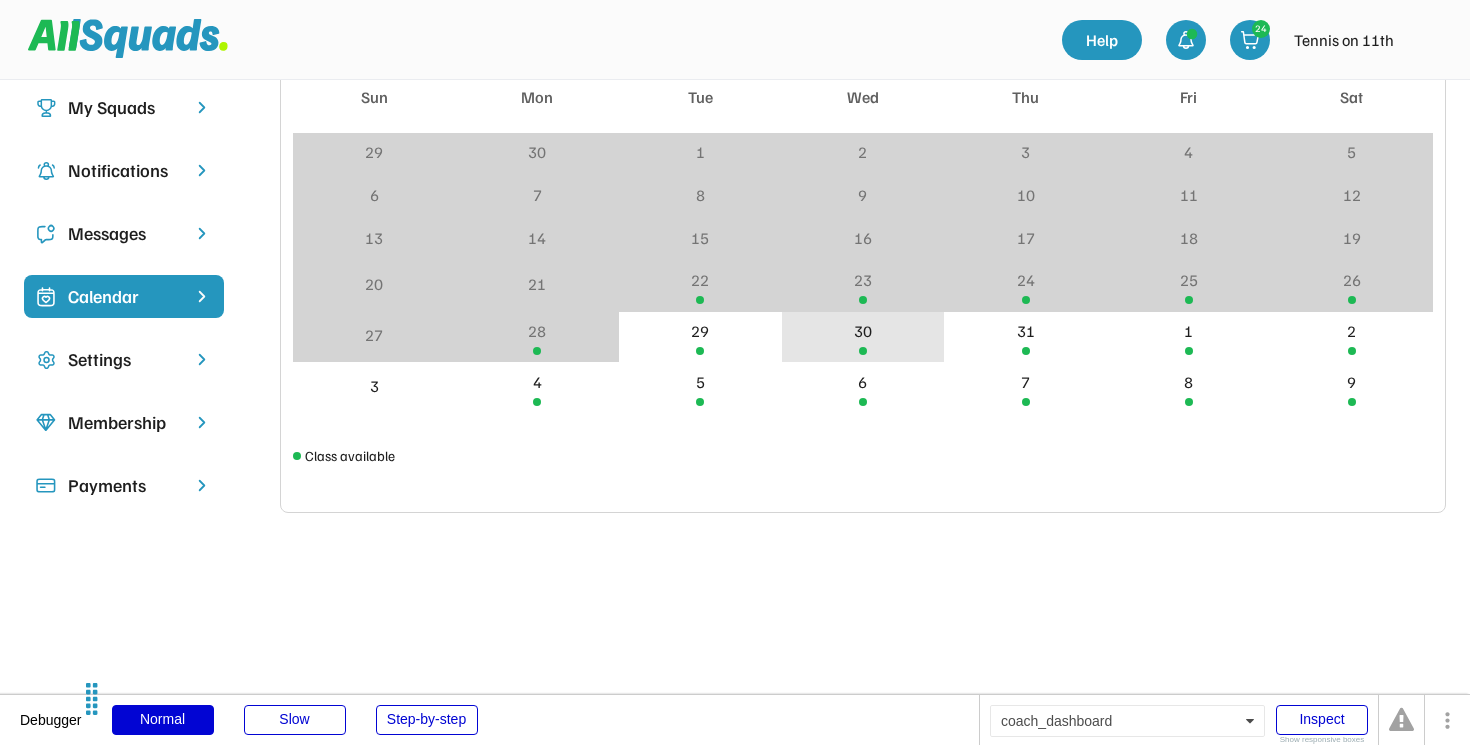 click on "30" at bounding box center [863, 331] 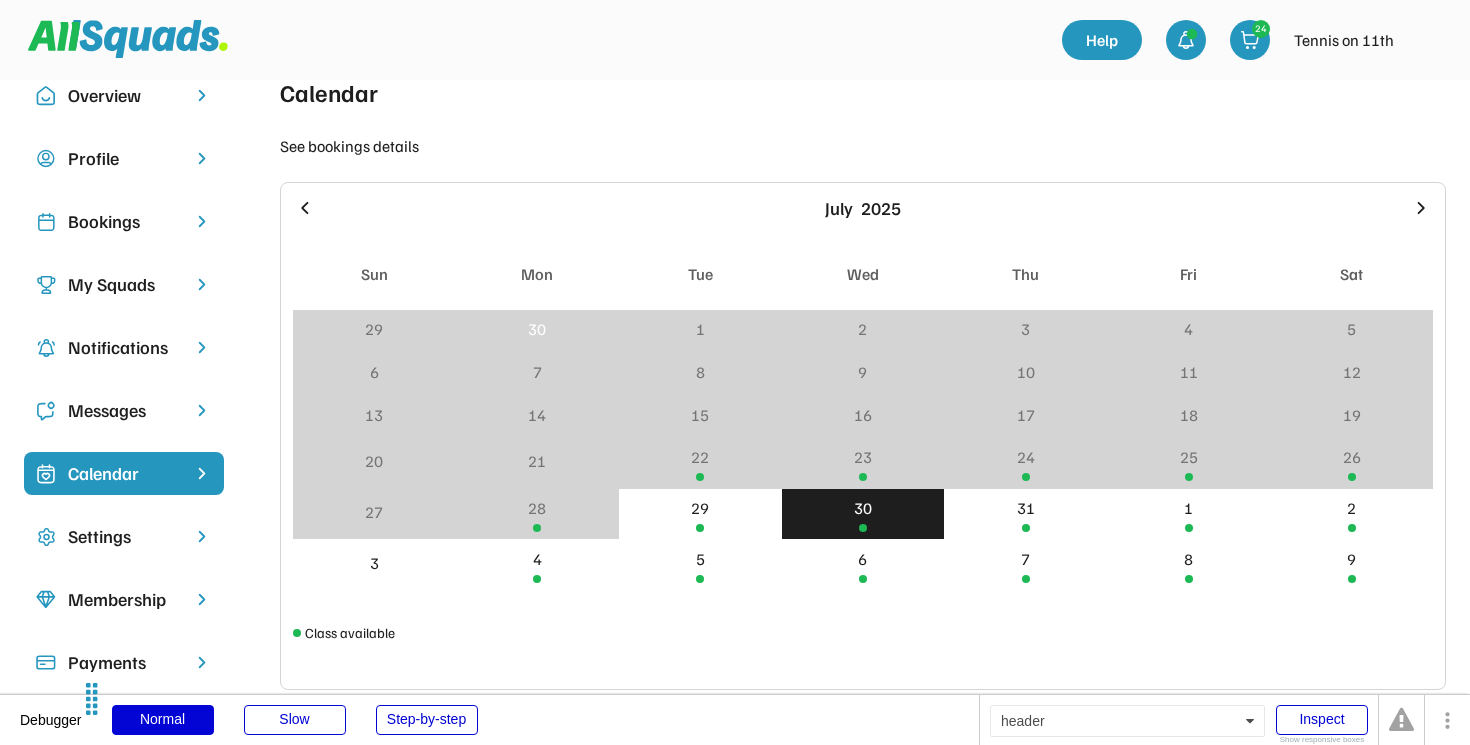 scroll, scrollTop: 34, scrollLeft: 0, axis: vertical 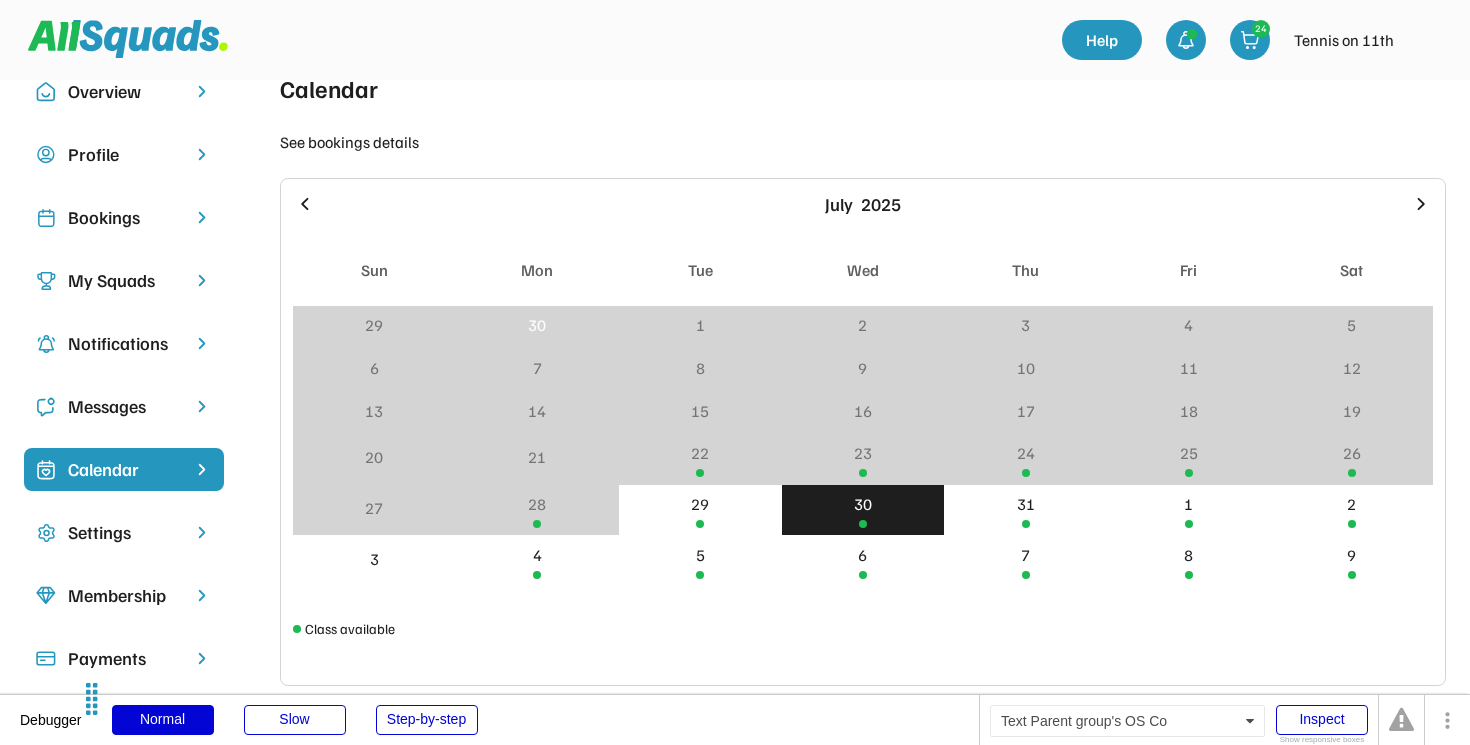 click on "Bookings" at bounding box center (124, 217) 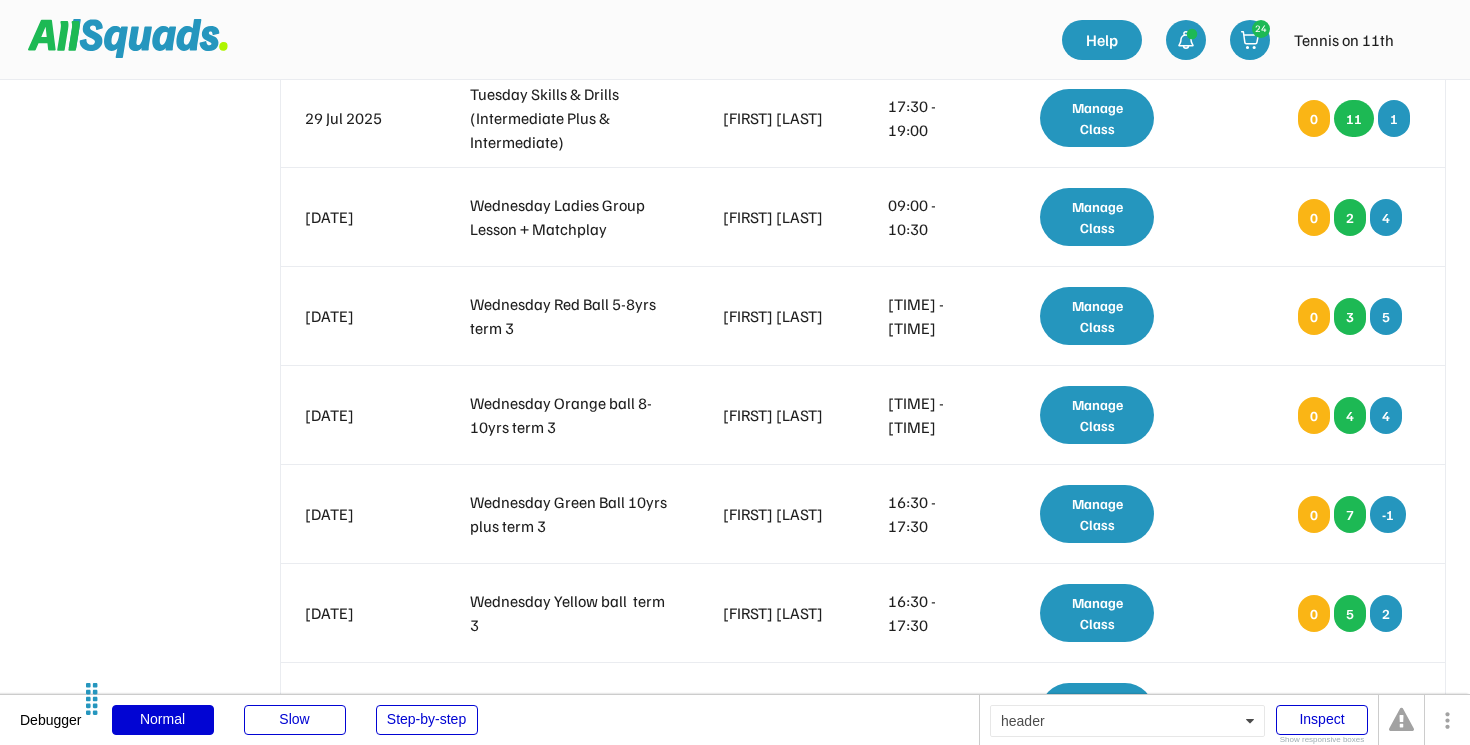 scroll, scrollTop: 1007, scrollLeft: 0, axis: vertical 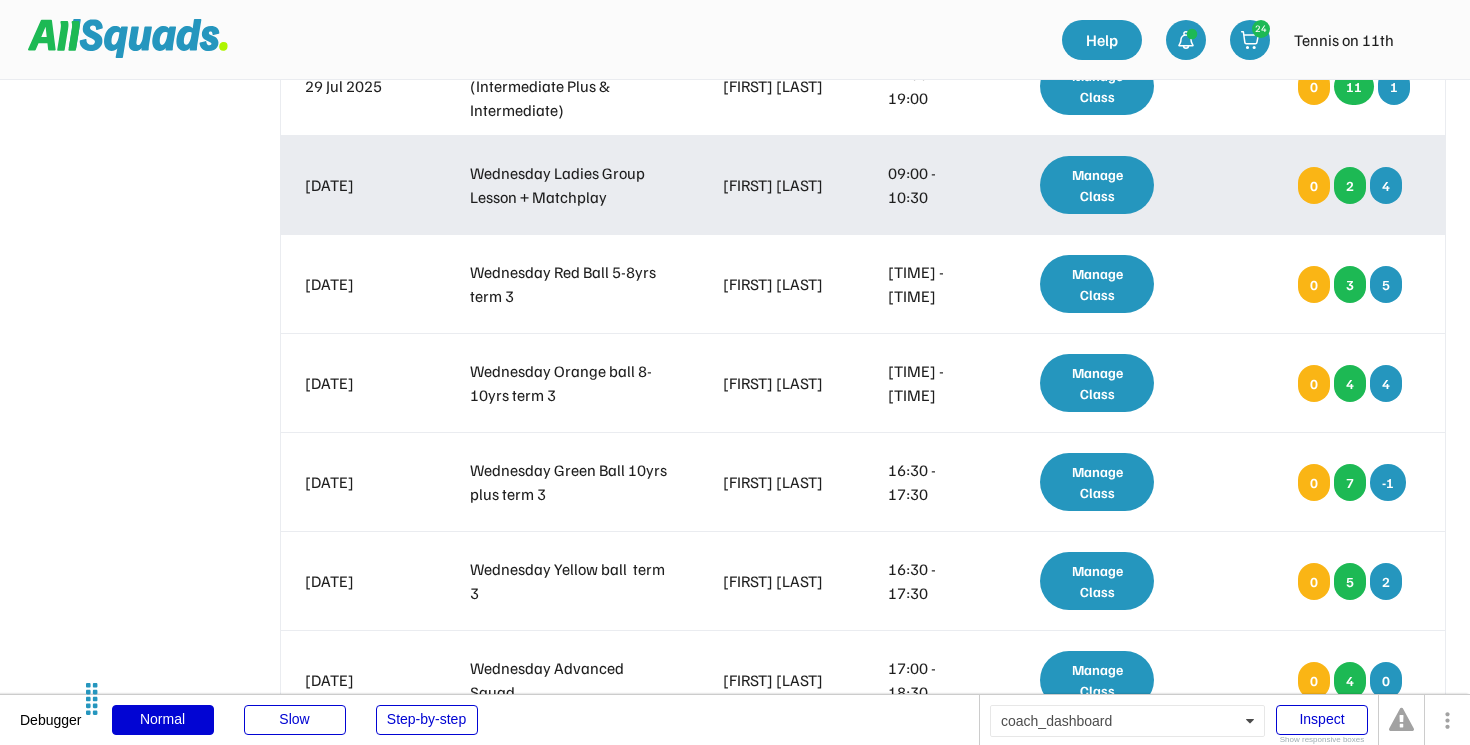 click on "Manage Class" at bounding box center [1097, 185] 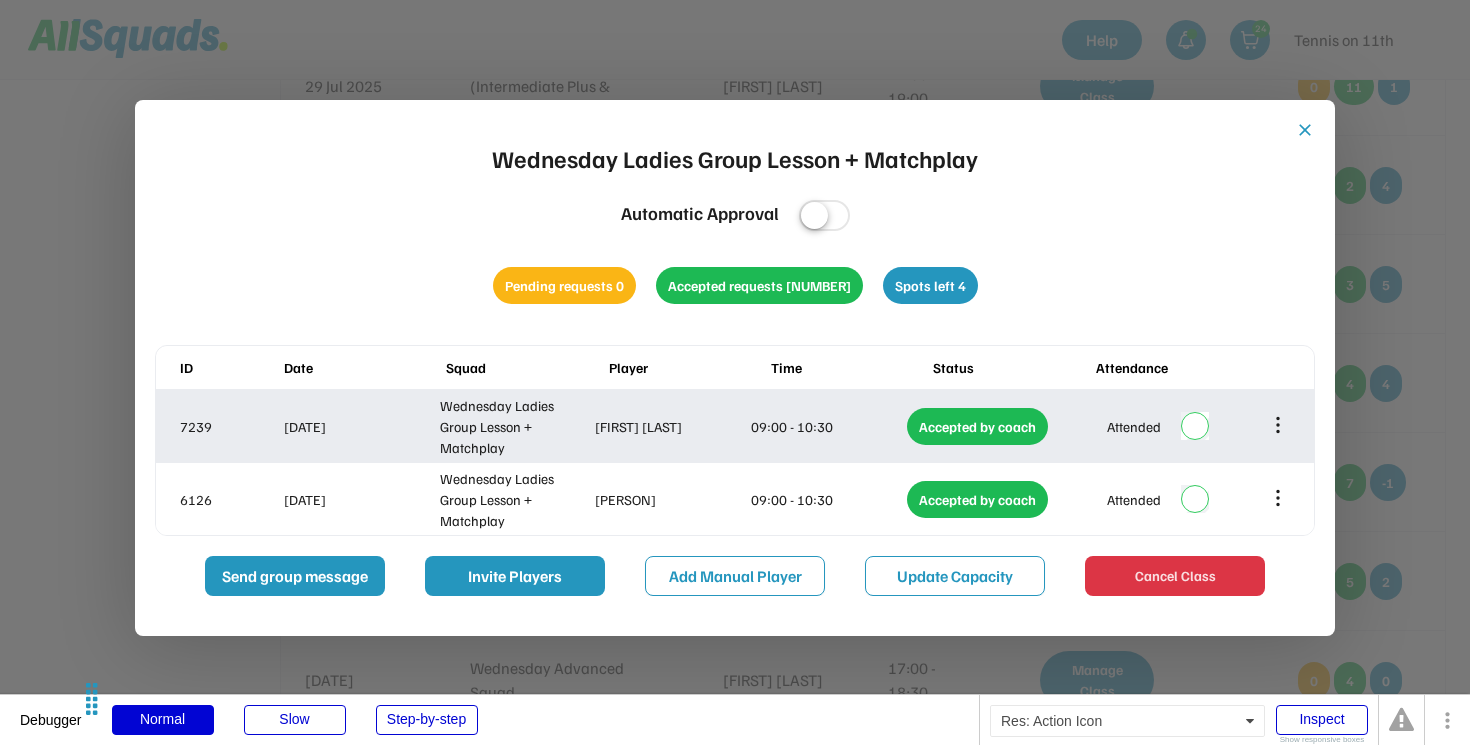 click 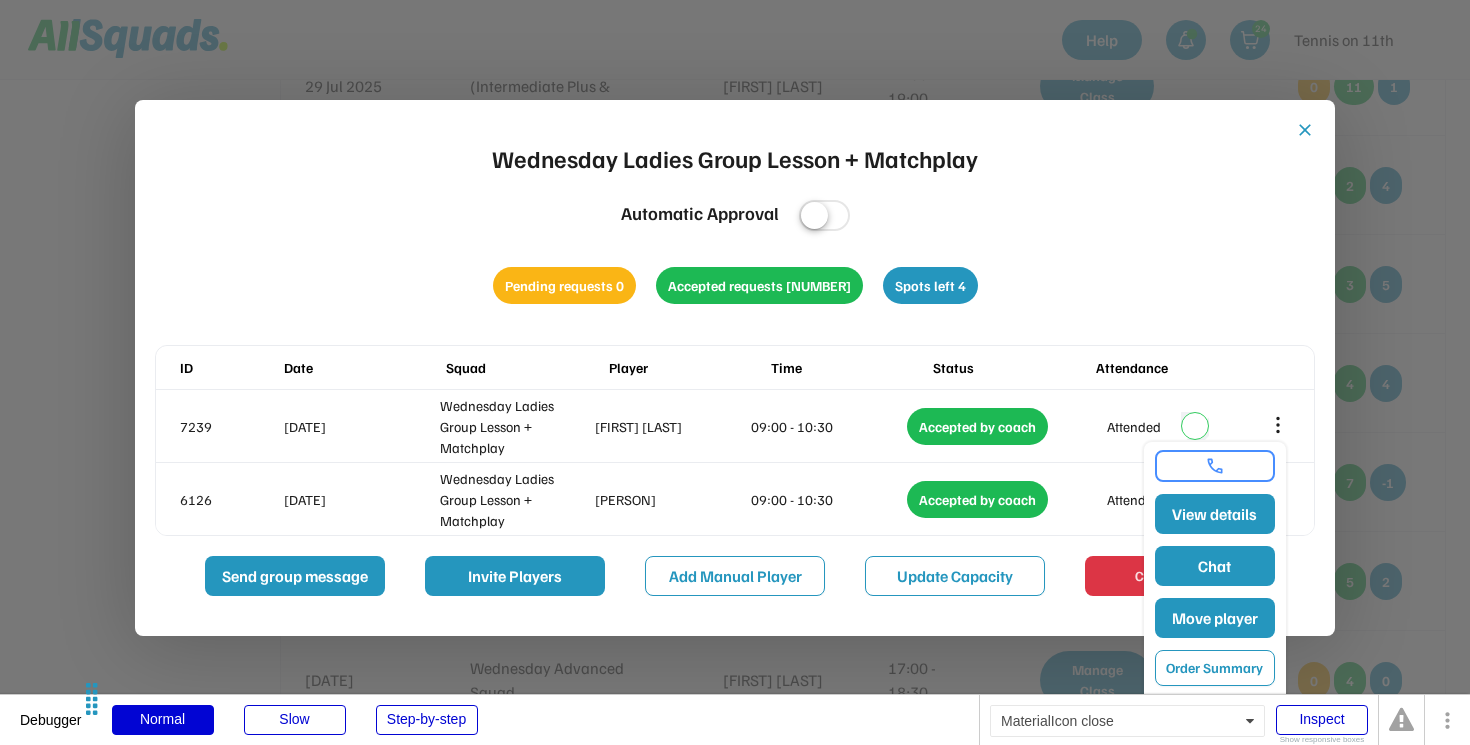 click on "close" at bounding box center [1305, 130] 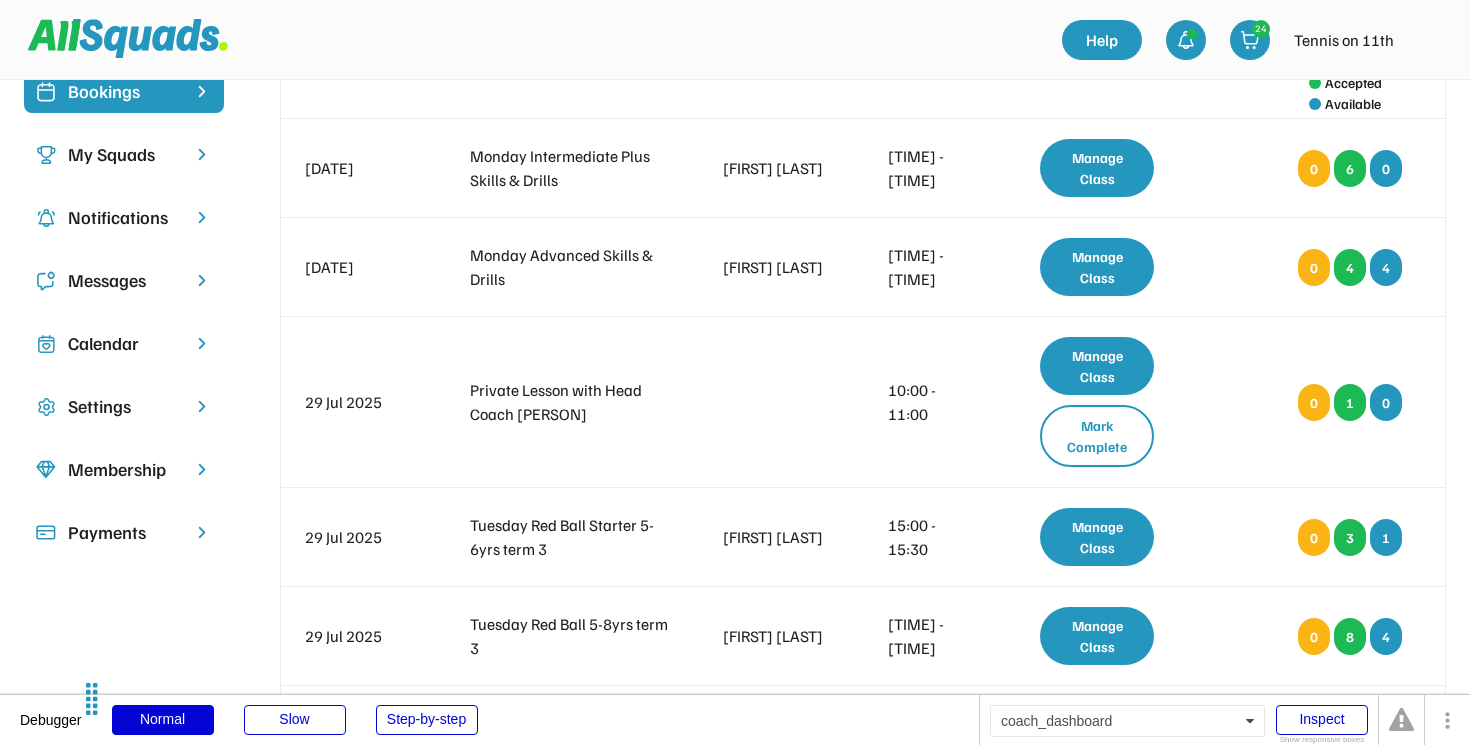 scroll, scrollTop: 158, scrollLeft: 0, axis: vertical 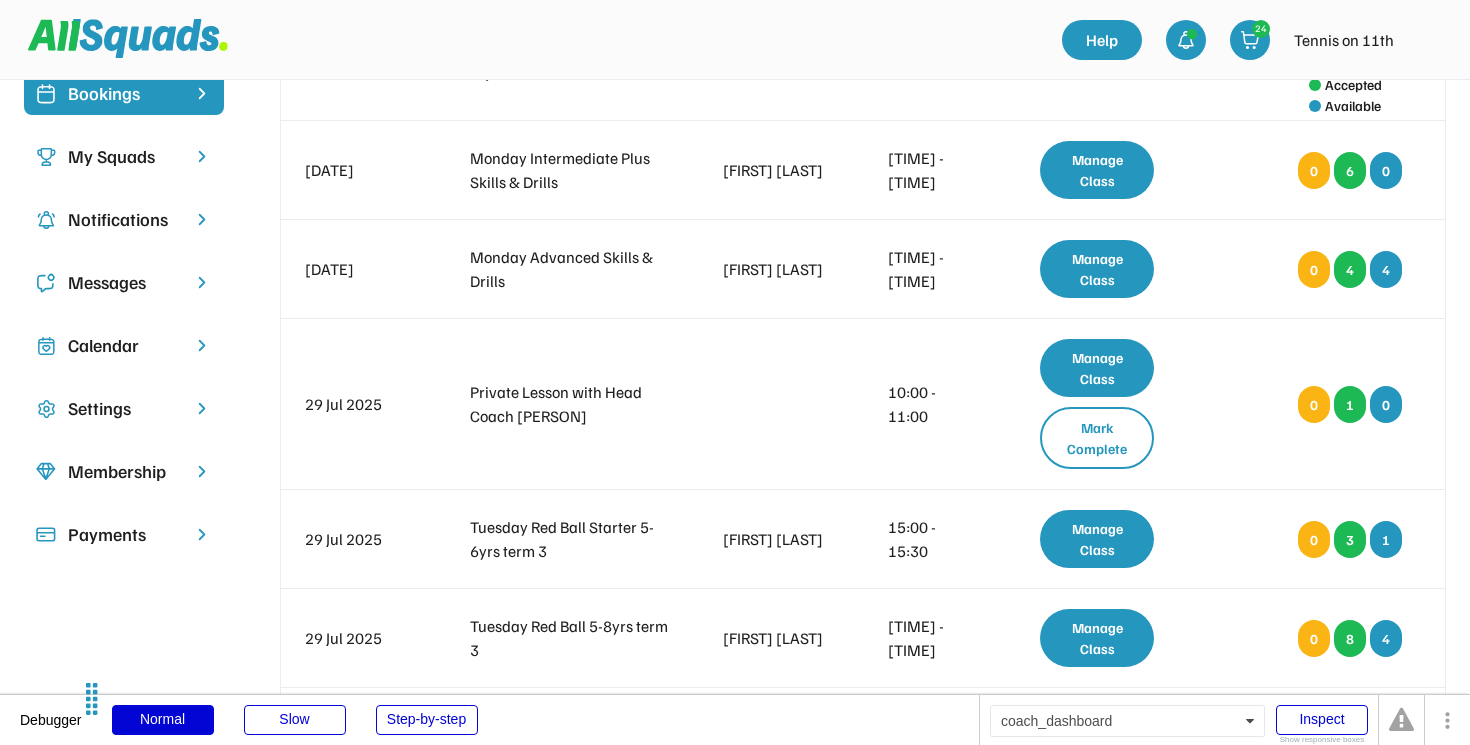 click on "Messages" at bounding box center (124, 282) 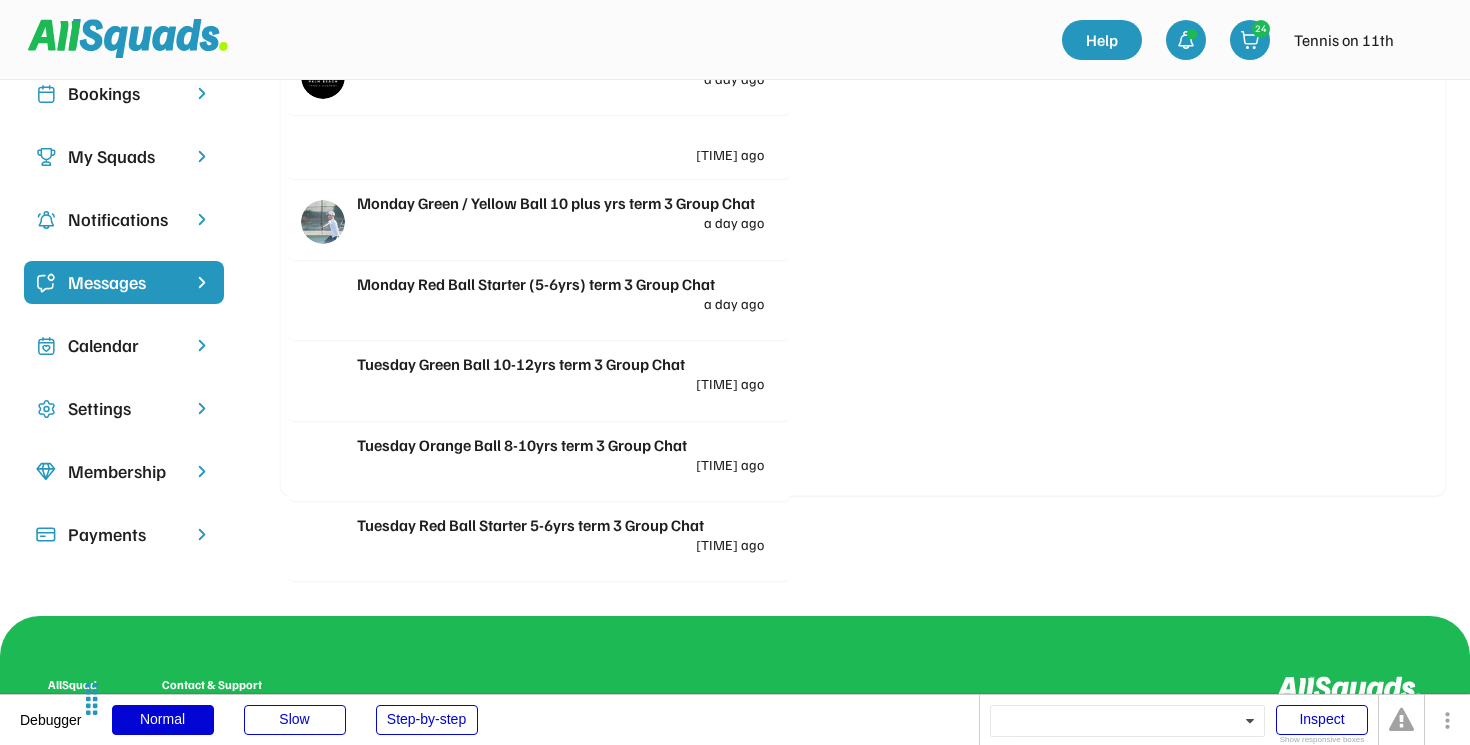 scroll, scrollTop: 0, scrollLeft: 0, axis: both 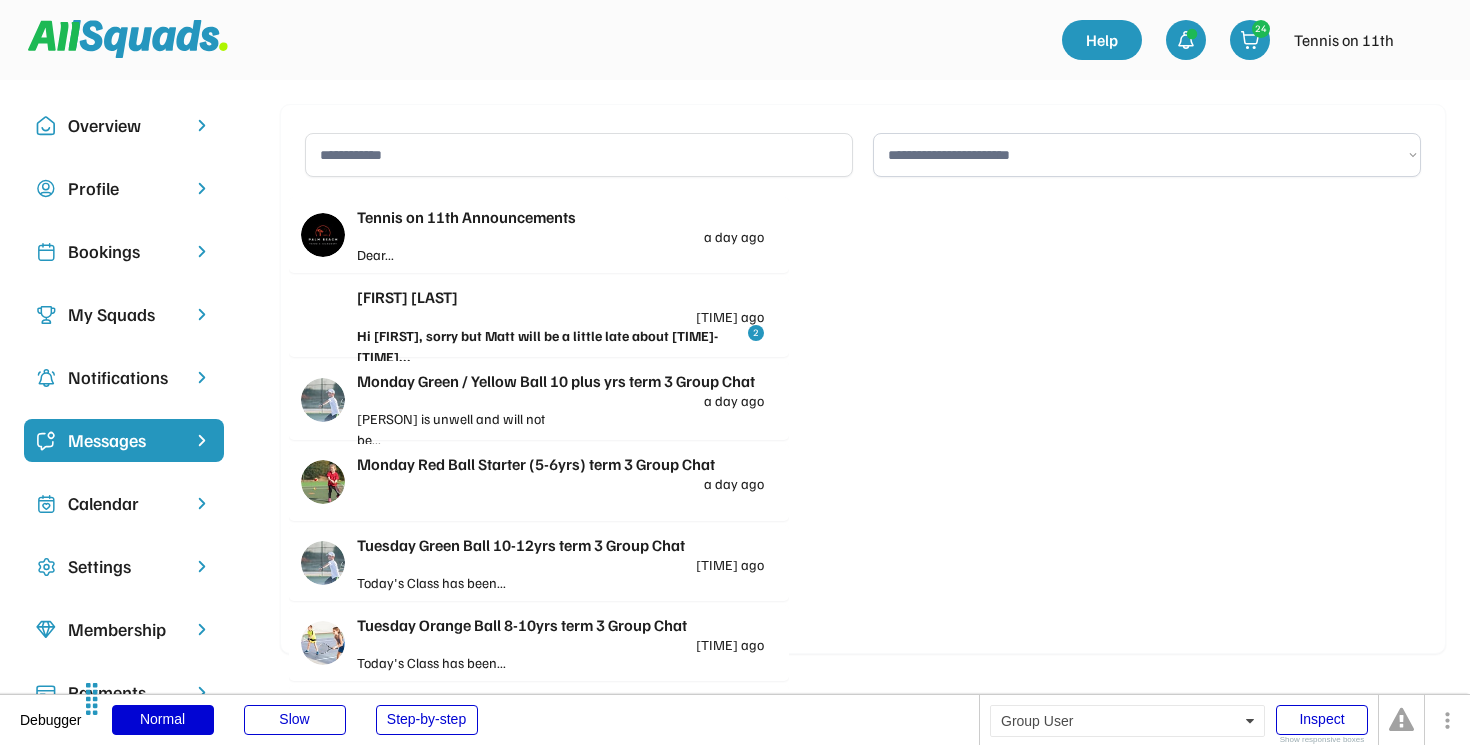 click on "Tennis on 11th Announcements" at bounding box center [560, 217] 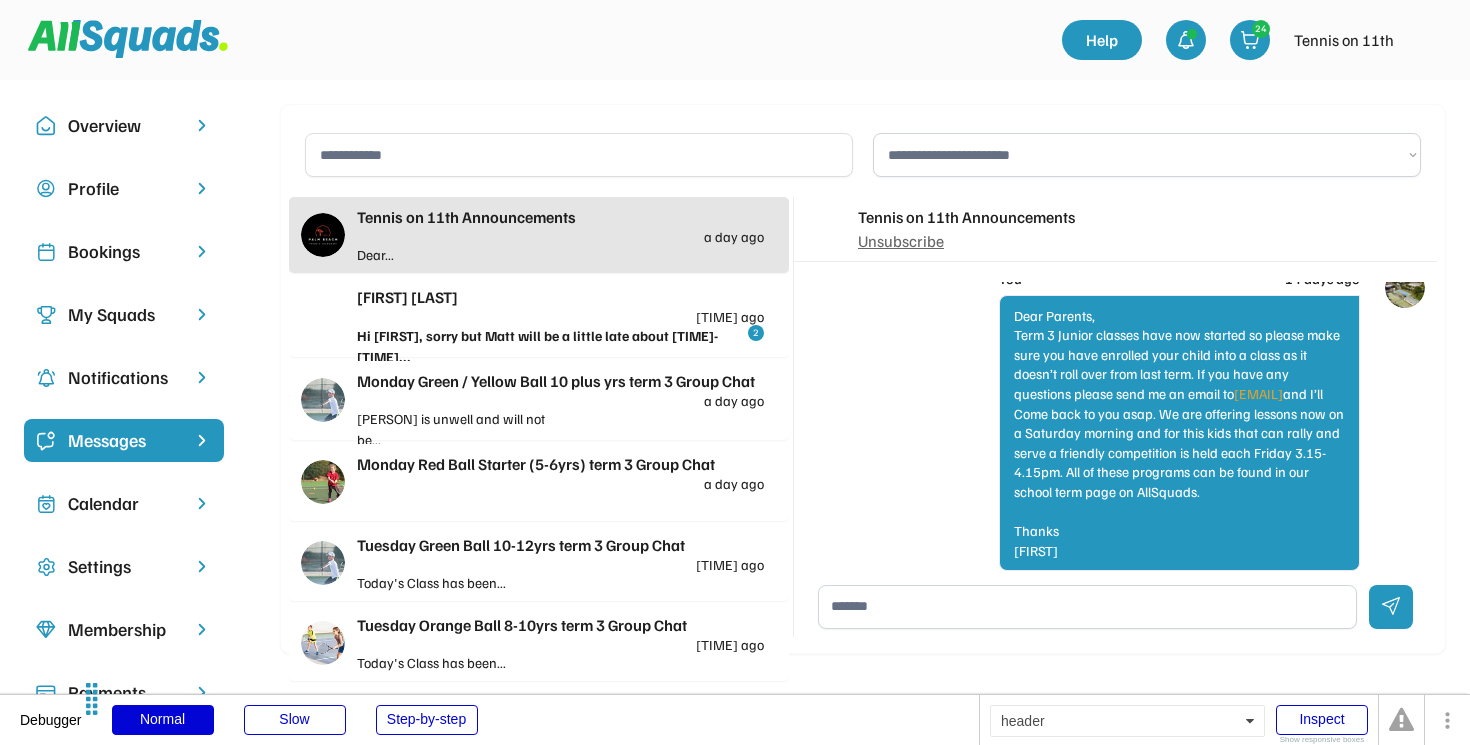 scroll, scrollTop: 6371, scrollLeft: 0, axis: vertical 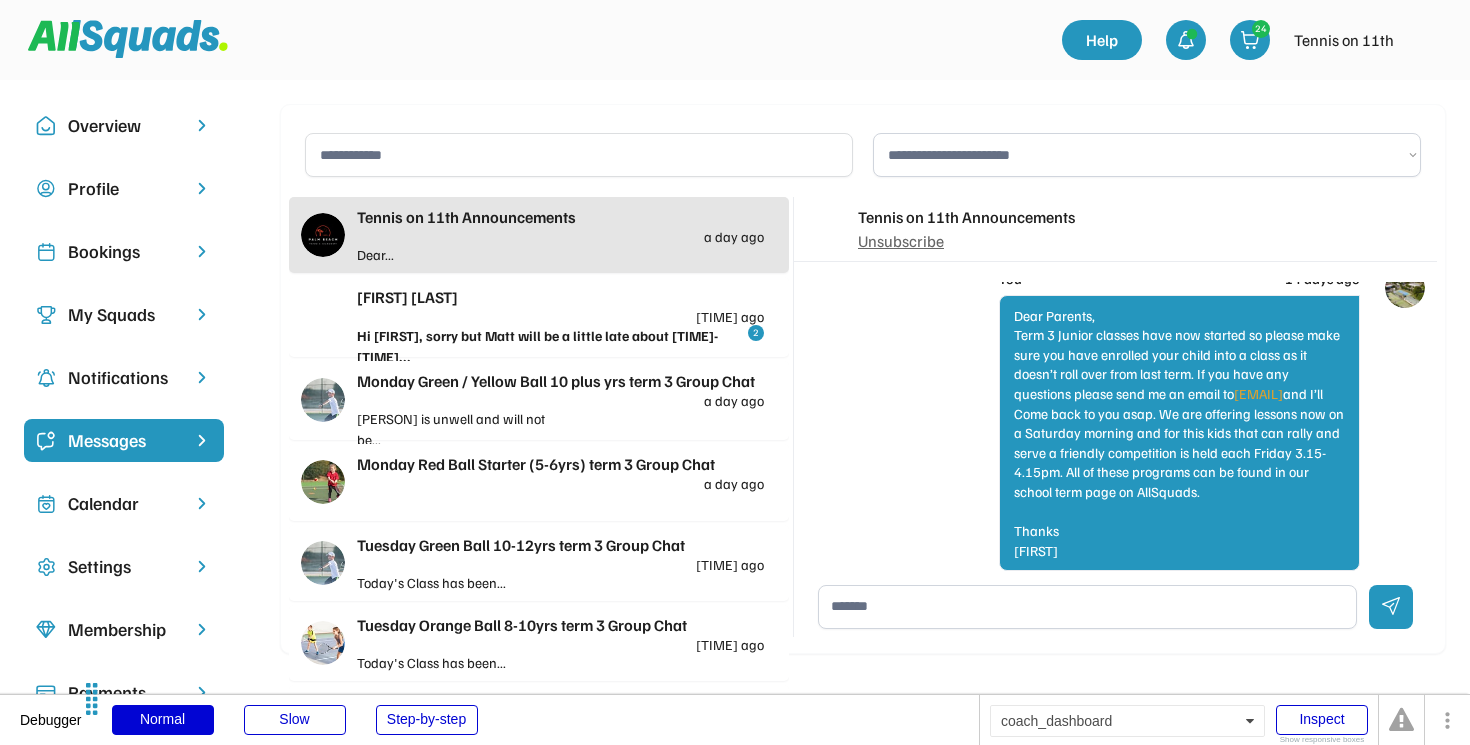 click on "[FIRST] [LAST] [TIME]" at bounding box center (560, 304) 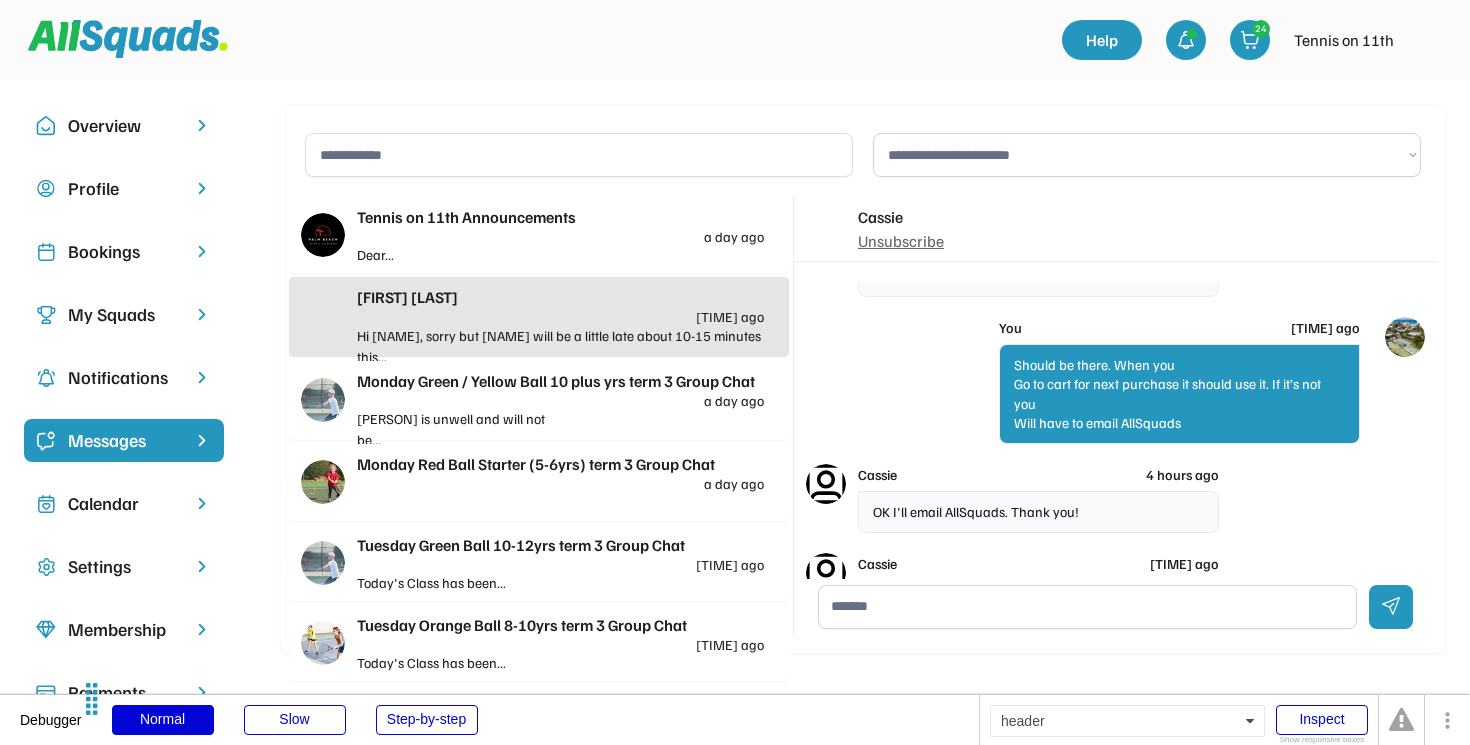 scroll, scrollTop: 977, scrollLeft: 0, axis: vertical 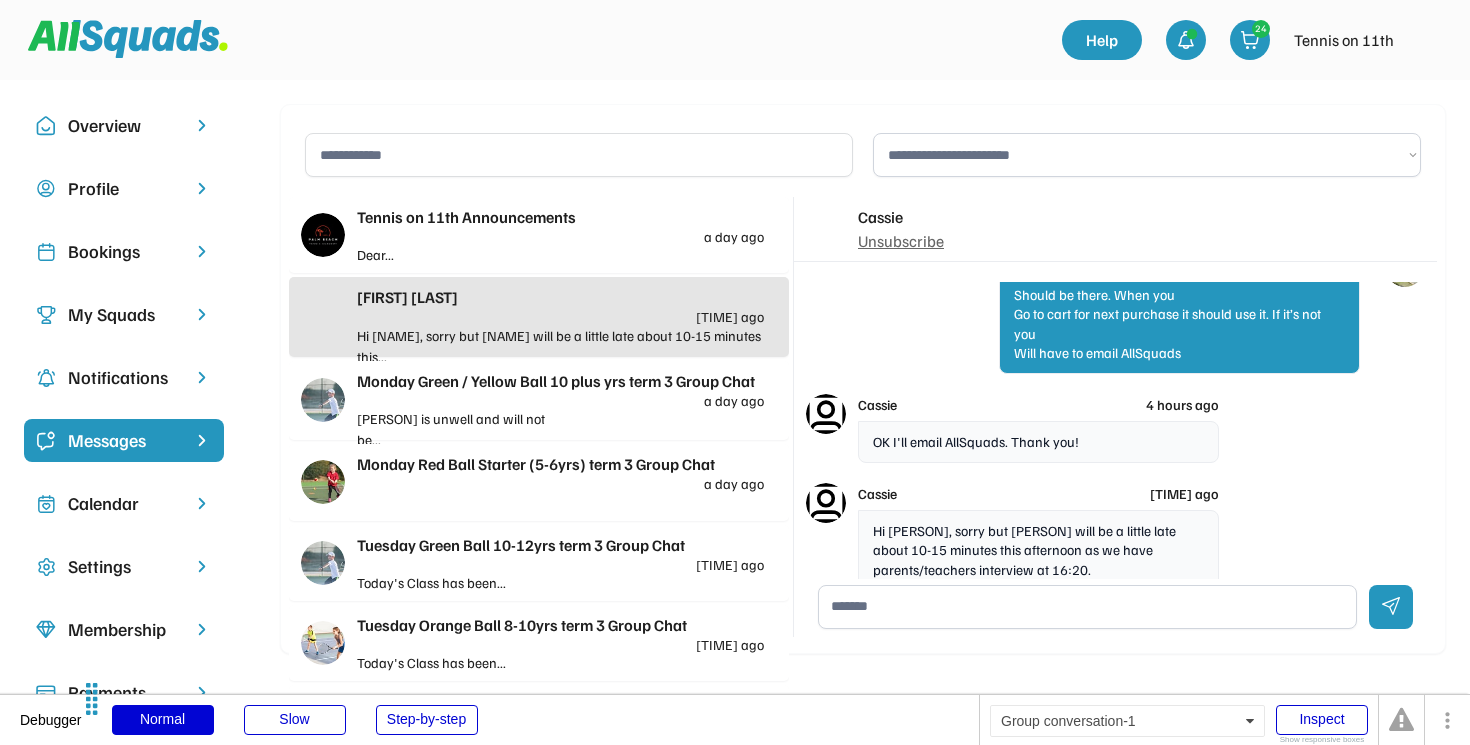 click on "Monday Red Ball Starter (5-6yrs) term 3 Group Chat a day ago" at bounding box center (560, 471) 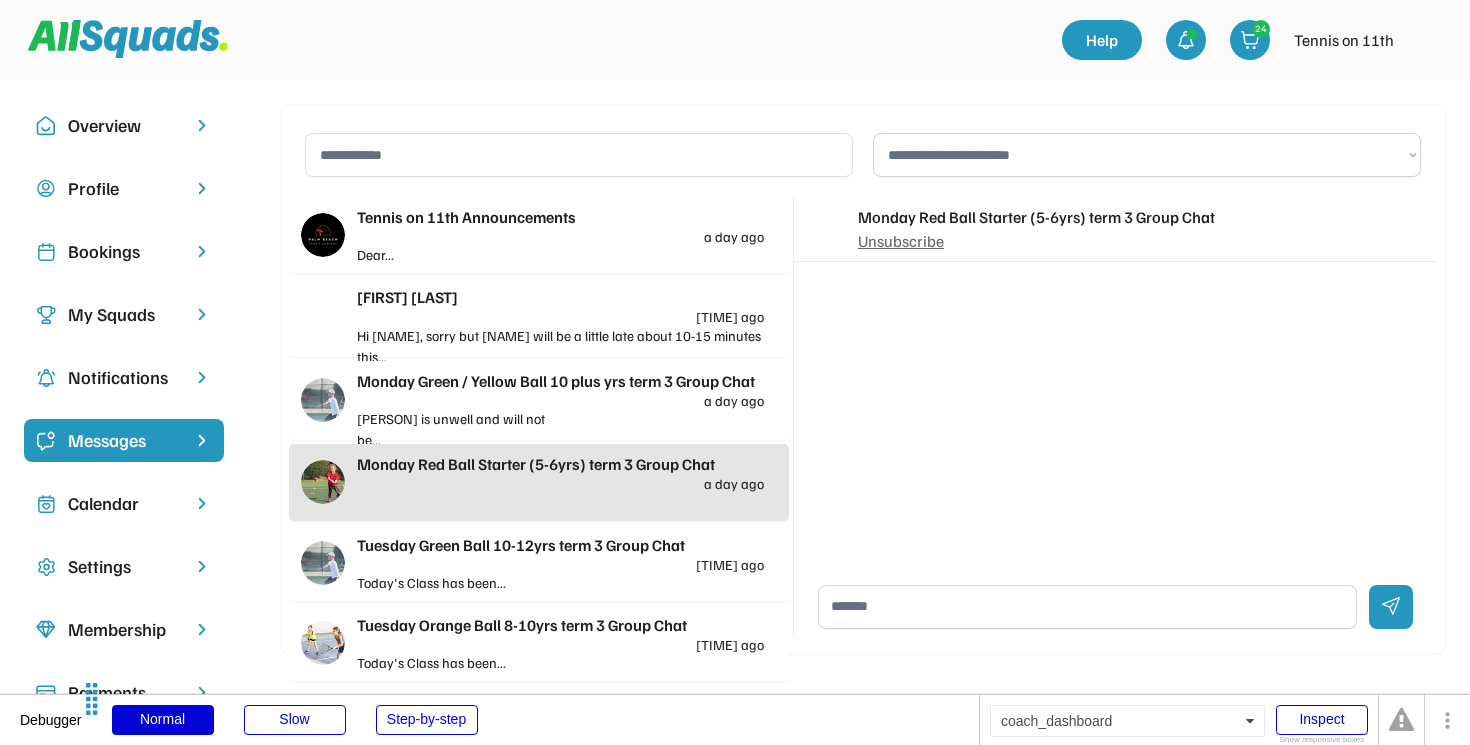 scroll, scrollTop: 0, scrollLeft: 0, axis: both 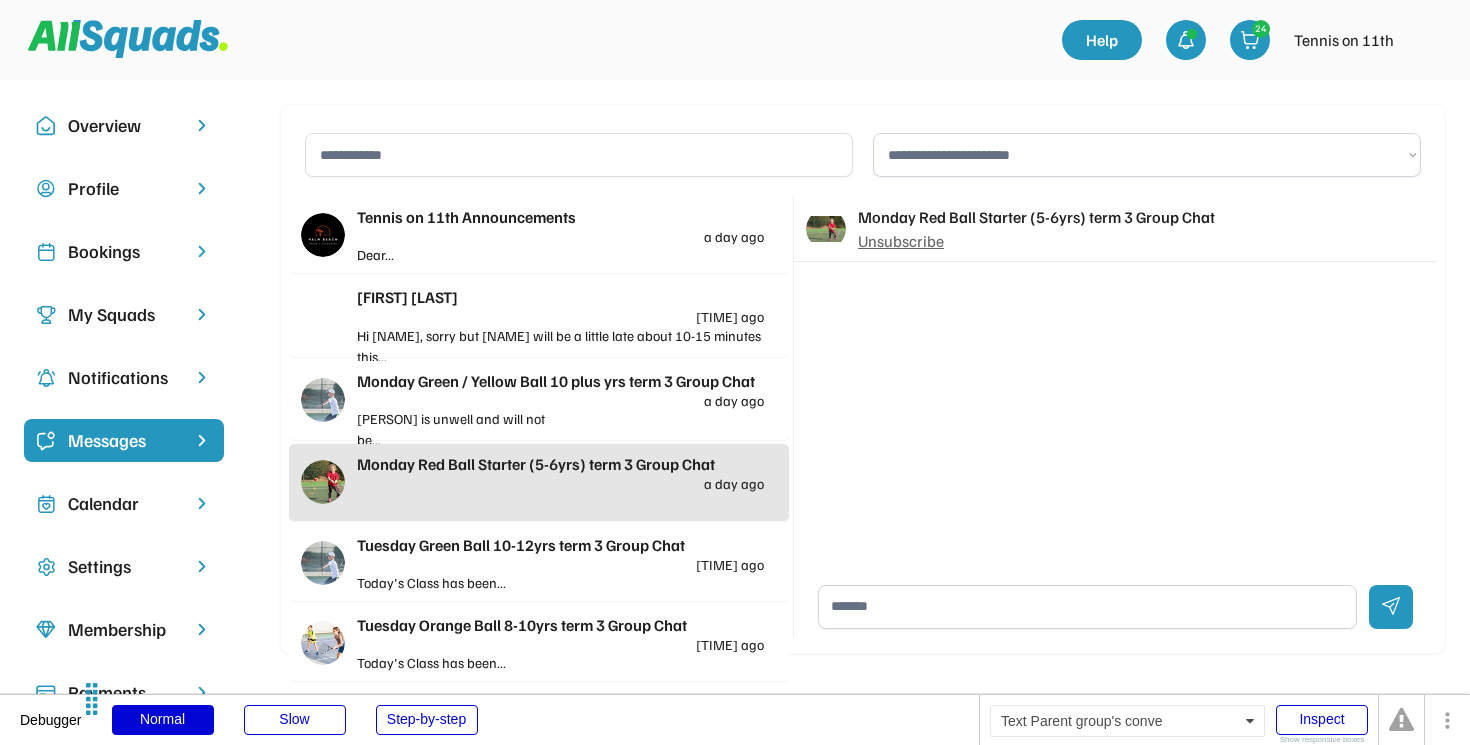 click on "[PERSON] is unwell and will not be..." at bounding box center [459, 429] 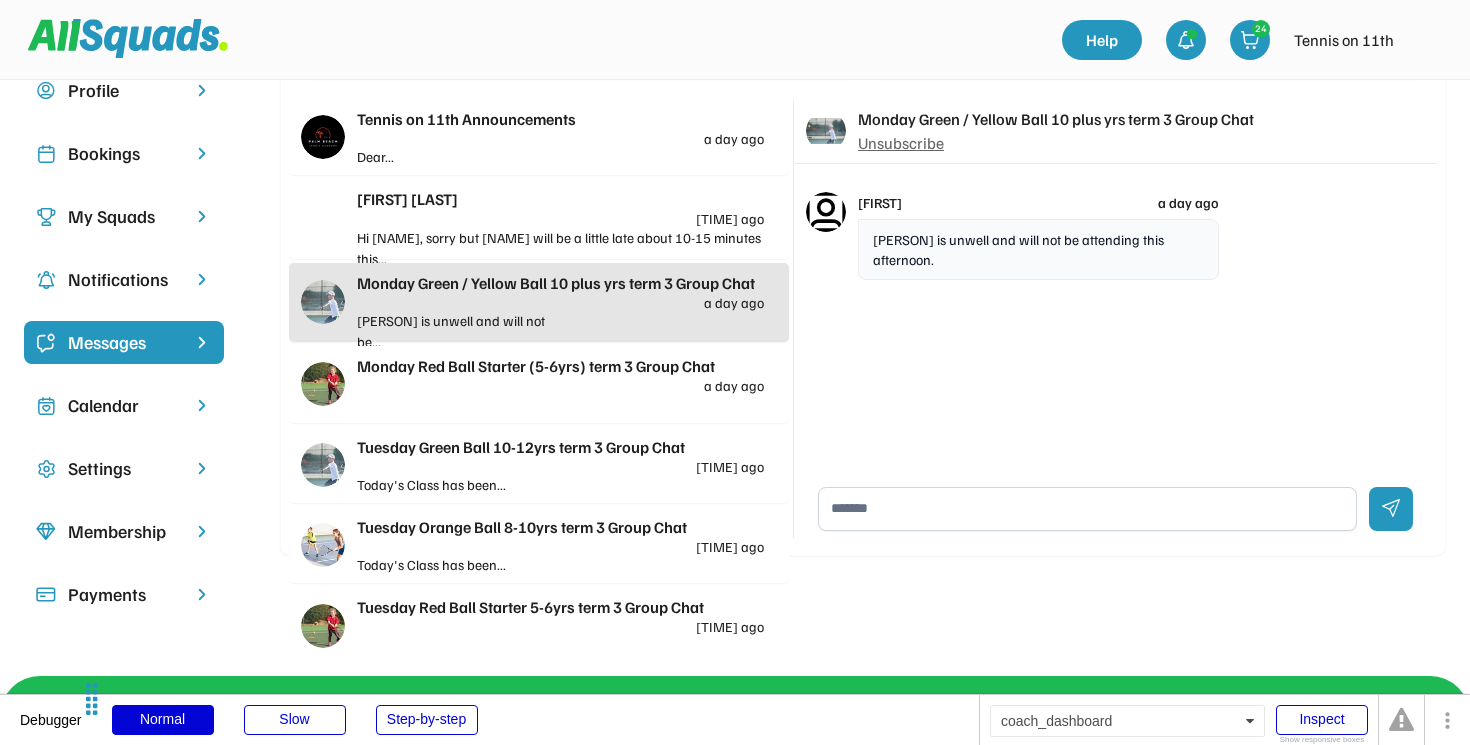 scroll, scrollTop: 87, scrollLeft: 0, axis: vertical 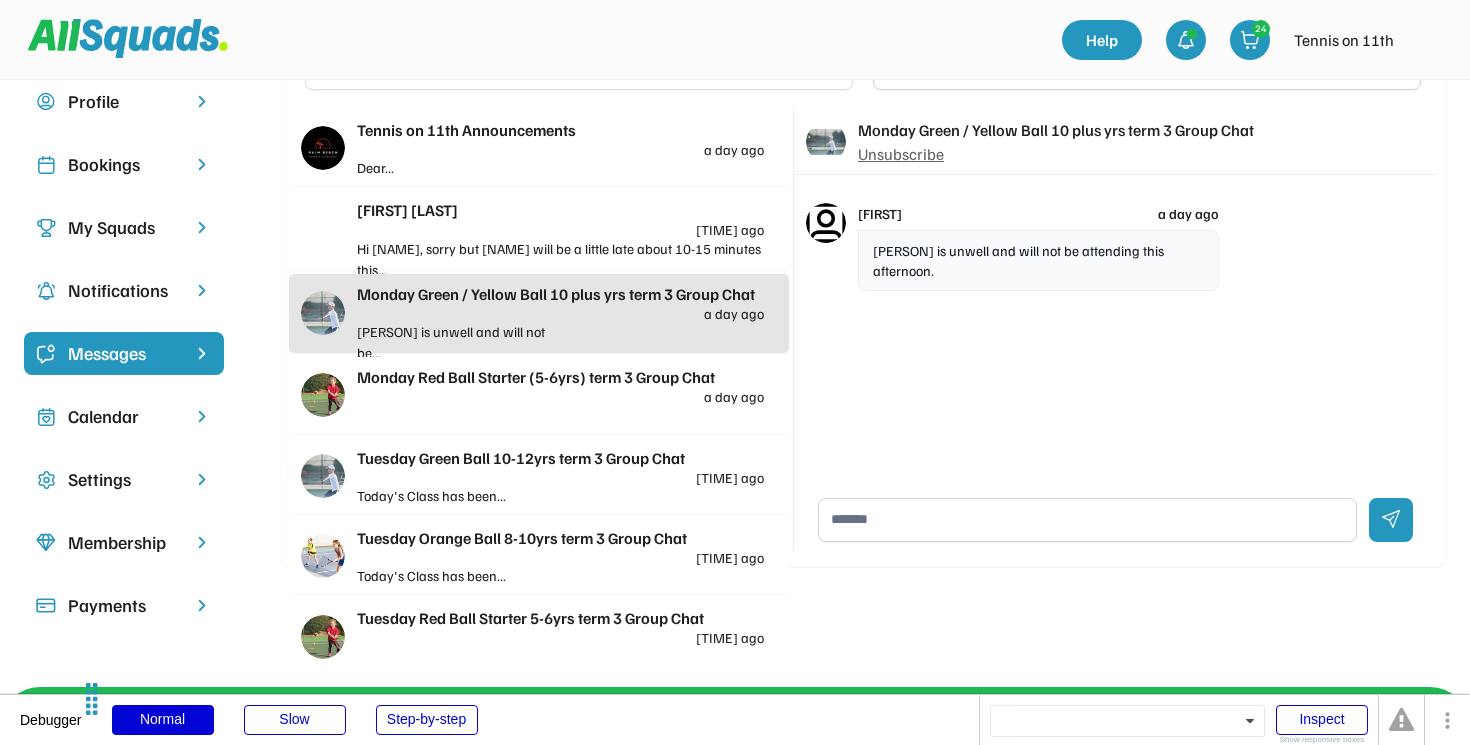 click on "Tennis on [DATE] Announcements [TIME] ago" at bounding box center (560, 137) 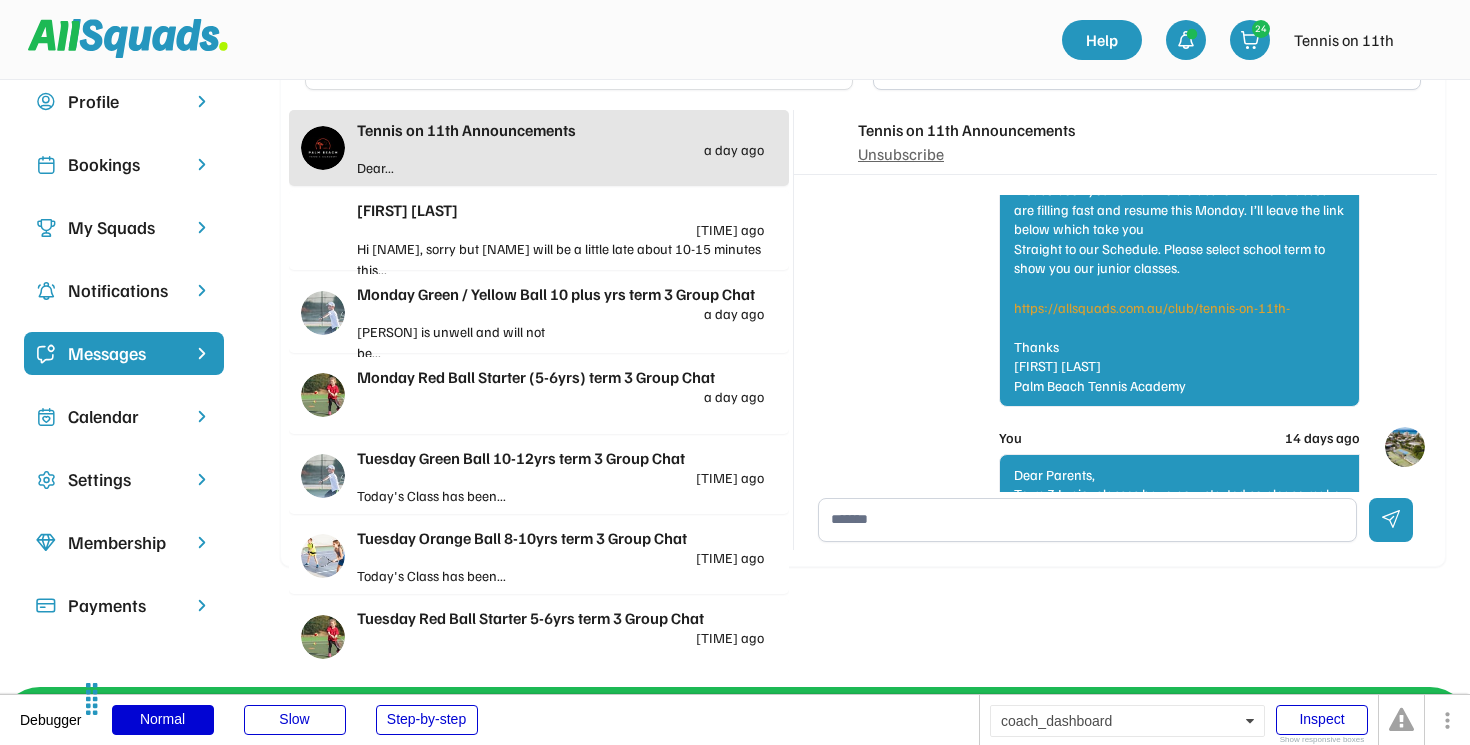 scroll, scrollTop: 6088, scrollLeft: 0, axis: vertical 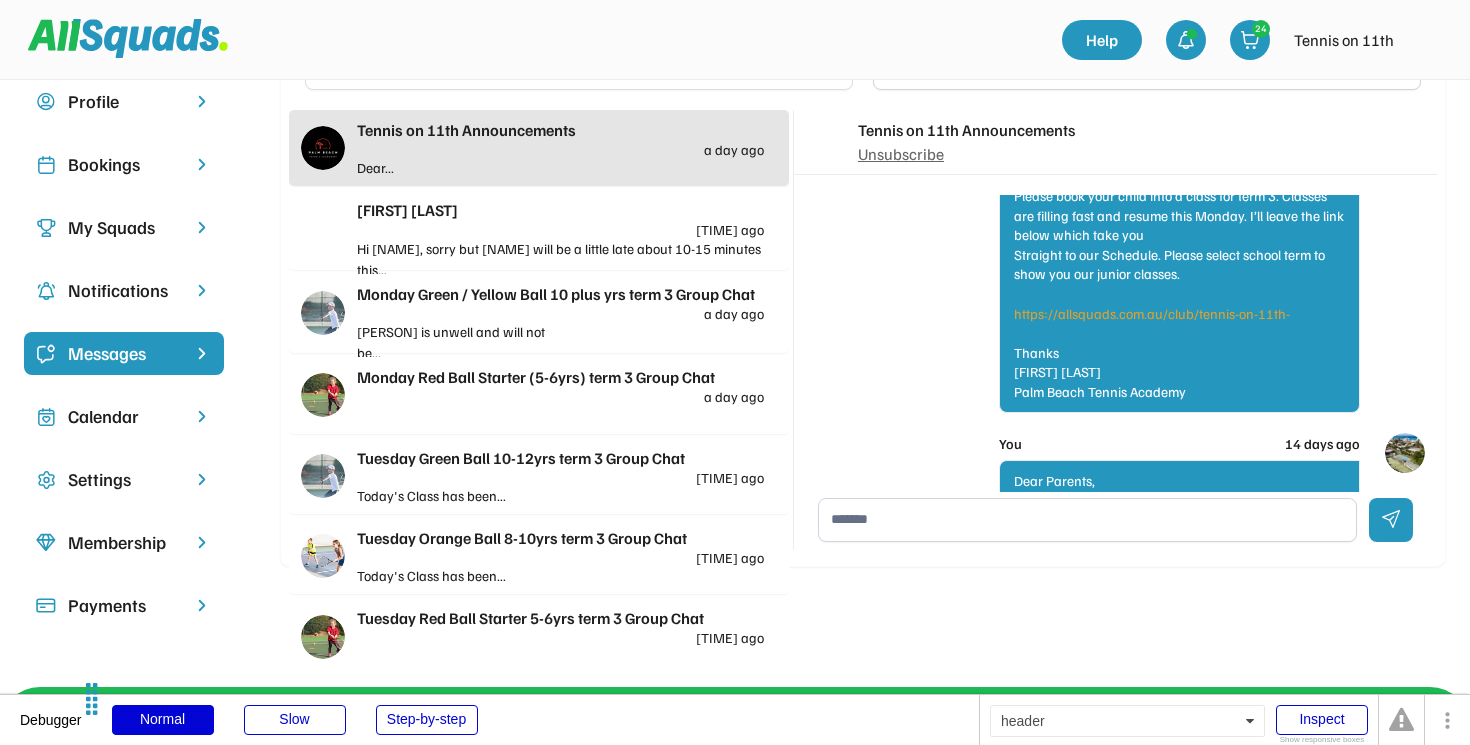 click on "Today's Class has been..." at bounding box center (459, 495) 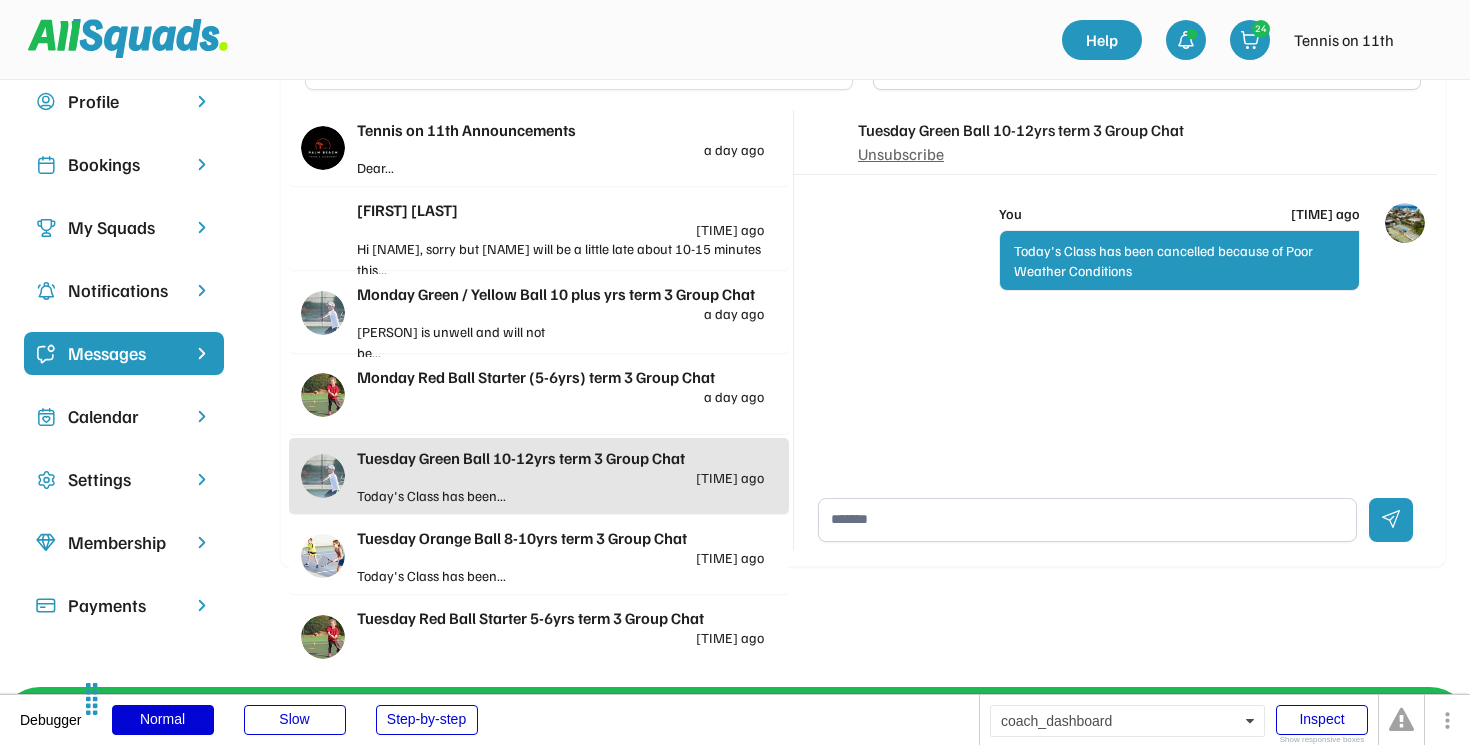 scroll, scrollTop: 0, scrollLeft: 0, axis: both 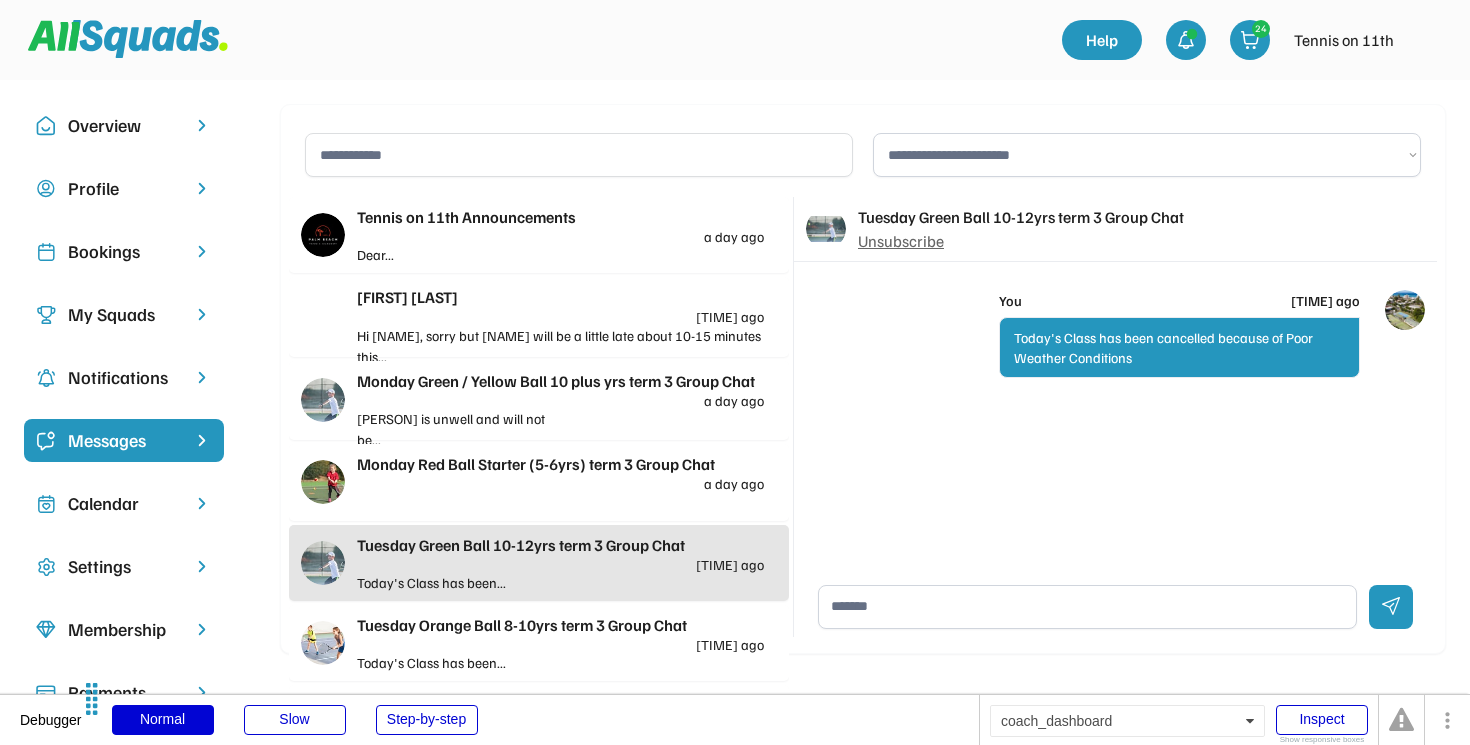 click on "Bookings" at bounding box center [124, 251] 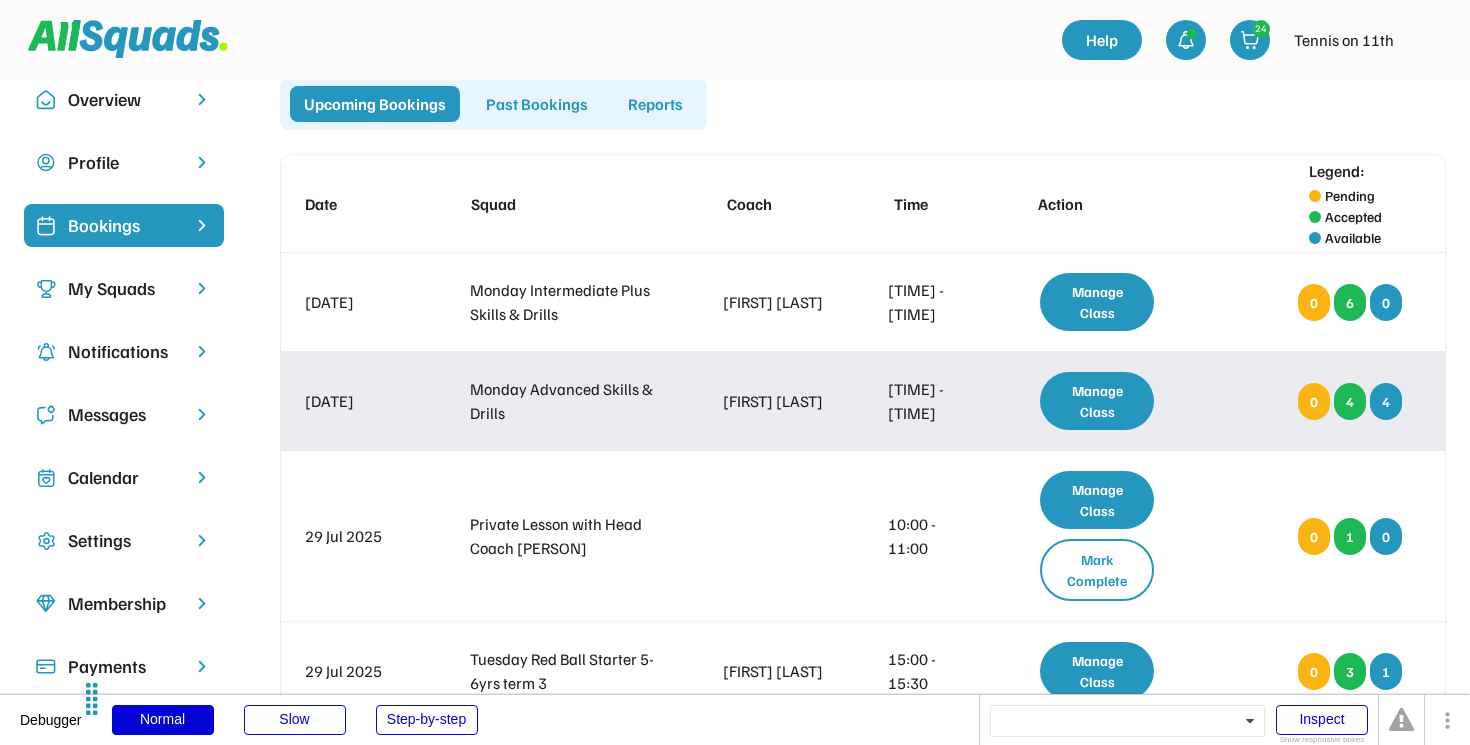 scroll, scrollTop: 0, scrollLeft: 0, axis: both 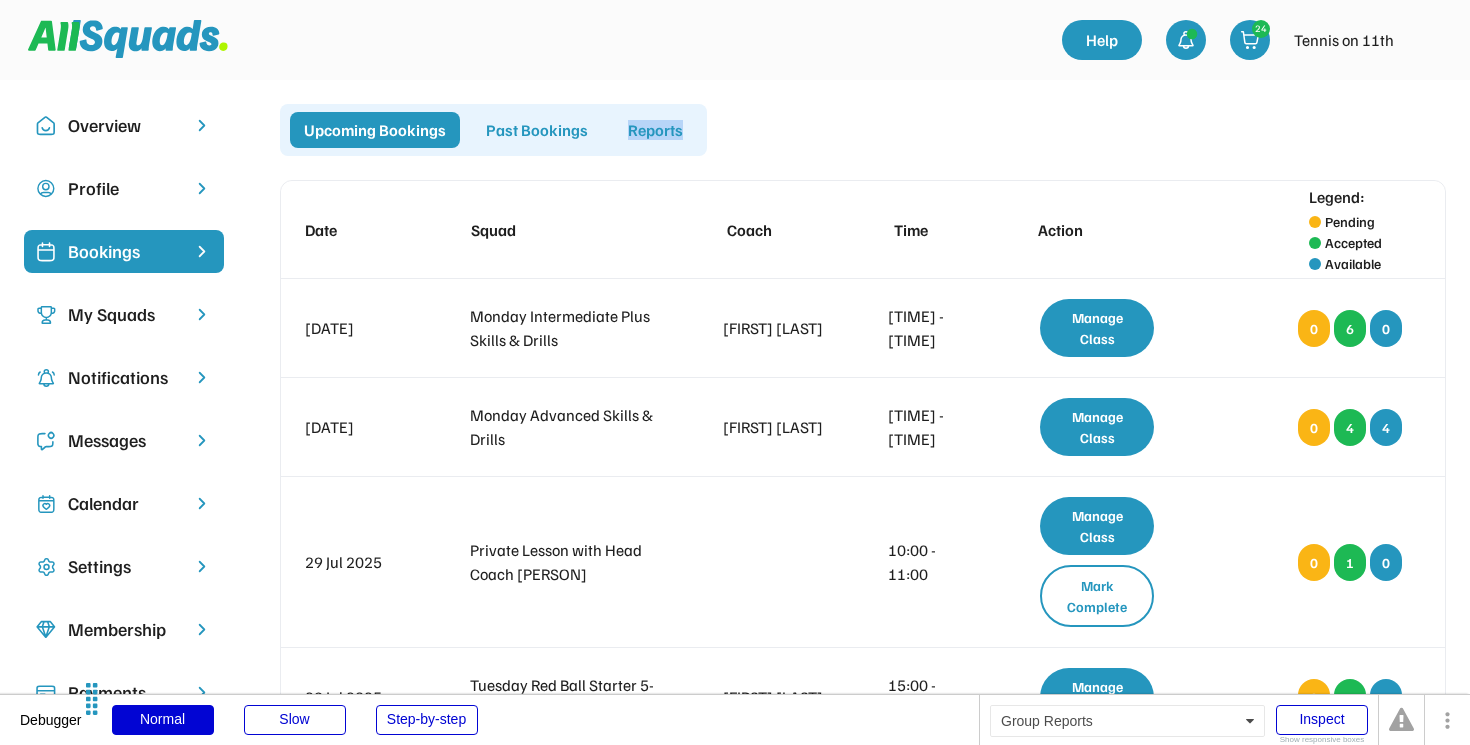 click on "Reports" at bounding box center (655, 130) 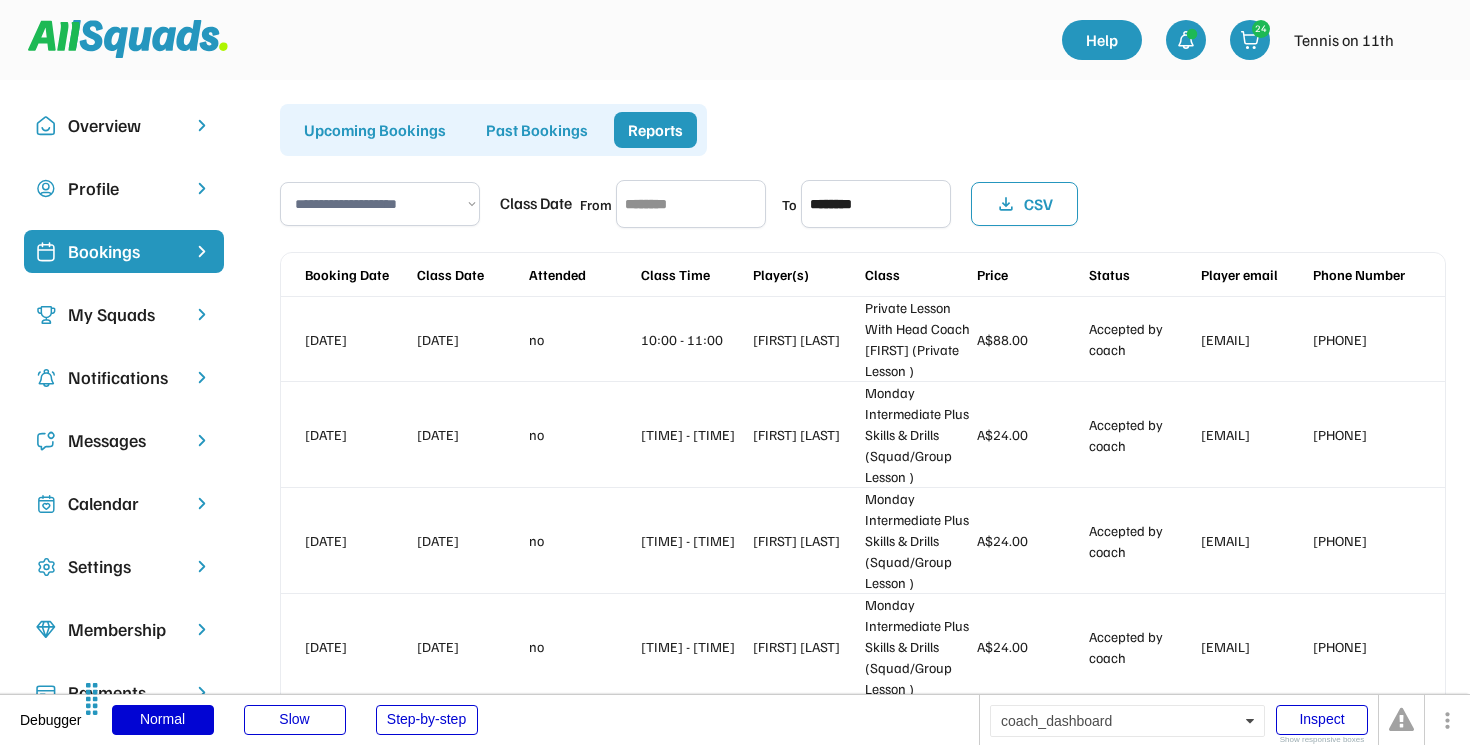 click on "Upcoming Bookings" at bounding box center (375, 130) 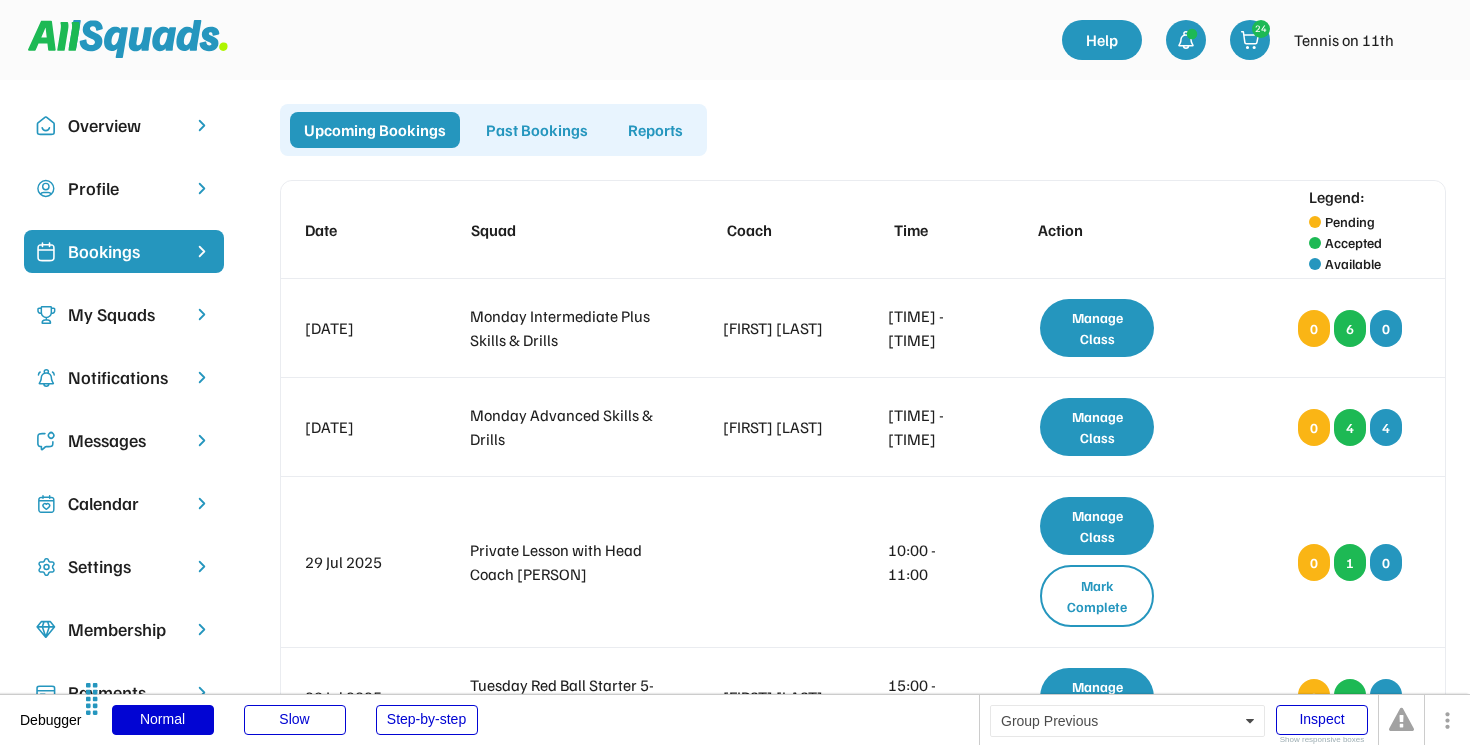 click on "Past Bookings" at bounding box center (537, 130) 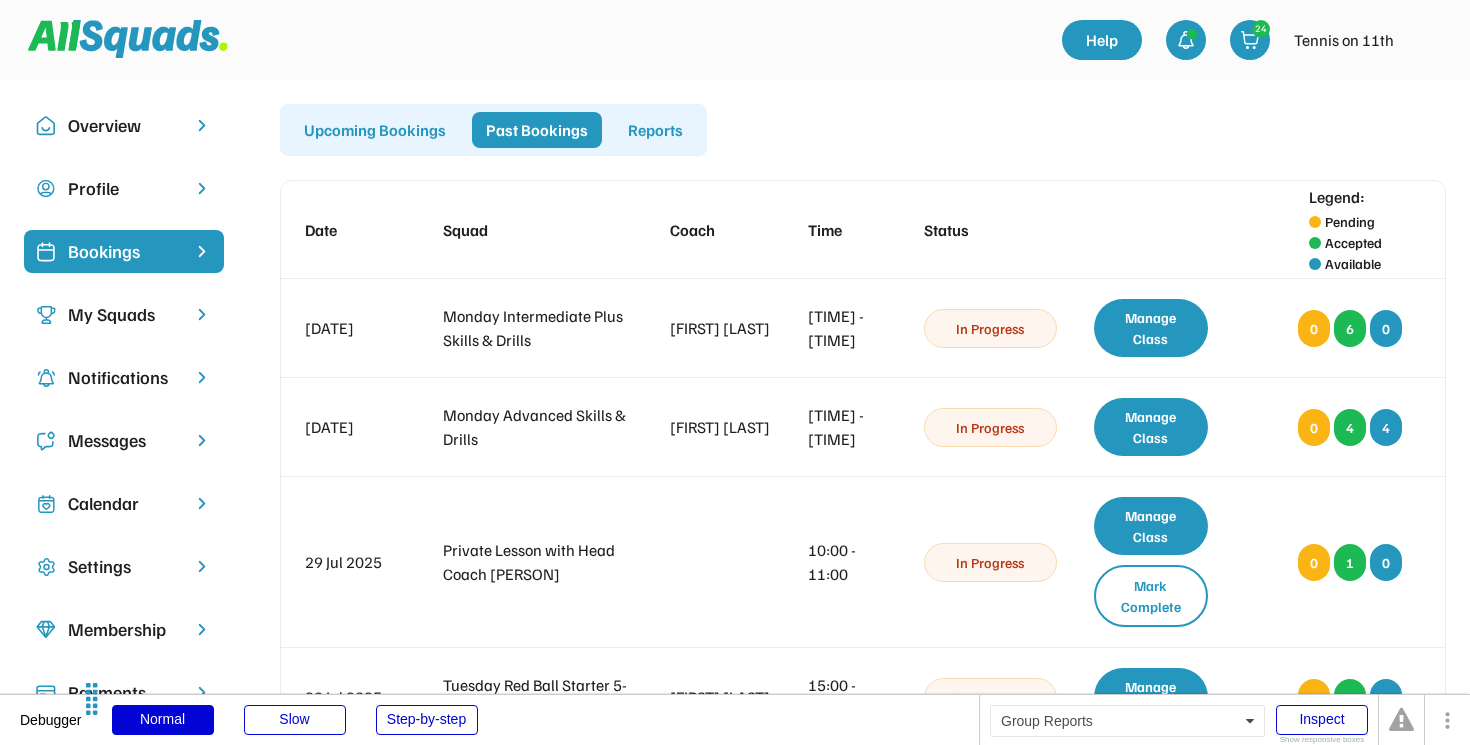 click on "Reports" at bounding box center [655, 130] 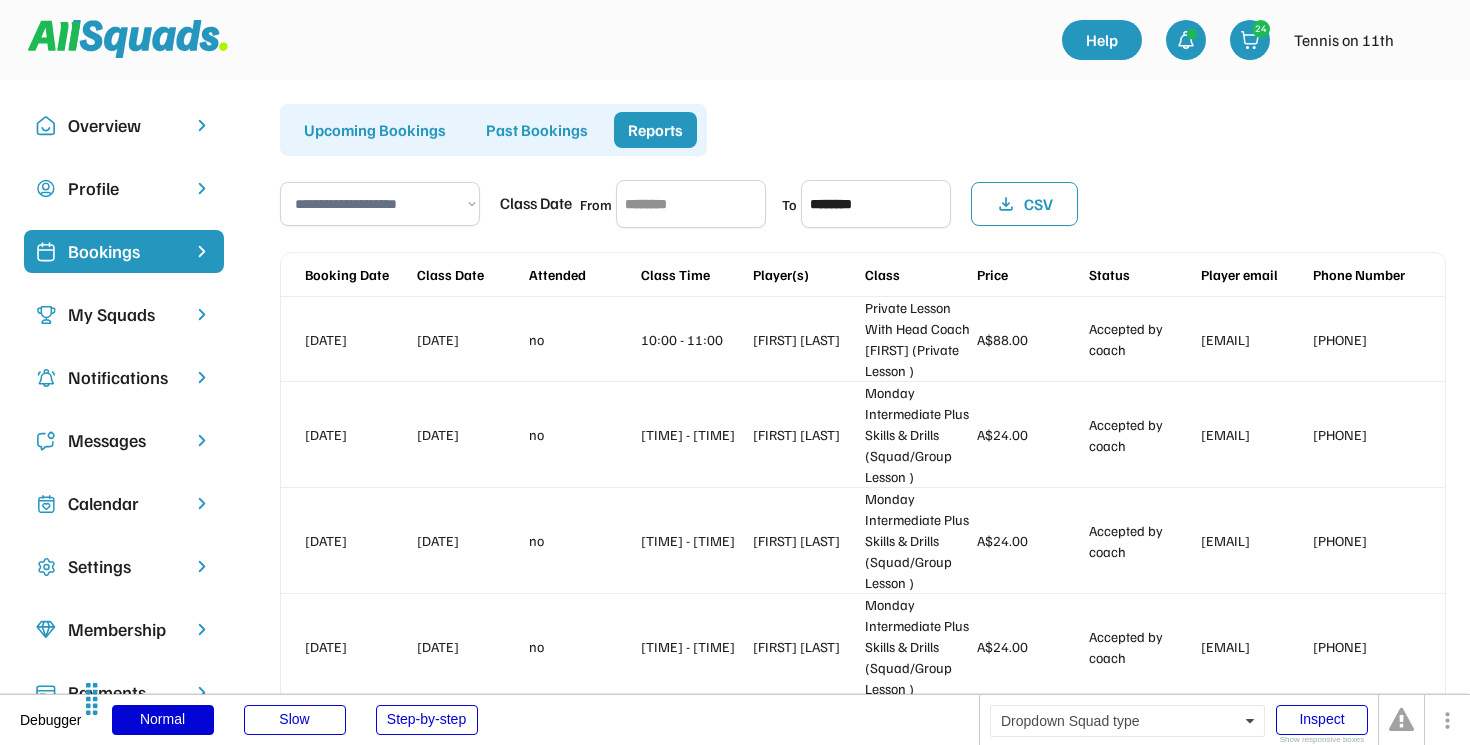 click on "**********" at bounding box center [380, 204] 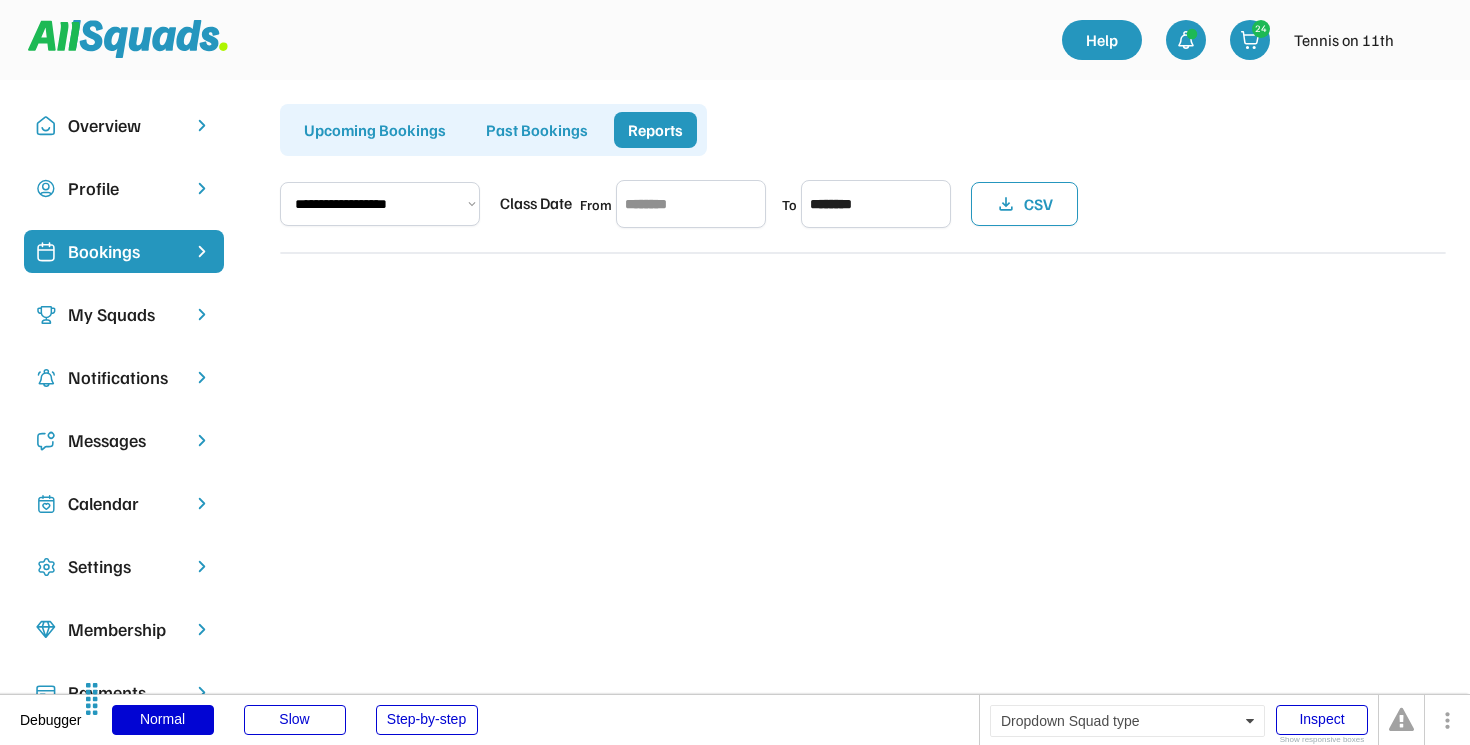click on "**********" at bounding box center [380, 204] 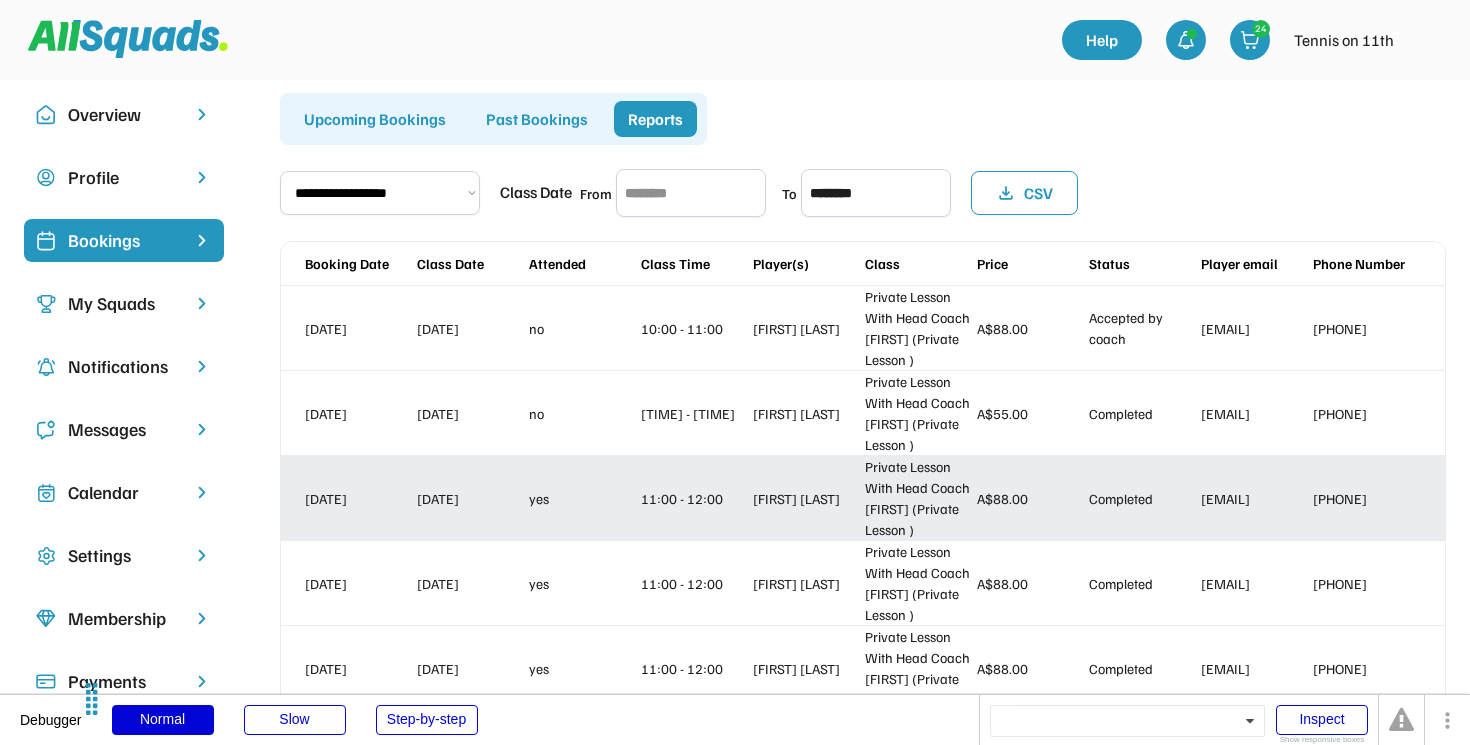 scroll, scrollTop: 0, scrollLeft: 0, axis: both 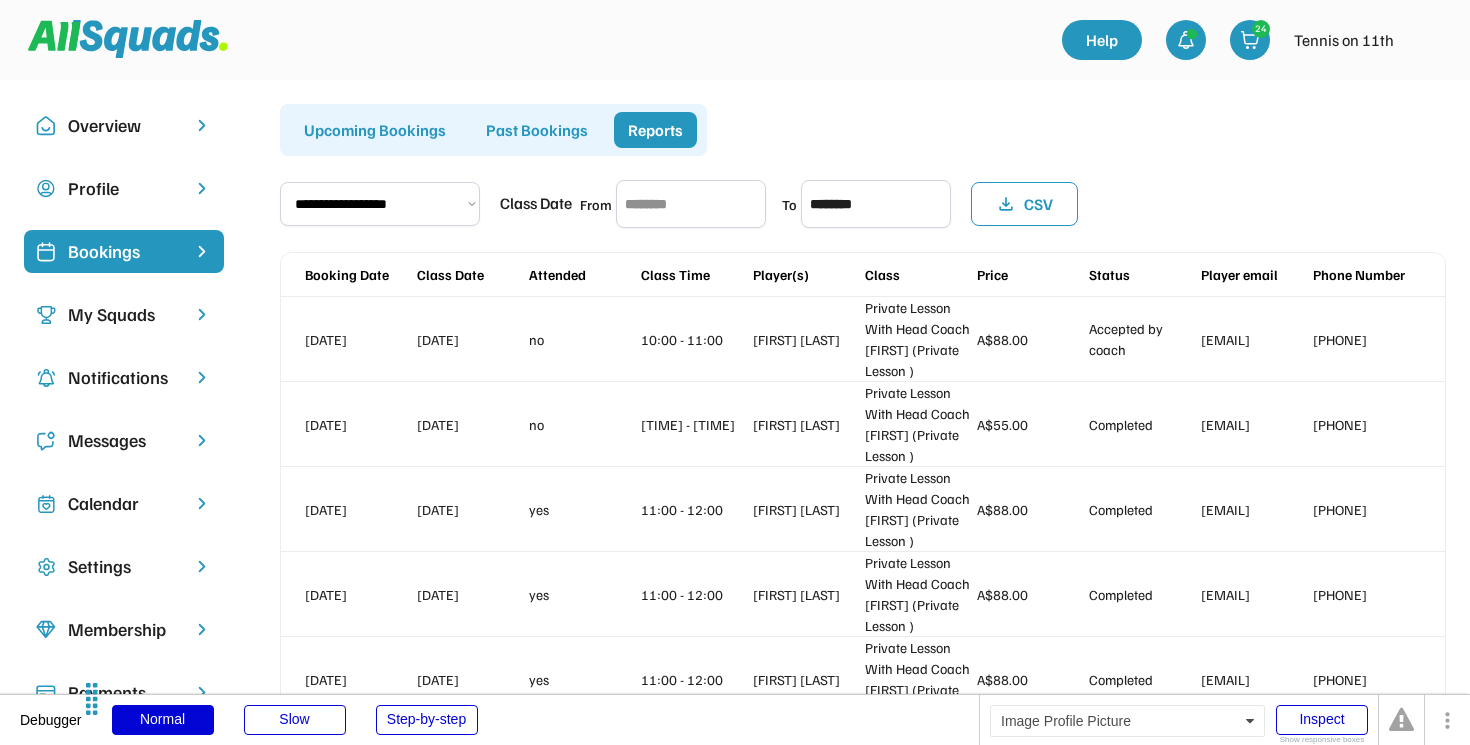 click at bounding box center (1426, 40) 